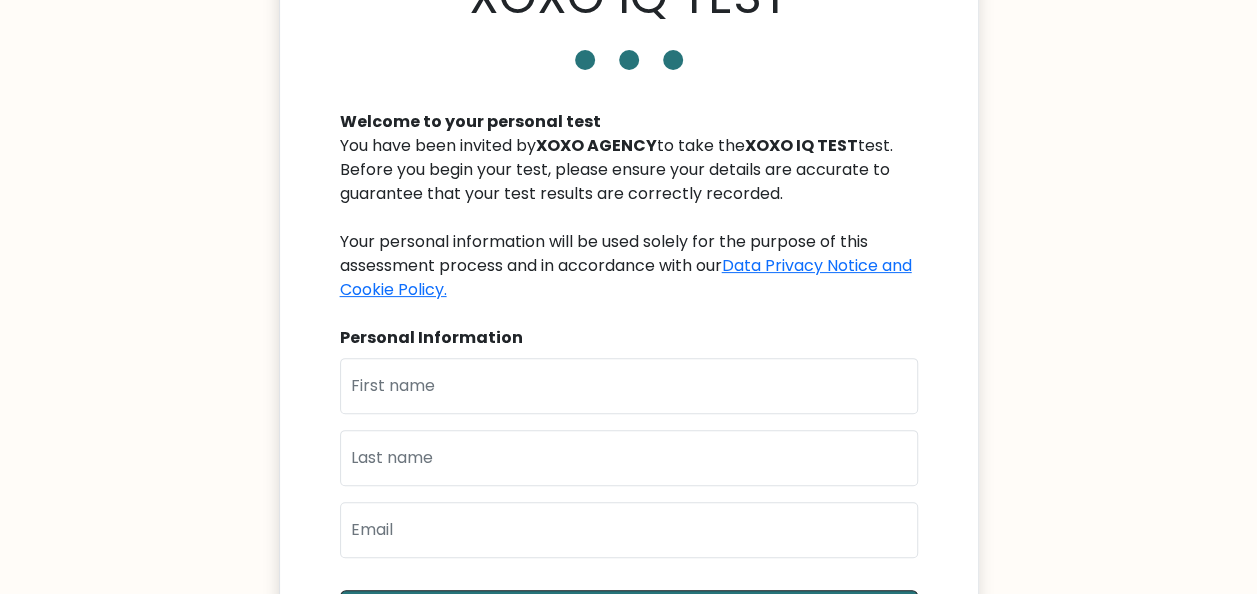 scroll, scrollTop: 128, scrollLeft: 0, axis: vertical 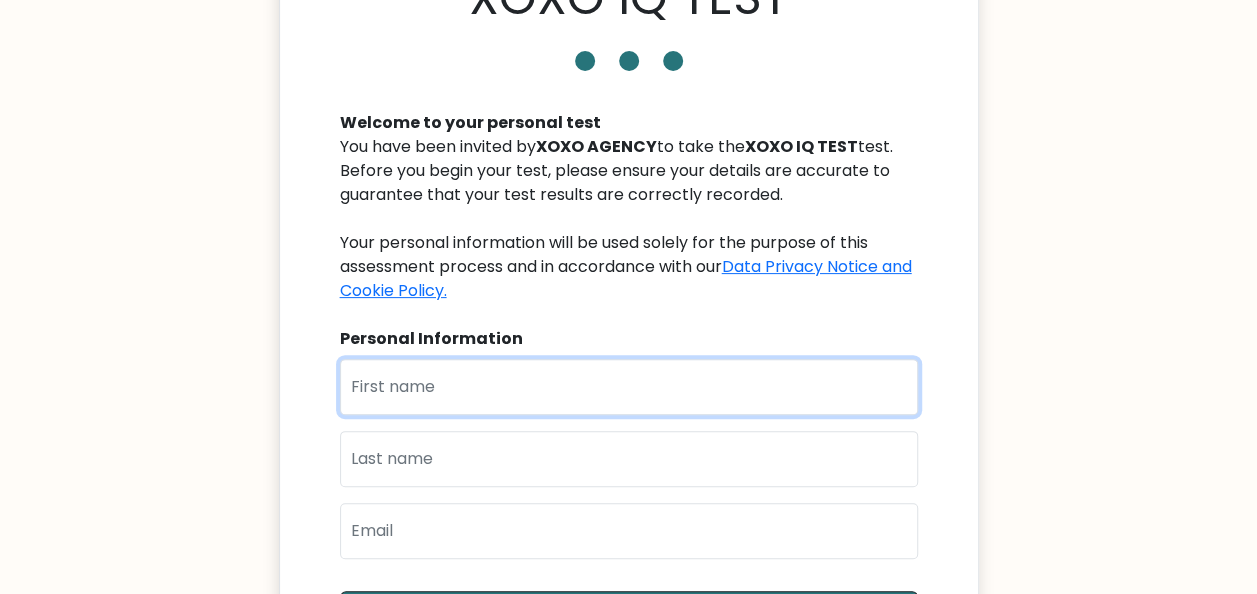 click at bounding box center [629, 387] 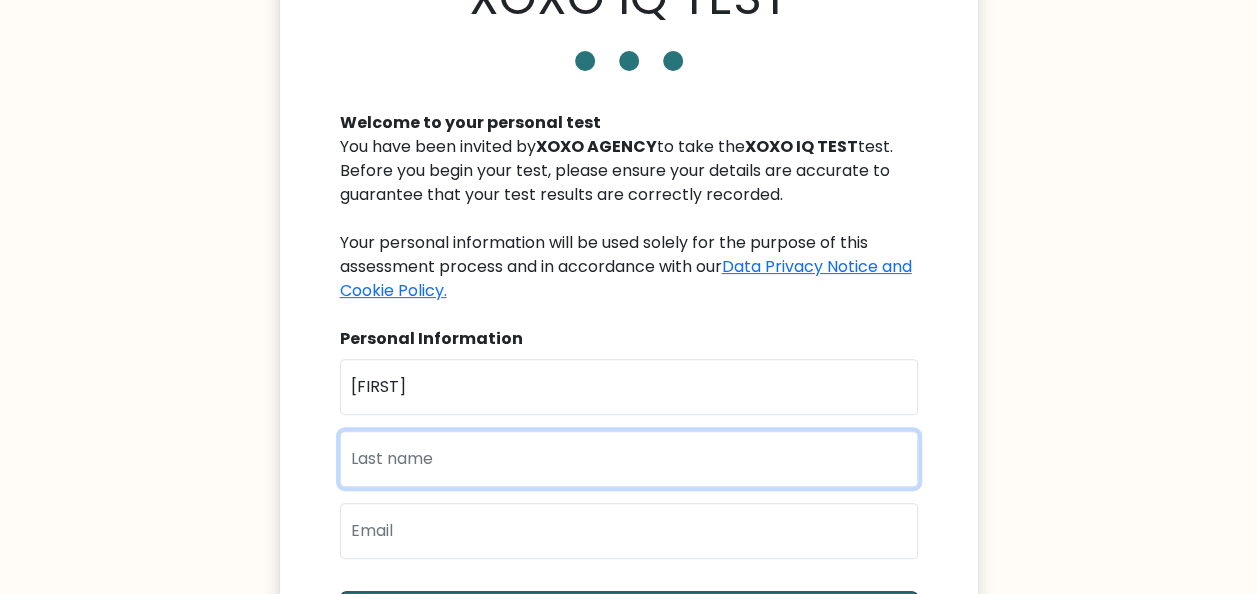 type on "MOMANYI" 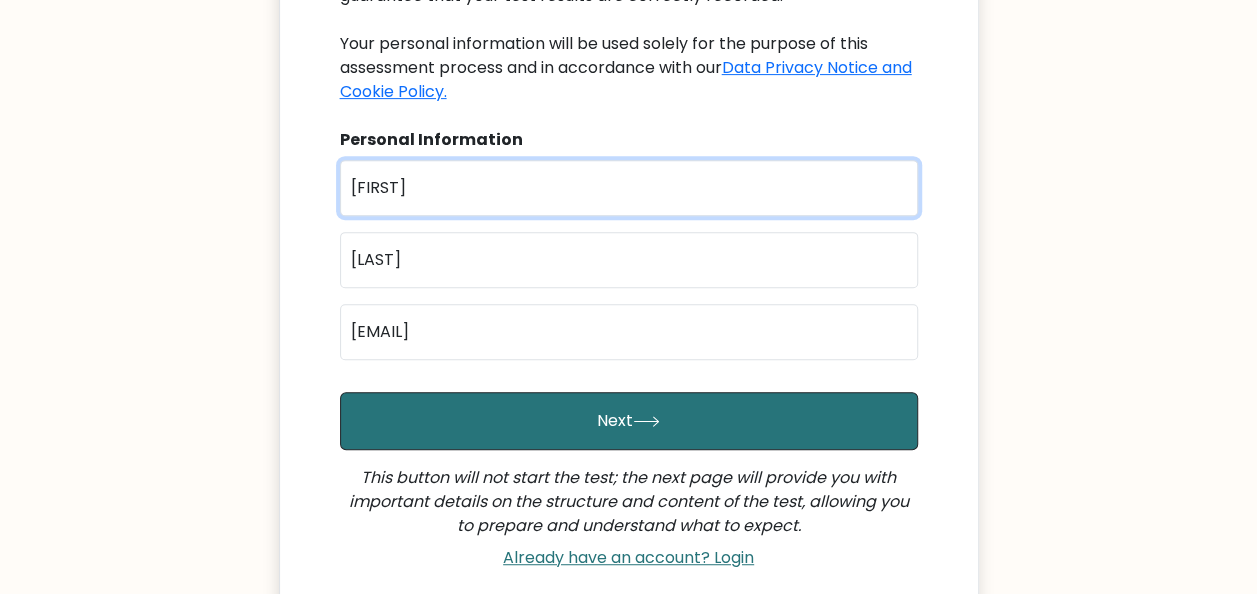 scroll, scrollTop: 328, scrollLeft: 0, axis: vertical 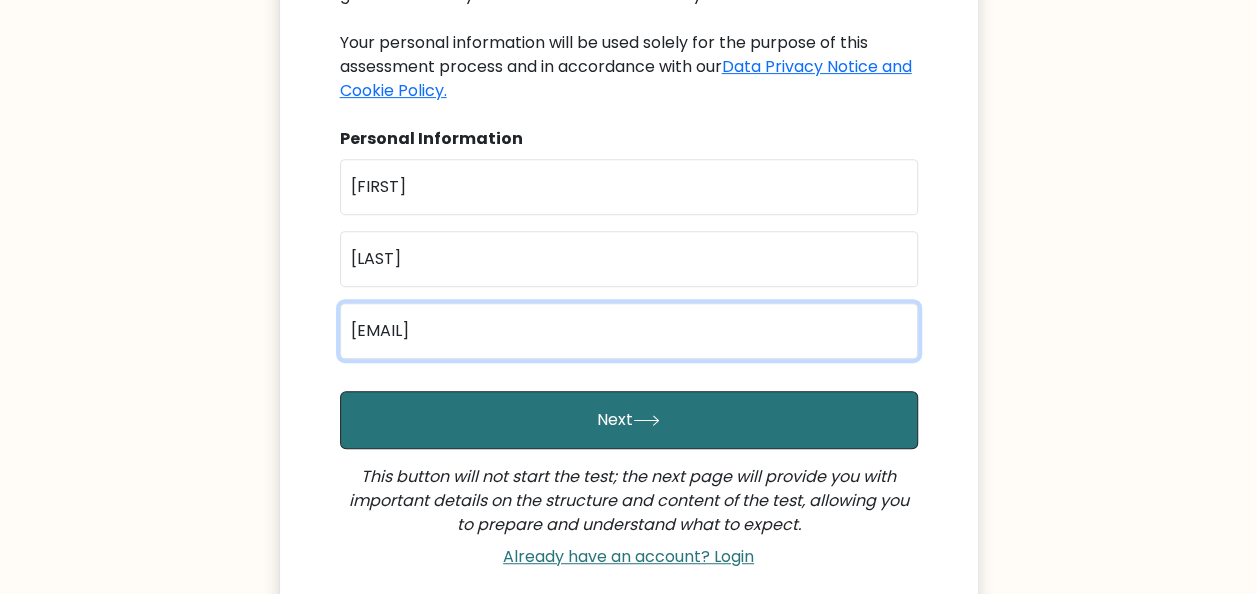 click on "edwinmomanyi76f@gmail.com" at bounding box center [629, 331] 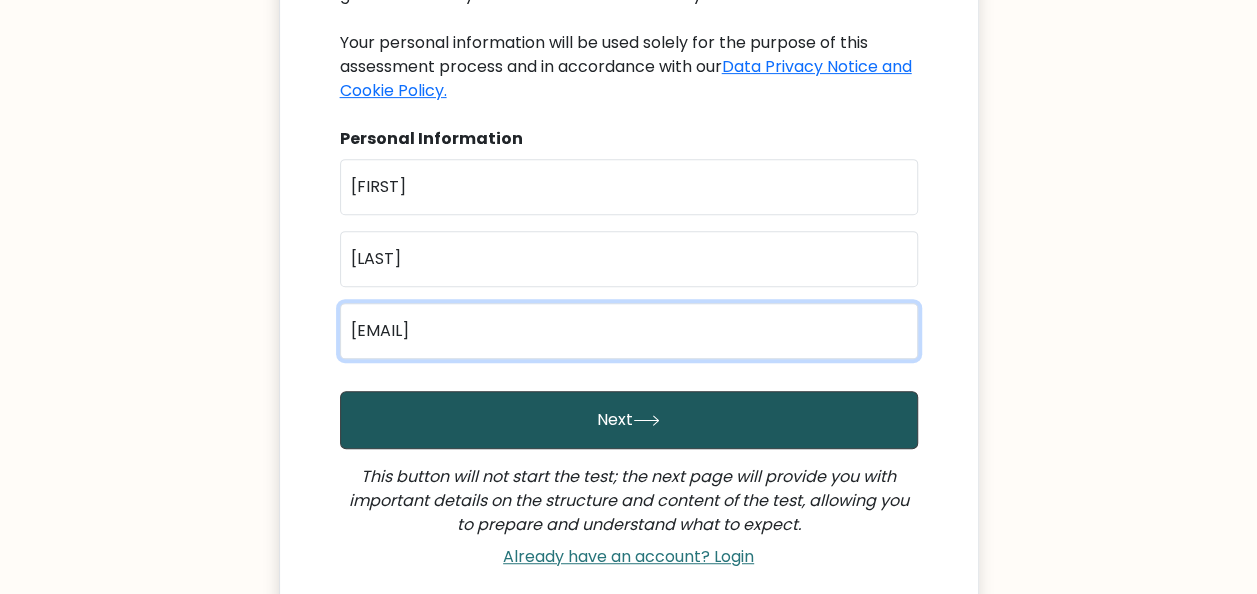 type on "edwinmomanyi73f@gmail.com" 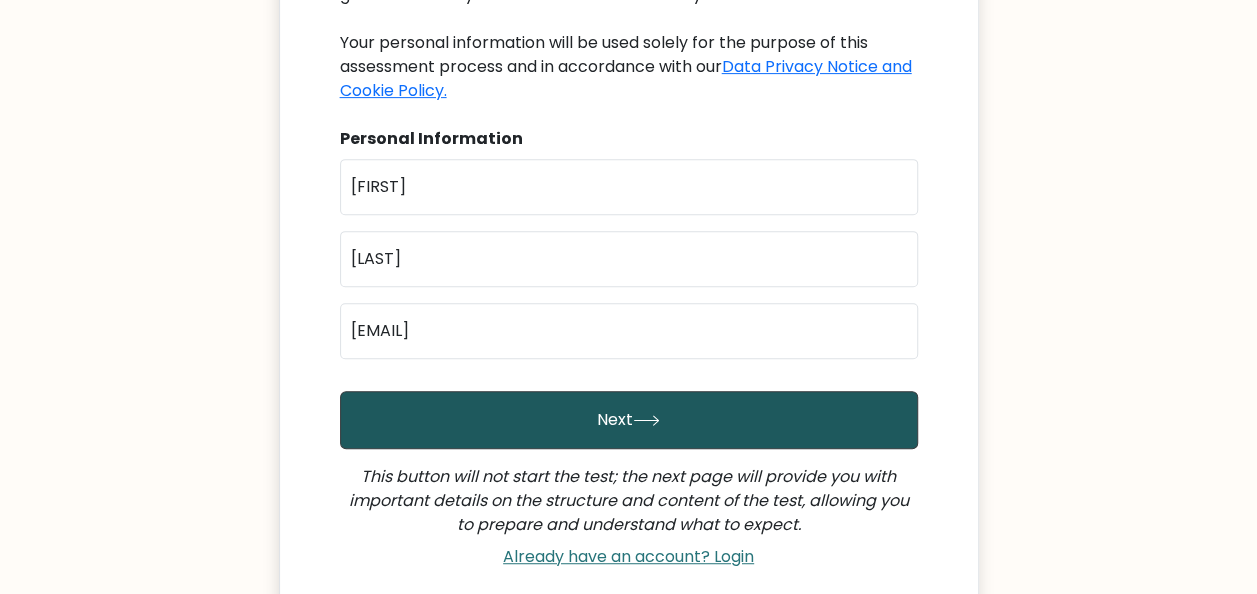 click on "Next" at bounding box center [629, 420] 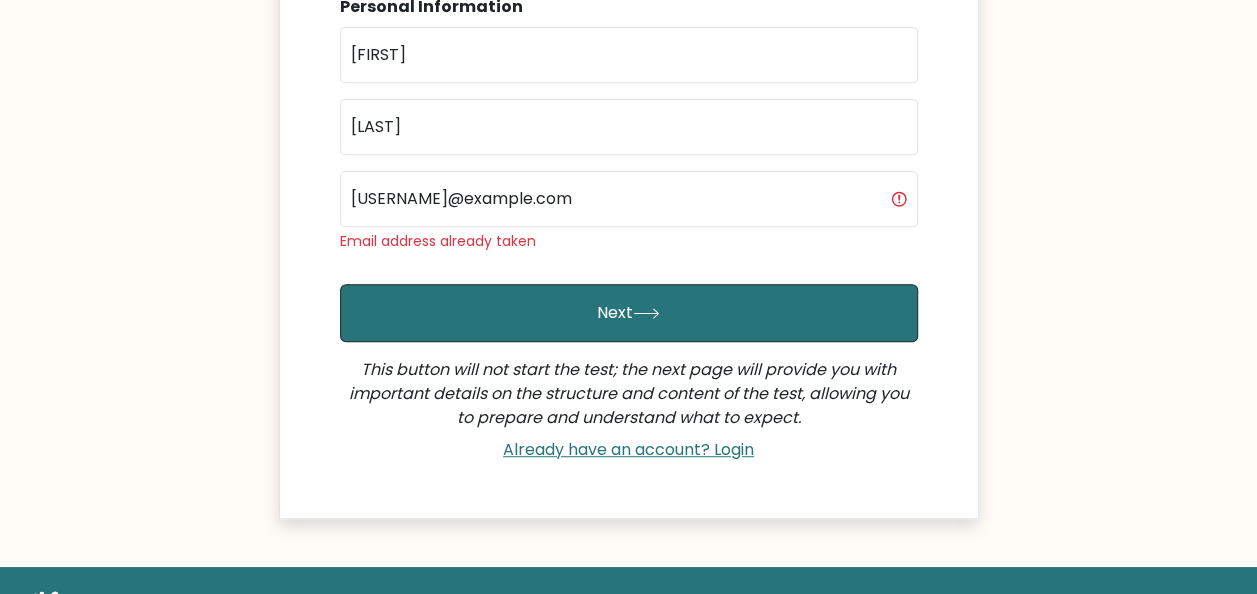 scroll, scrollTop: 500, scrollLeft: 0, axis: vertical 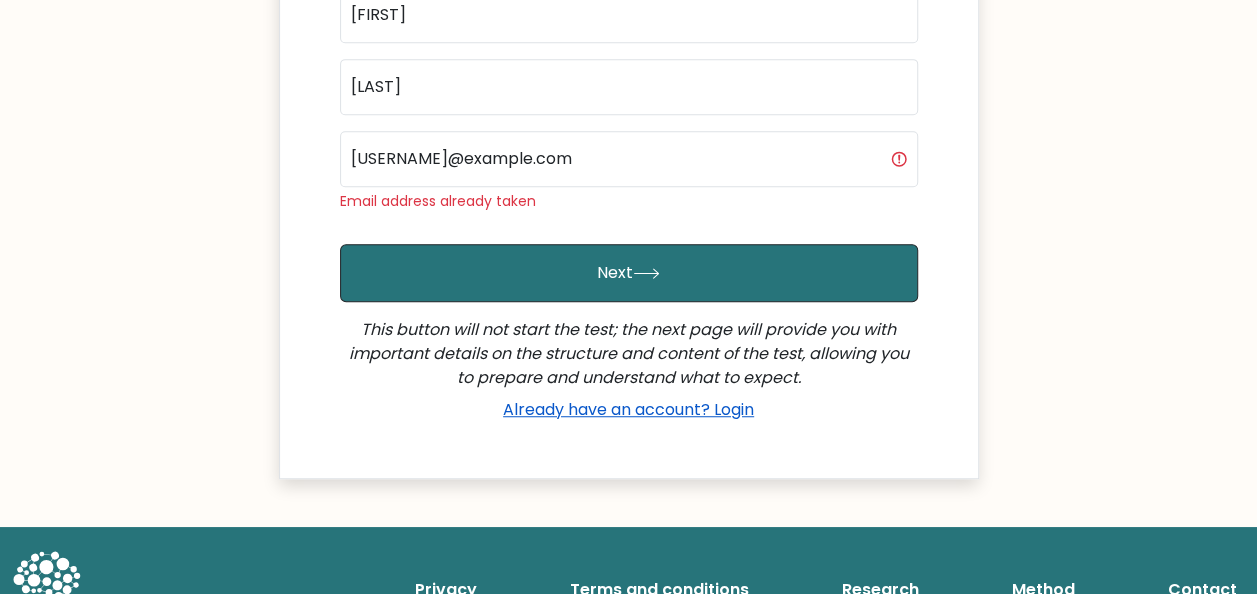 click on "Already have an account? Login" at bounding box center [628, 409] 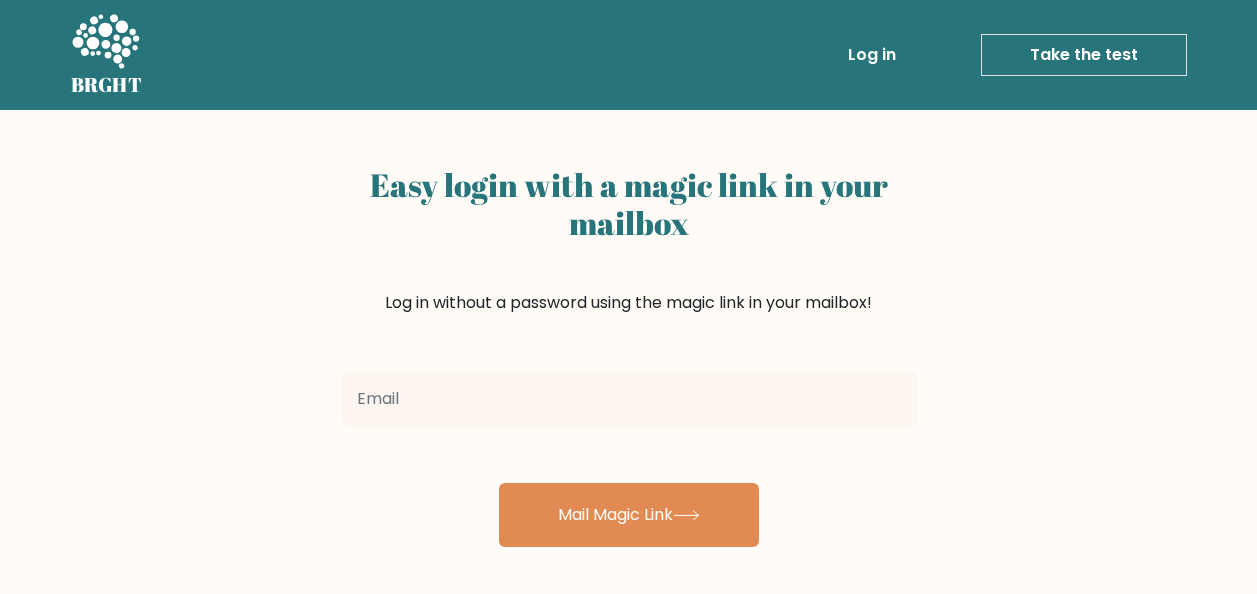 scroll, scrollTop: 0, scrollLeft: 0, axis: both 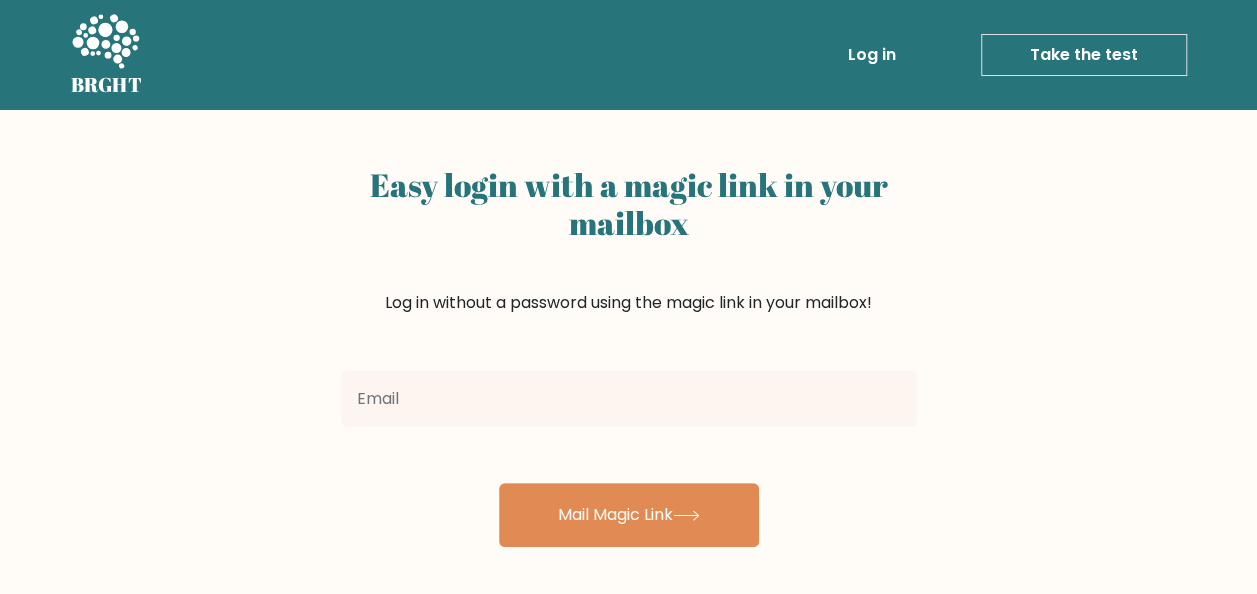 click at bounding box center [629, 399] 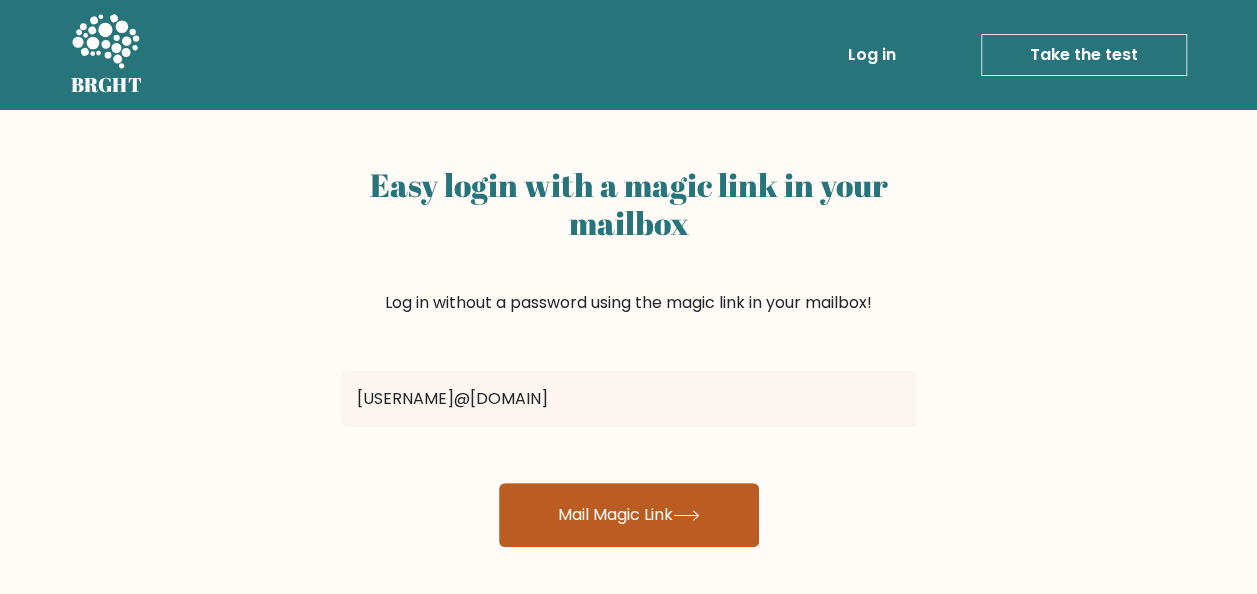 click on "Mail Magic Link" at bounding box center (629, 515) 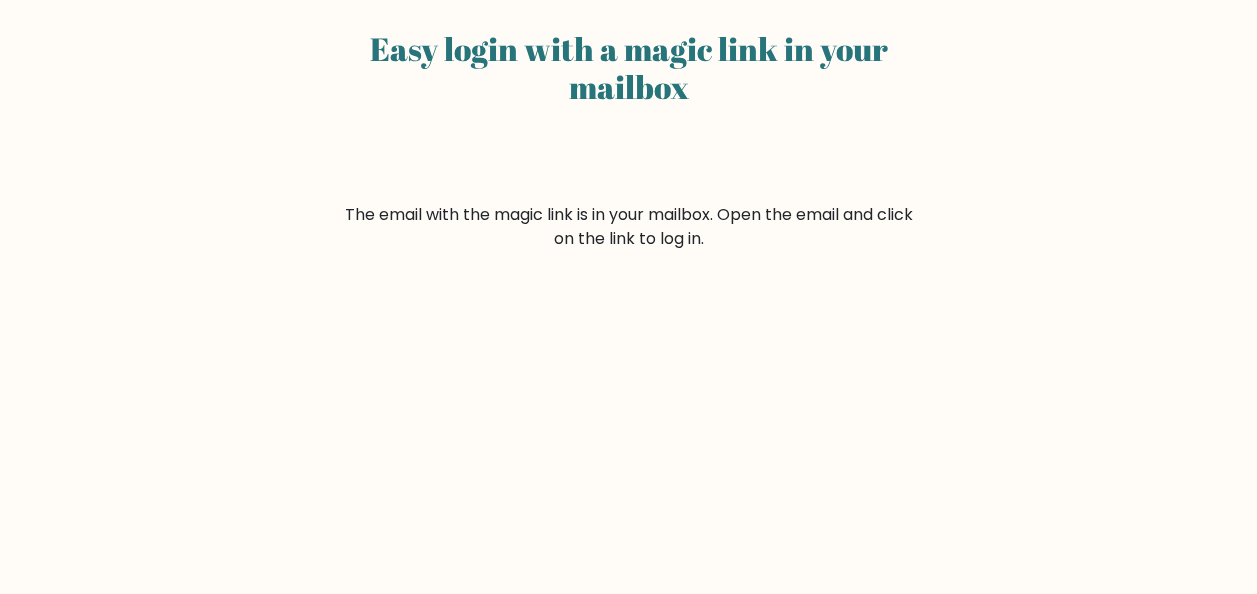 scroll, scrollTop: 0, scrollLeft: 0, axis: both 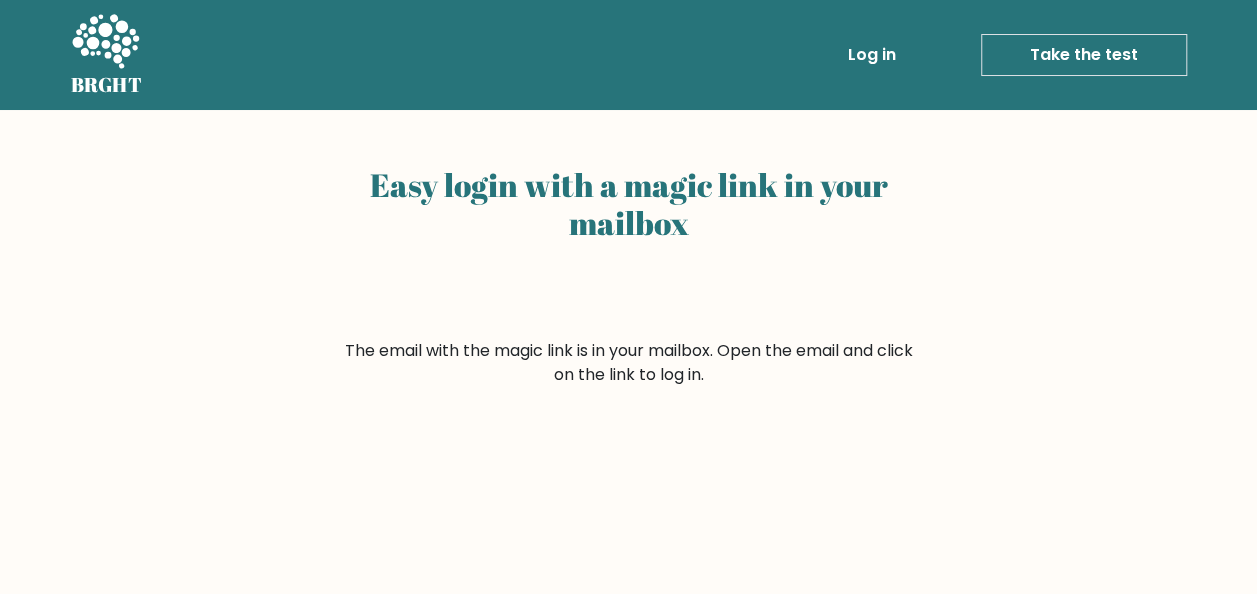 click on "Log in" at bounding box center (872, 55) 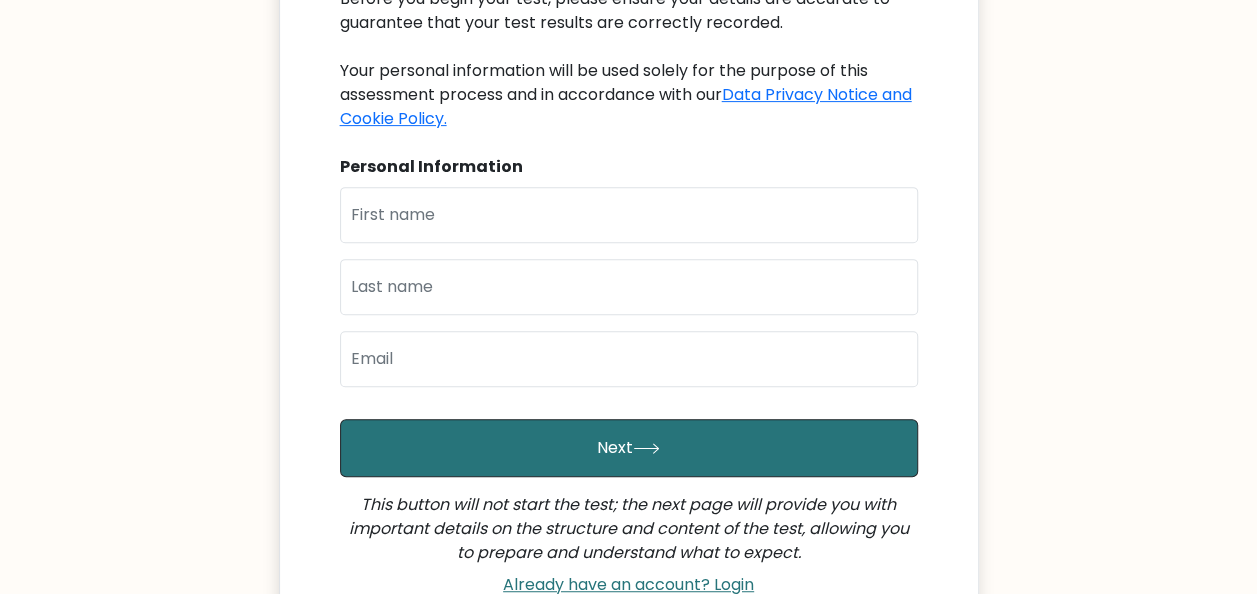 scroll, scrollTop: 528, scrollLeft: 0, axis: vertical 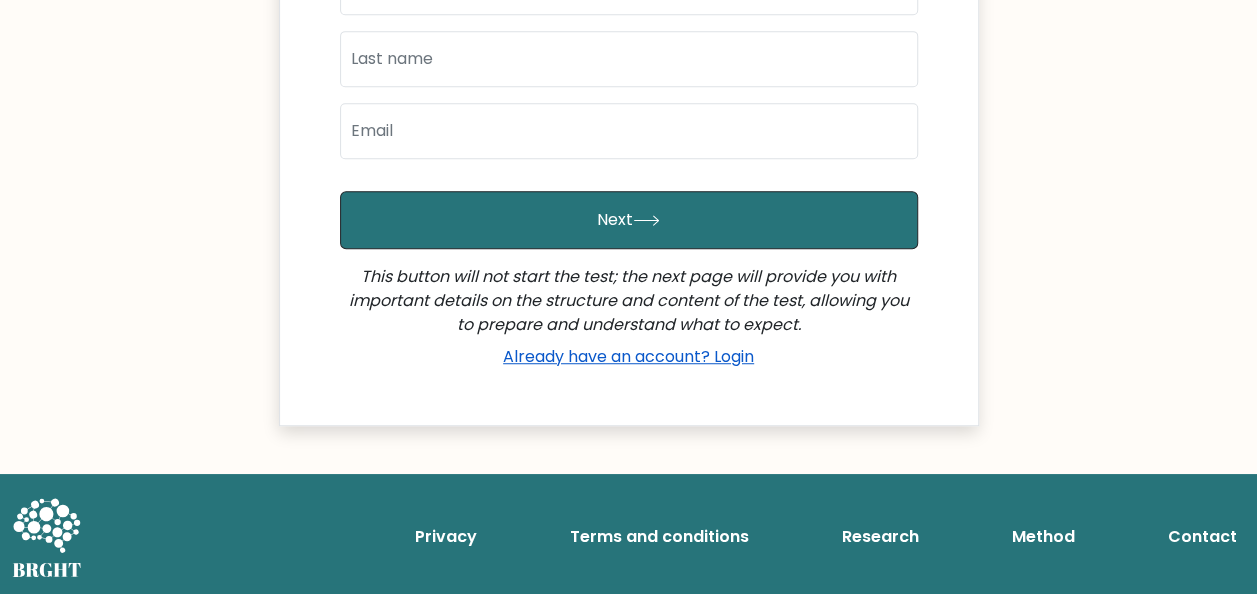 click on "Already have an account? Login" at bounding box center [628, 356] 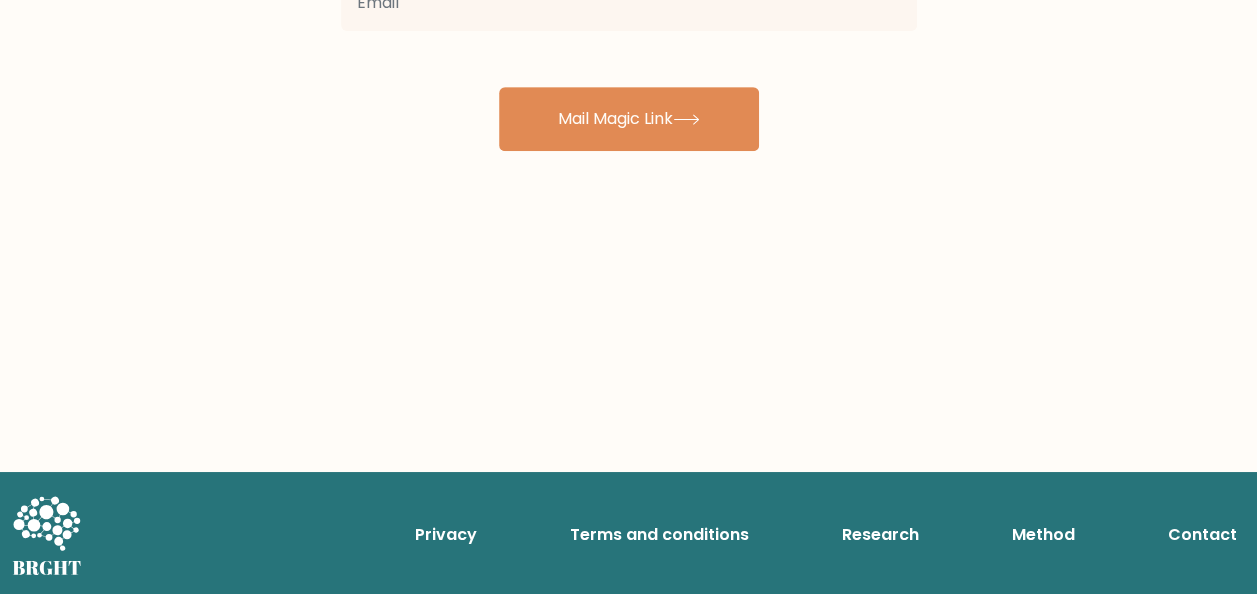 scroll, scrollTop: 0, scrollLeft: 0, axis: both 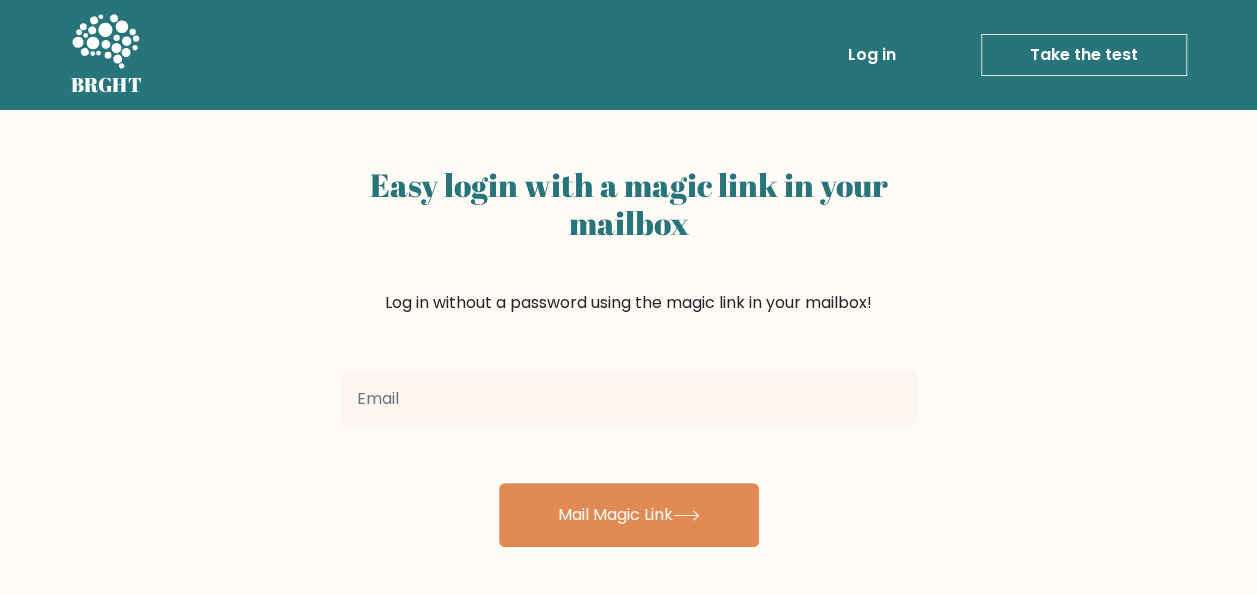 click on "Take the test" at bounding box center [1084, 55] 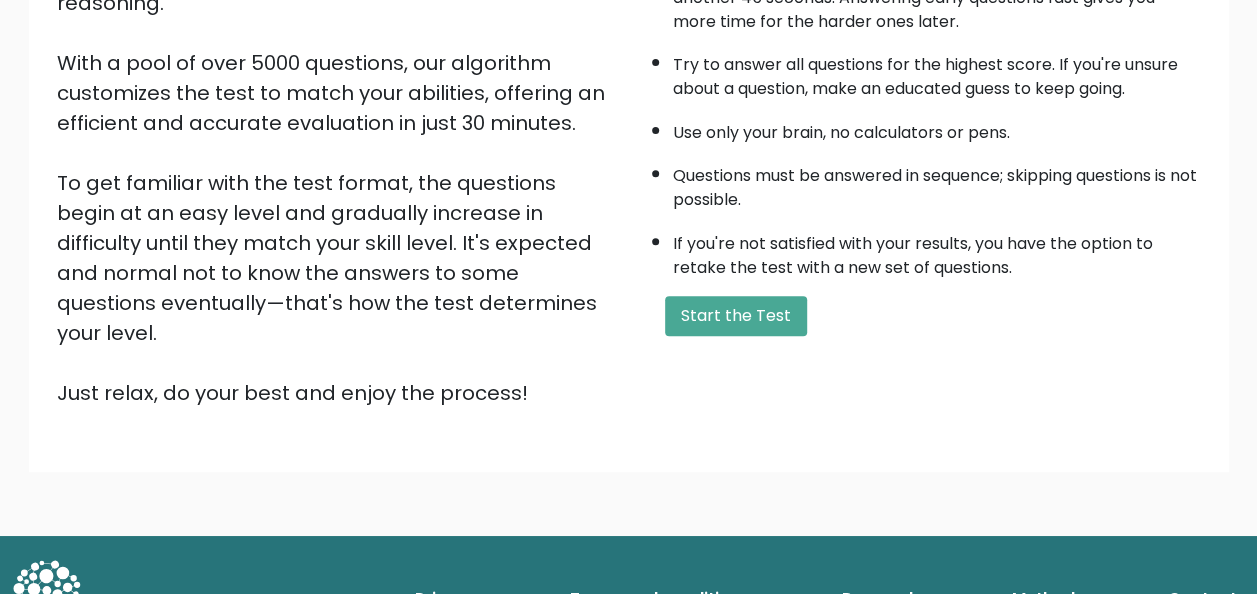 scroll, scrollTop: 322, scrollLeft: 0, axis: vertical 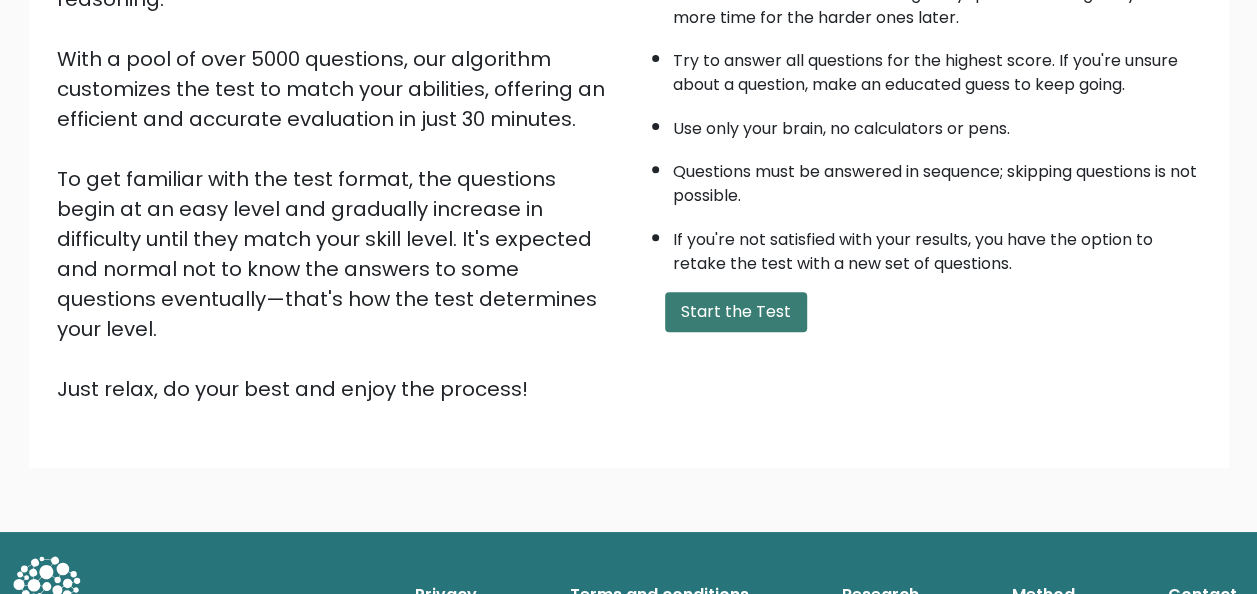 click on "Start the Test" at bounding box center (736, 312) 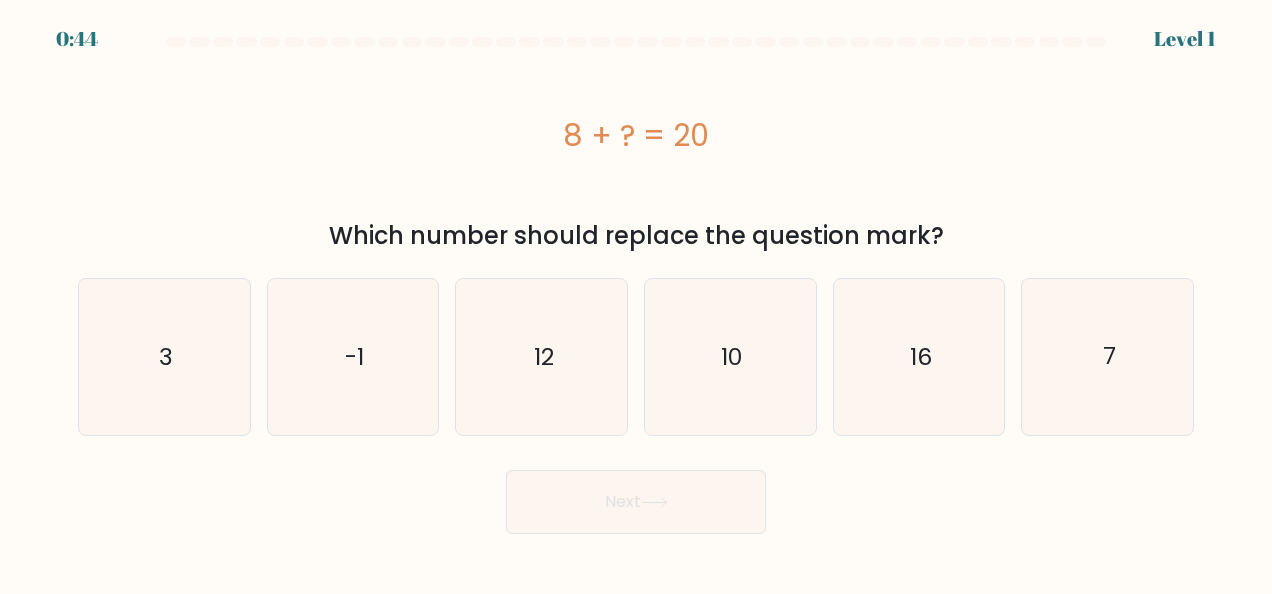 scroll, scrollTop: 0, scrollLeft: 0, axis: both 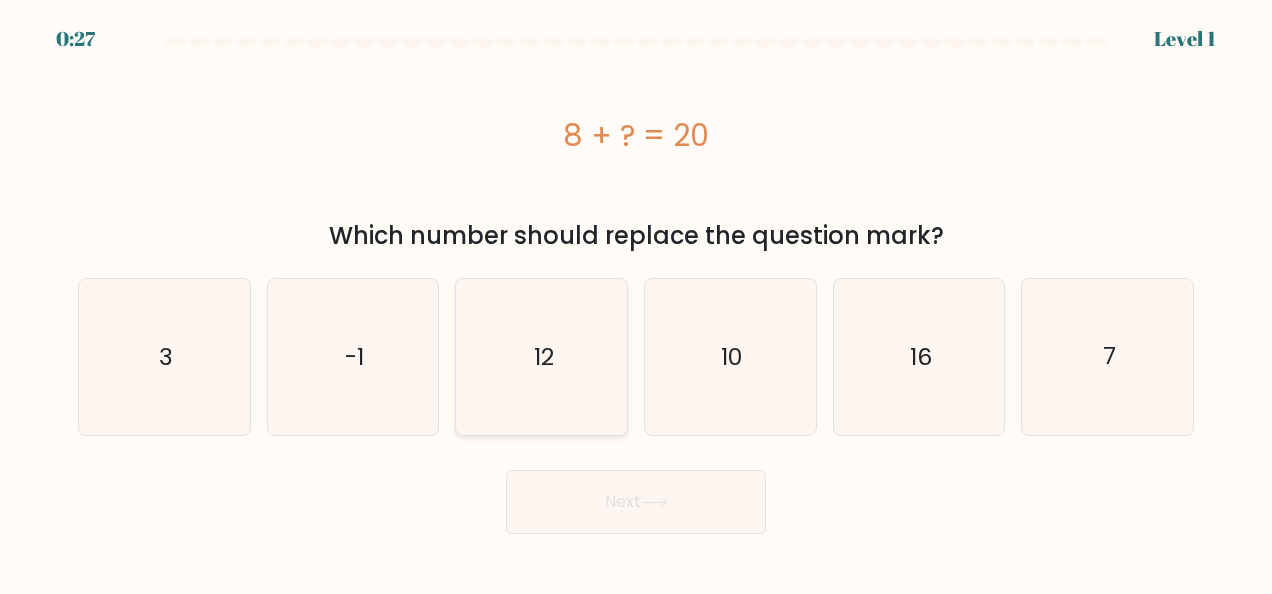 click on "12" 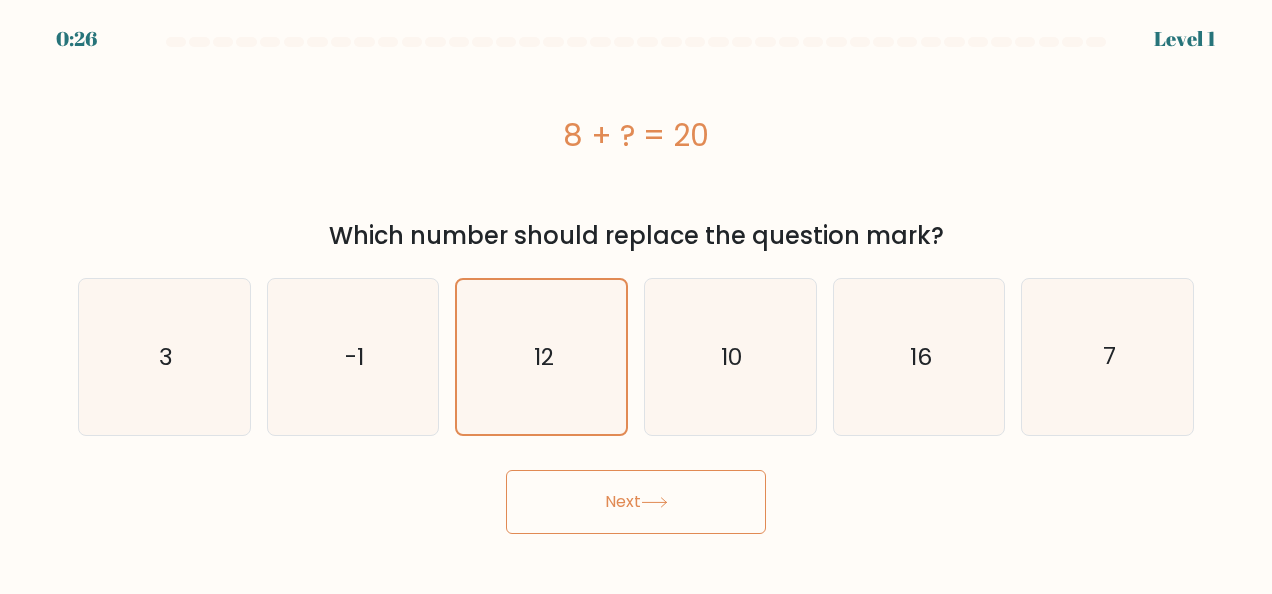 click on "Next" at bounding box center [636, 502] 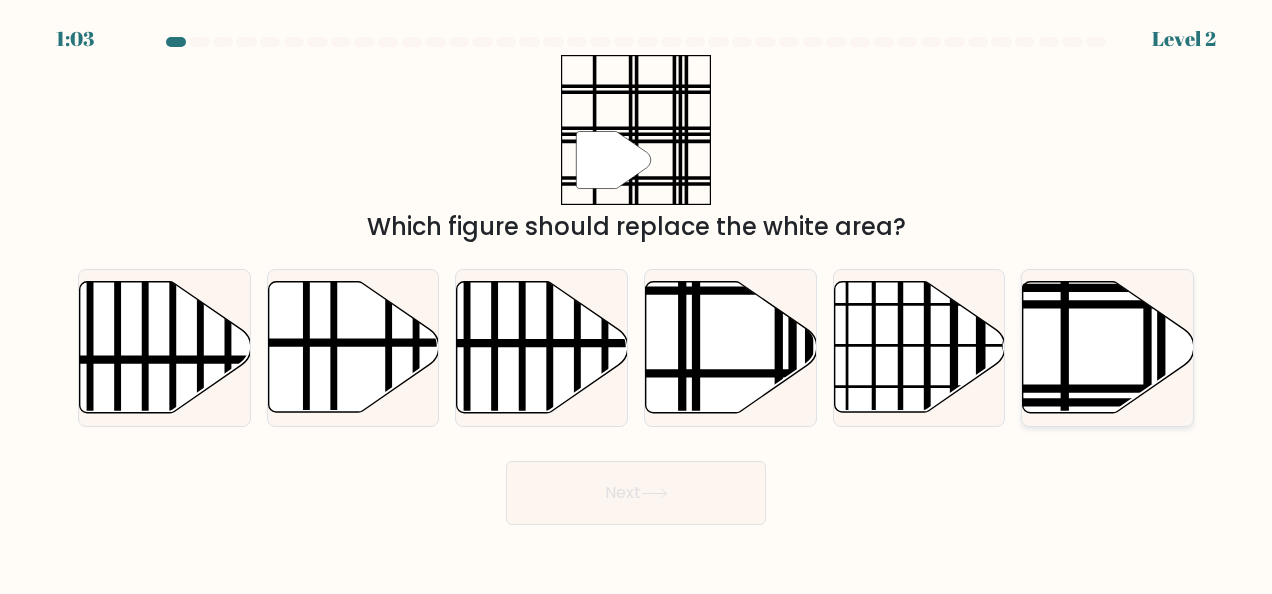 click 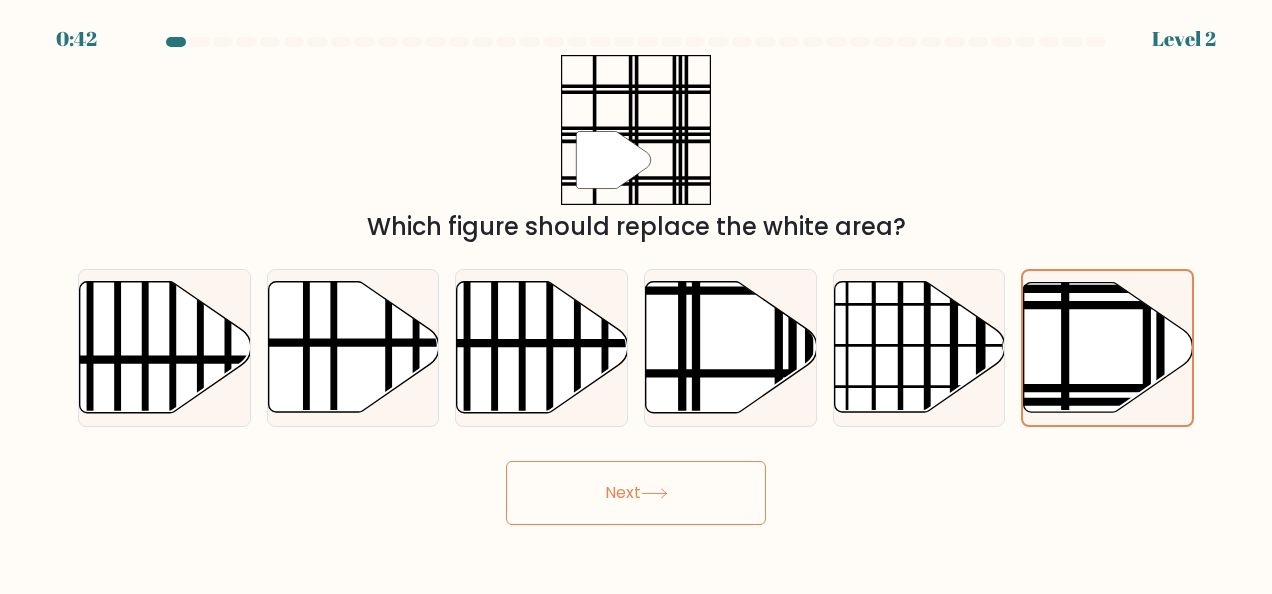 drag, startPoint x: 224, startPoint y: 645, endPoint x: 965, endPoint y: 146, distance: 893.3544 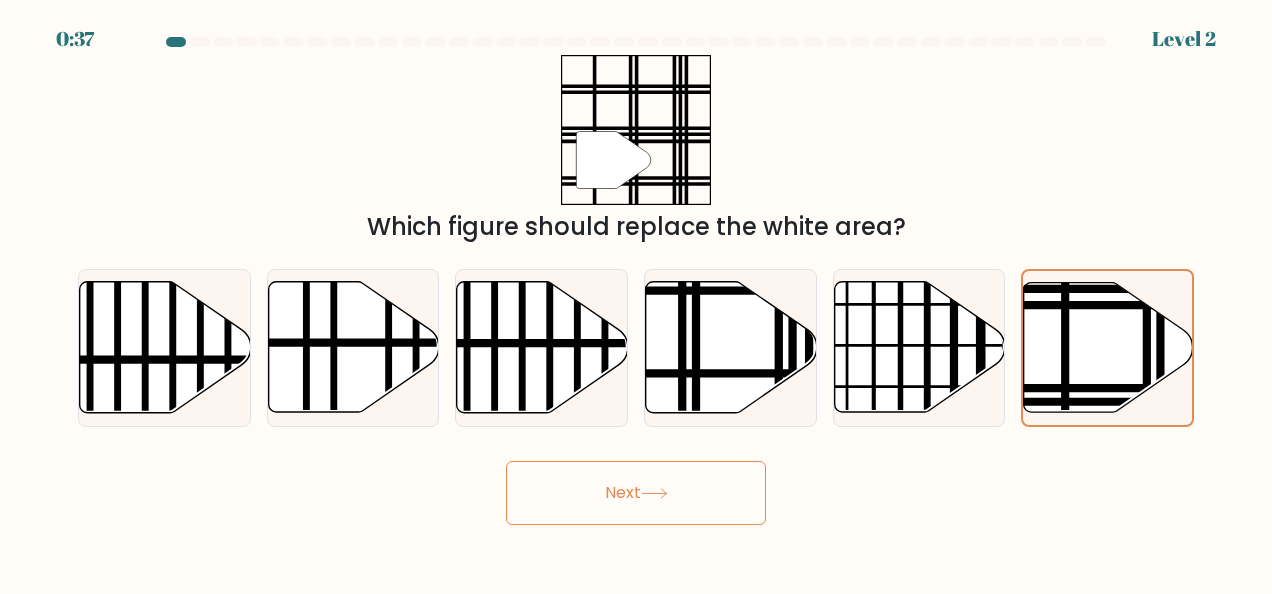 click on "Next" at bounding box center [636, 493] 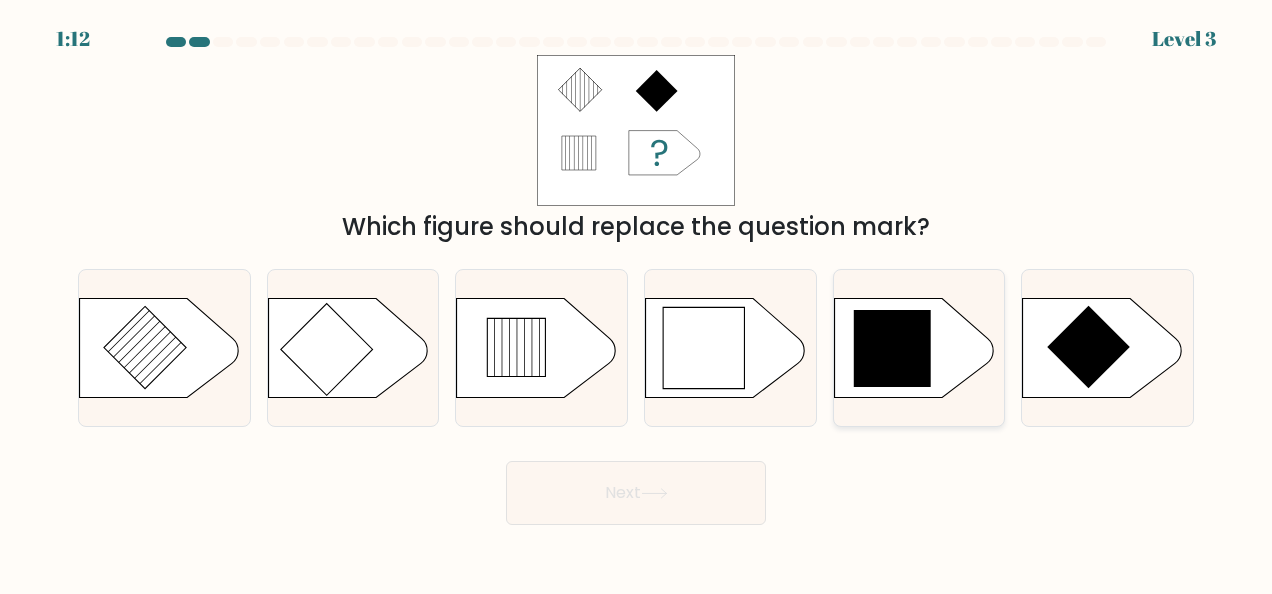 click 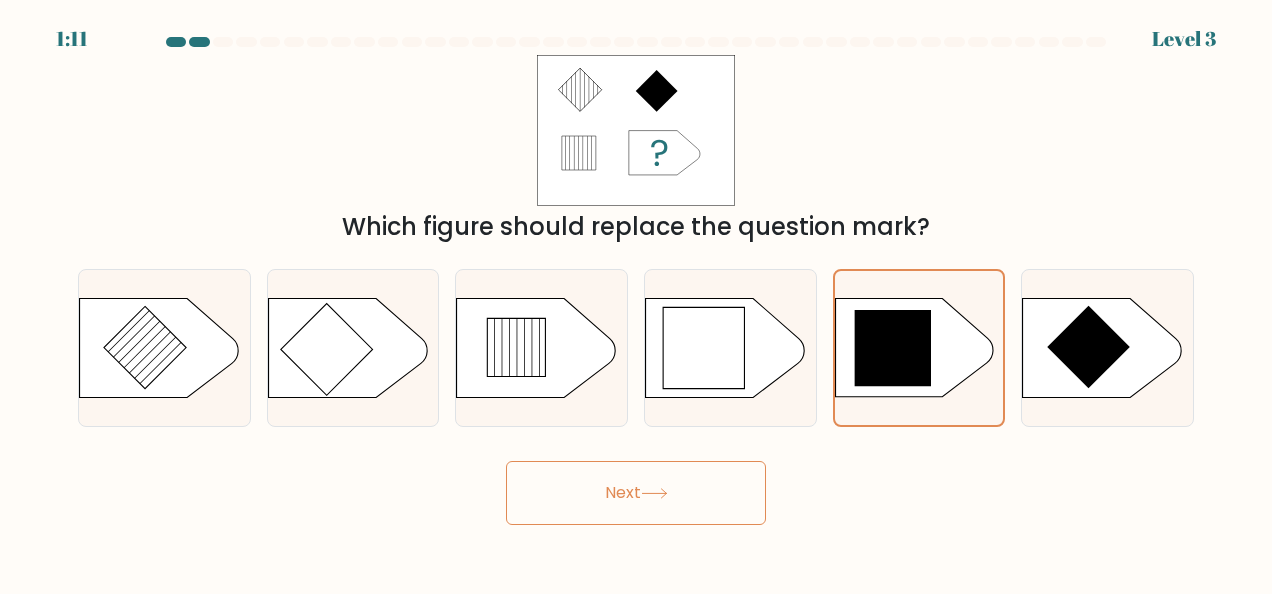 click on "Next" at bounding box center (636, 493) 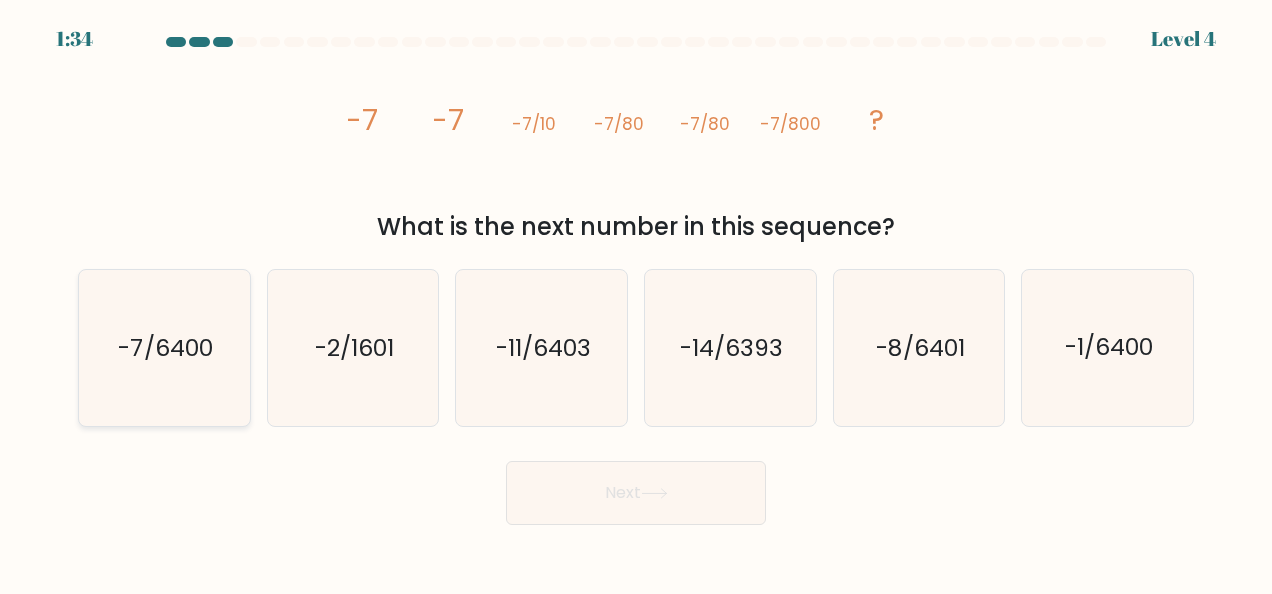 click on "-7/6400" 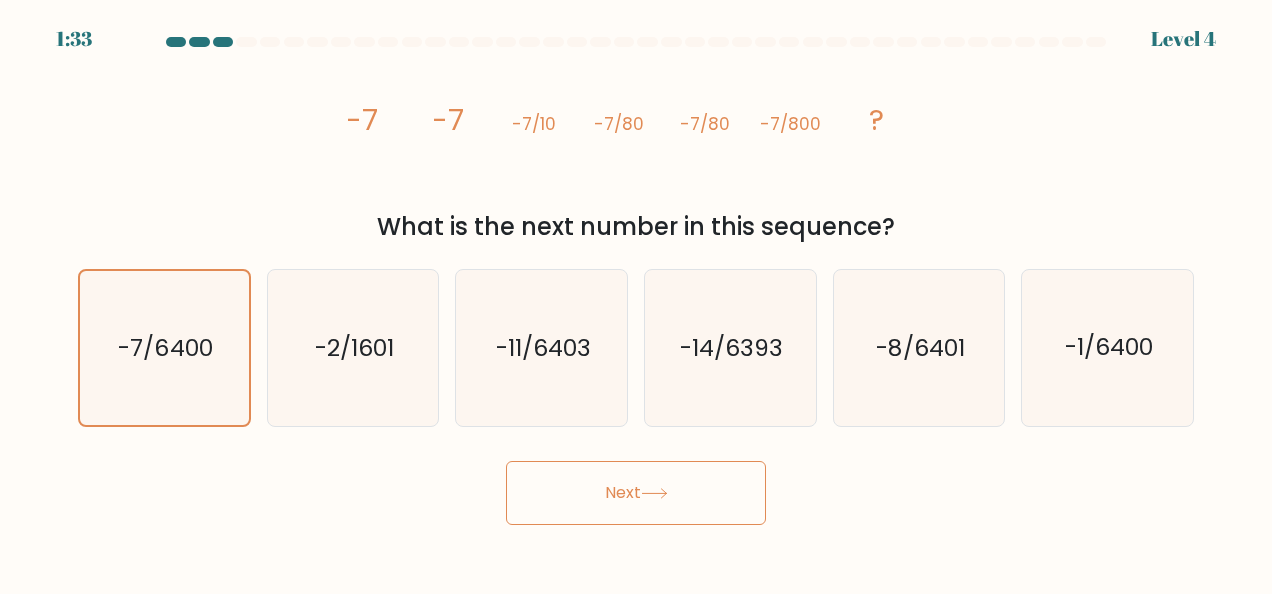click on "Next" at bounding box center (636, 493) 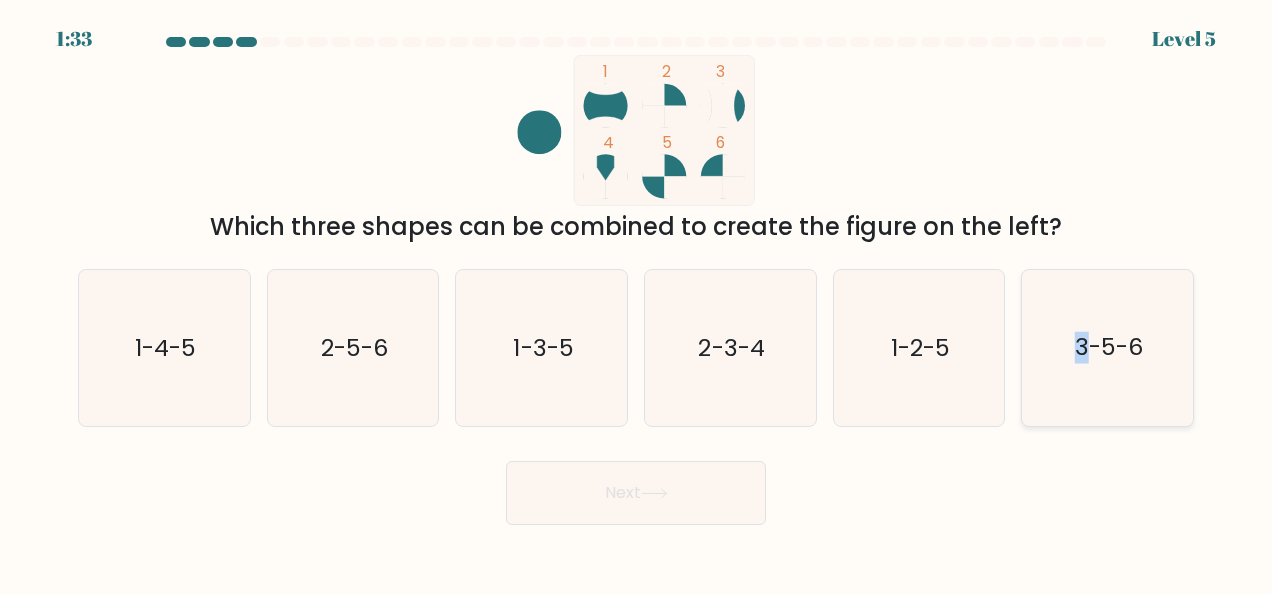 click on "3-5-6" 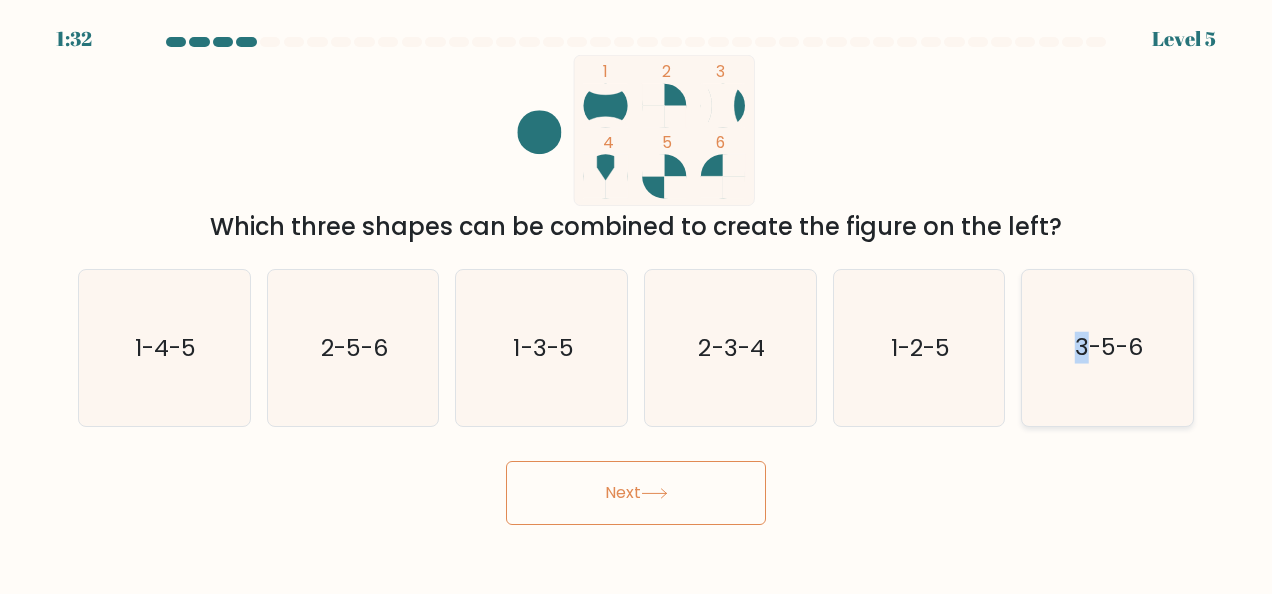 drag, startPoint x: 1084, startPoint y: 352, endPoint x: 1088, endPoint y: 342, distance: 10.770329 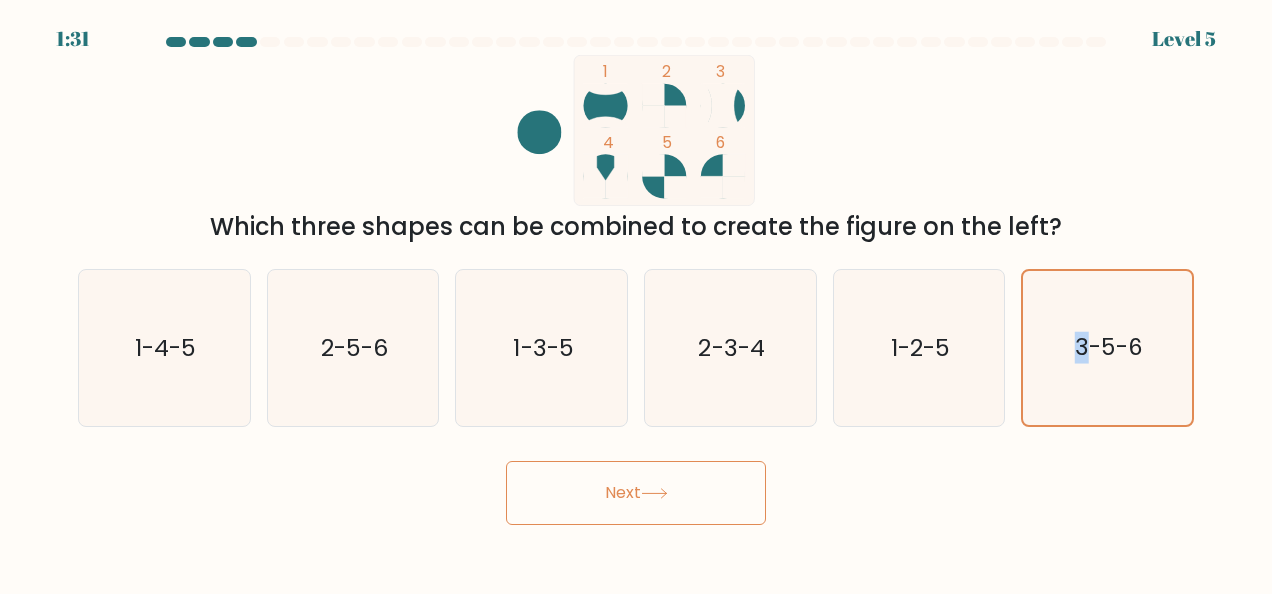 click on "Next" at bounding box center [636, 493] 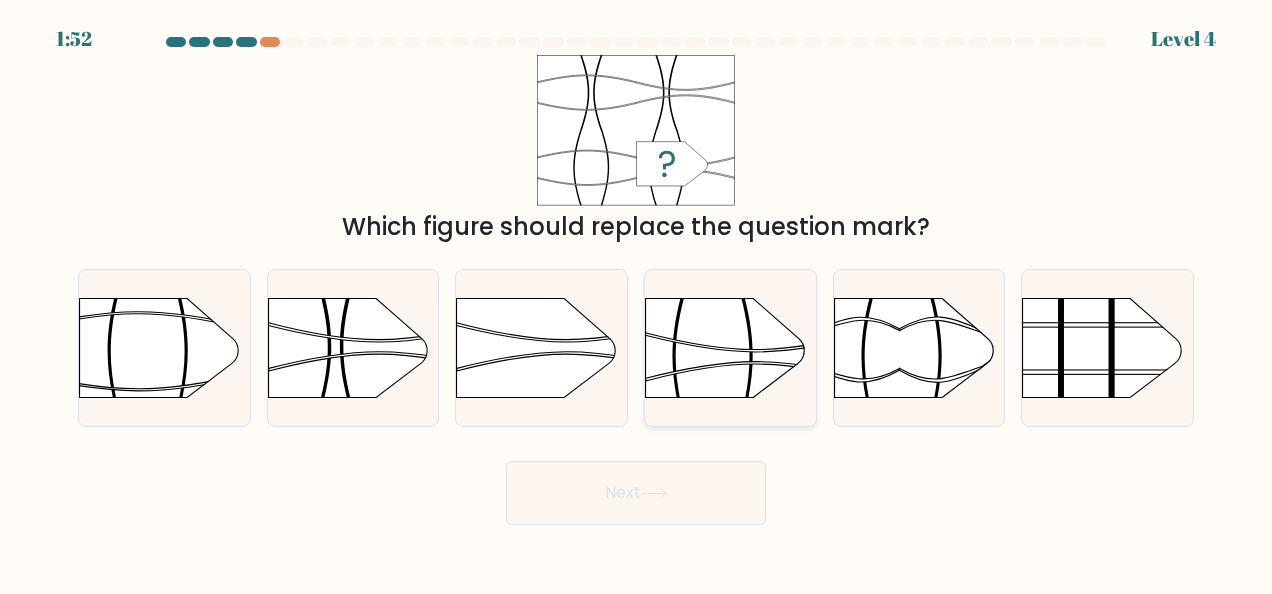 click 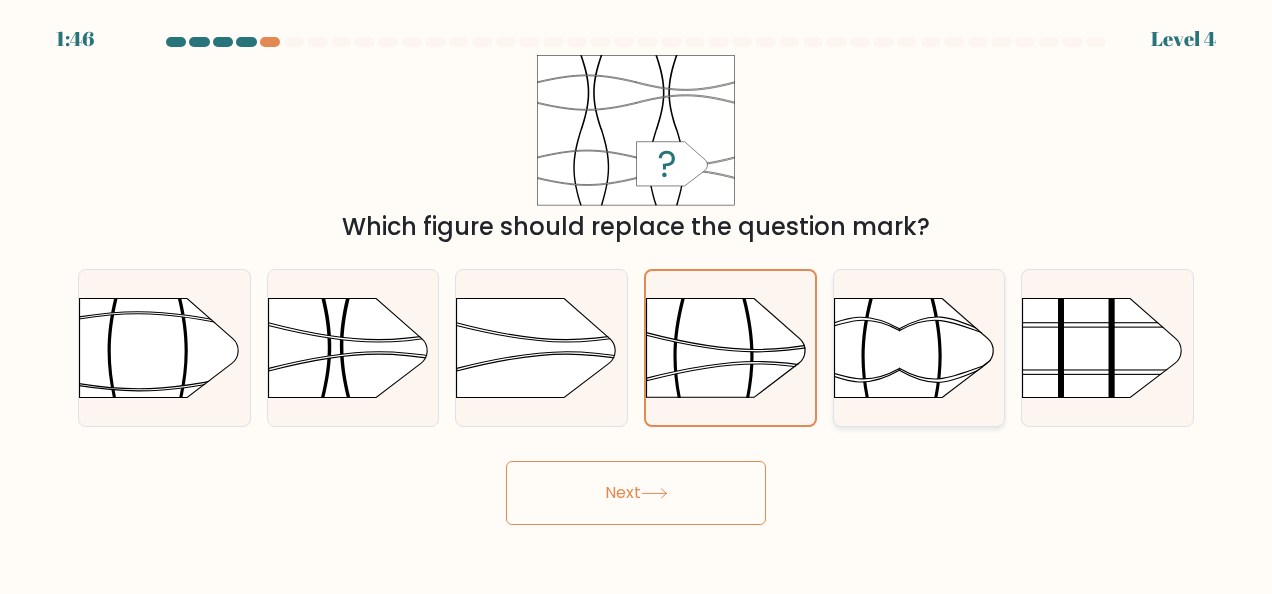 click 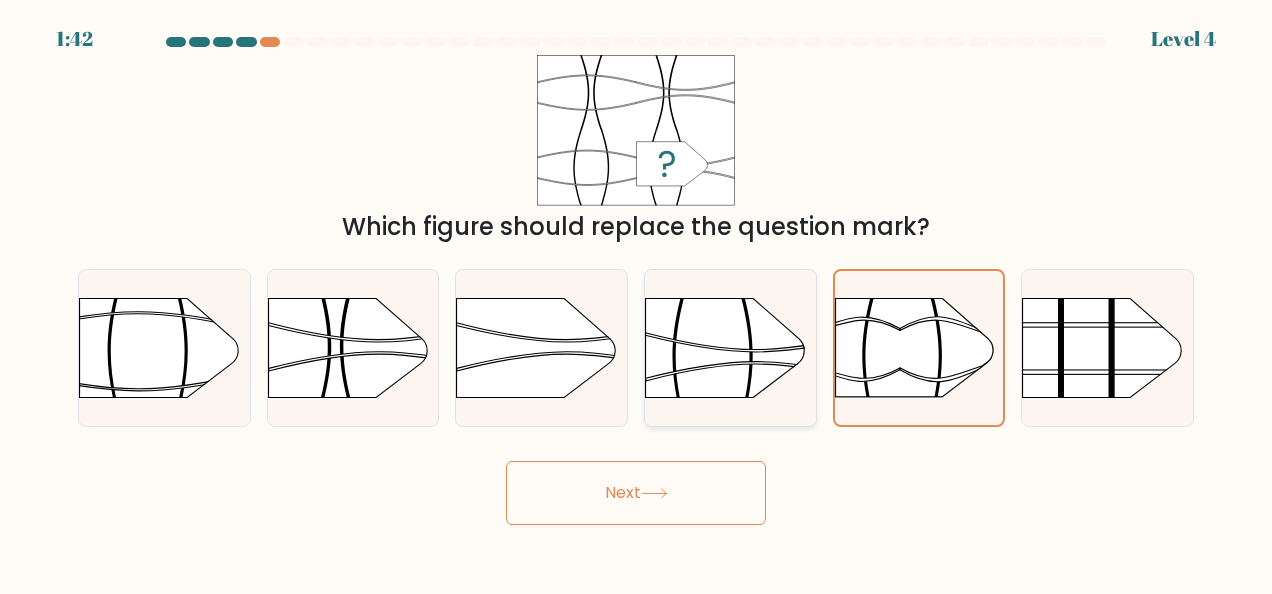 click 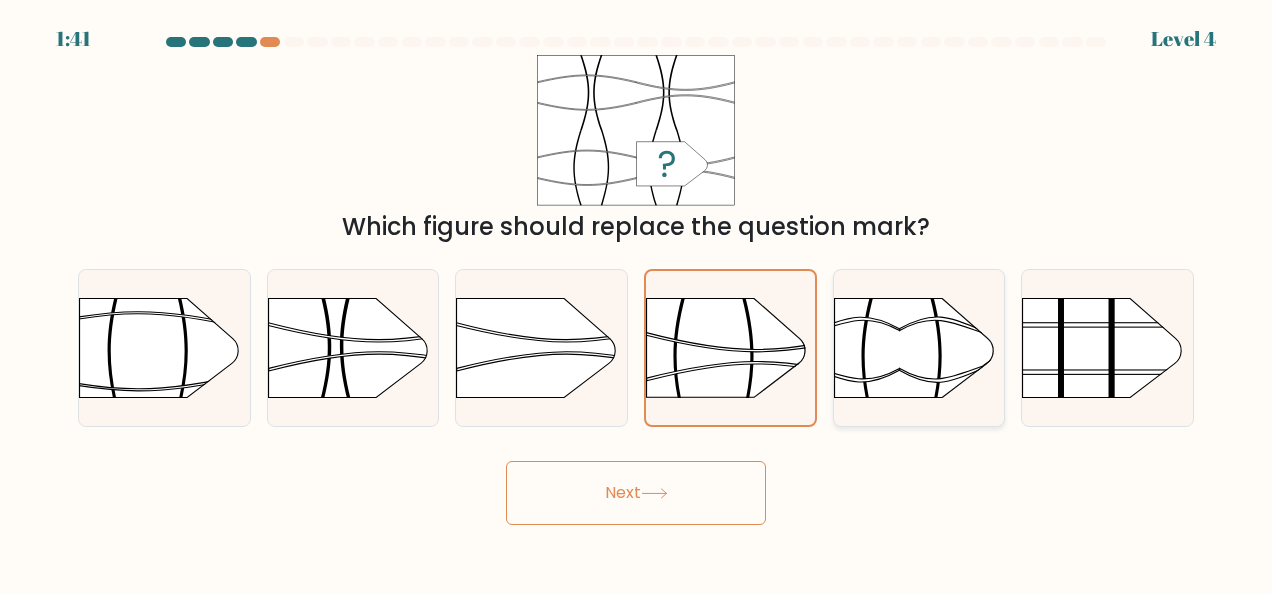 click 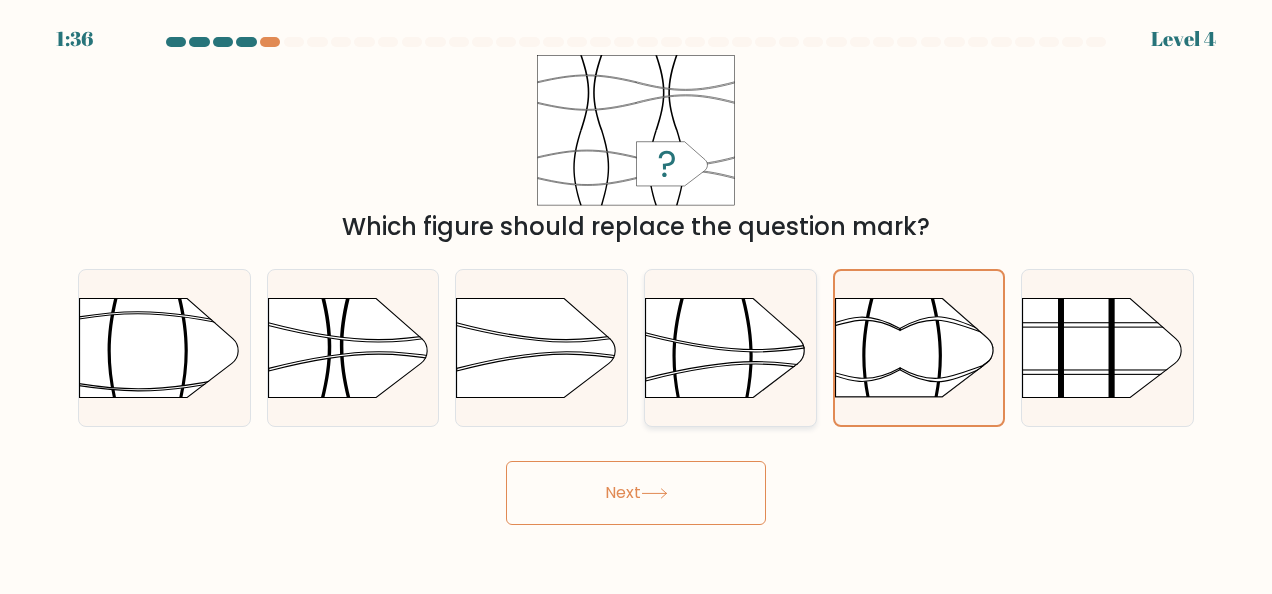 click 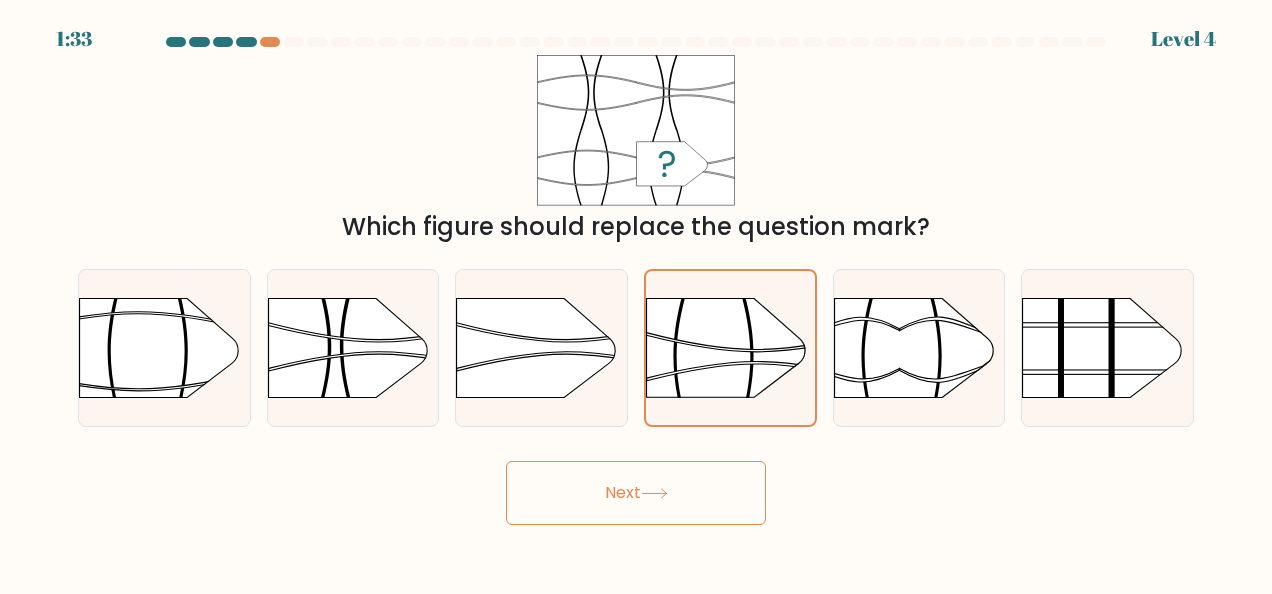 click on "Next" at bounding box center [636, 493] 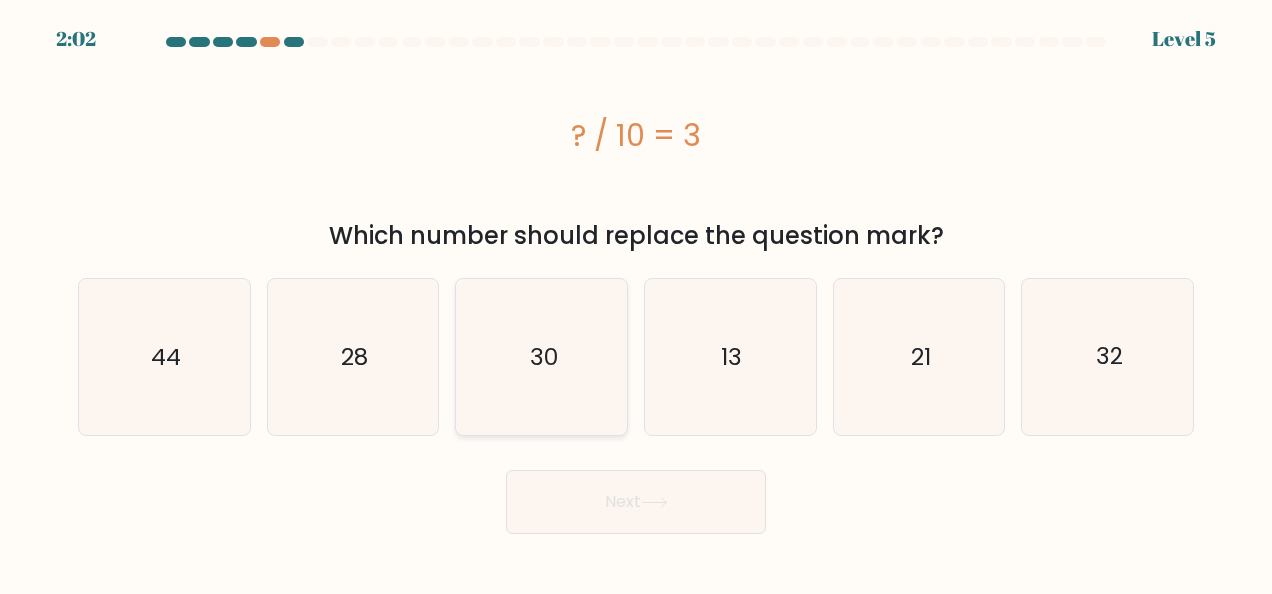 click on "30" 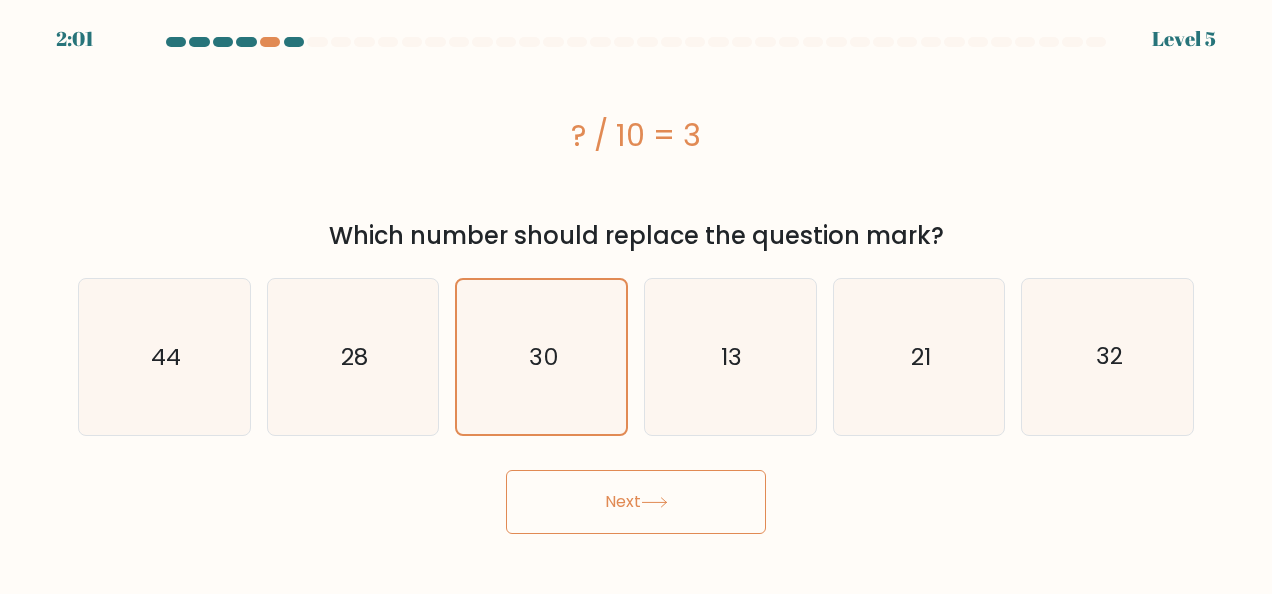 click 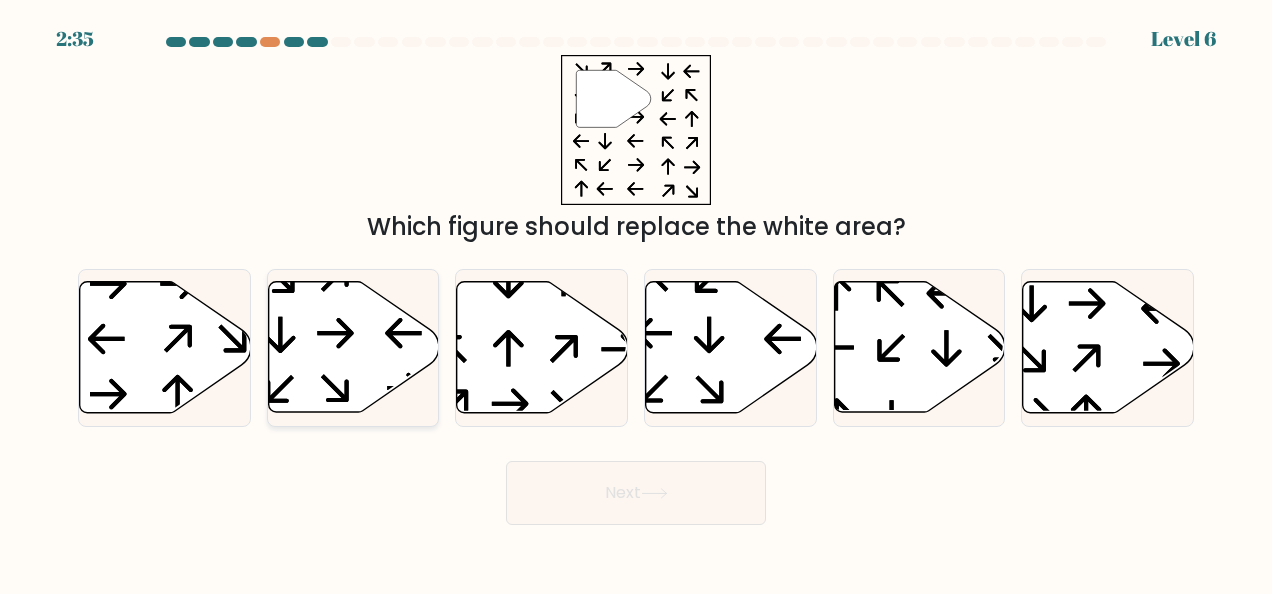 click 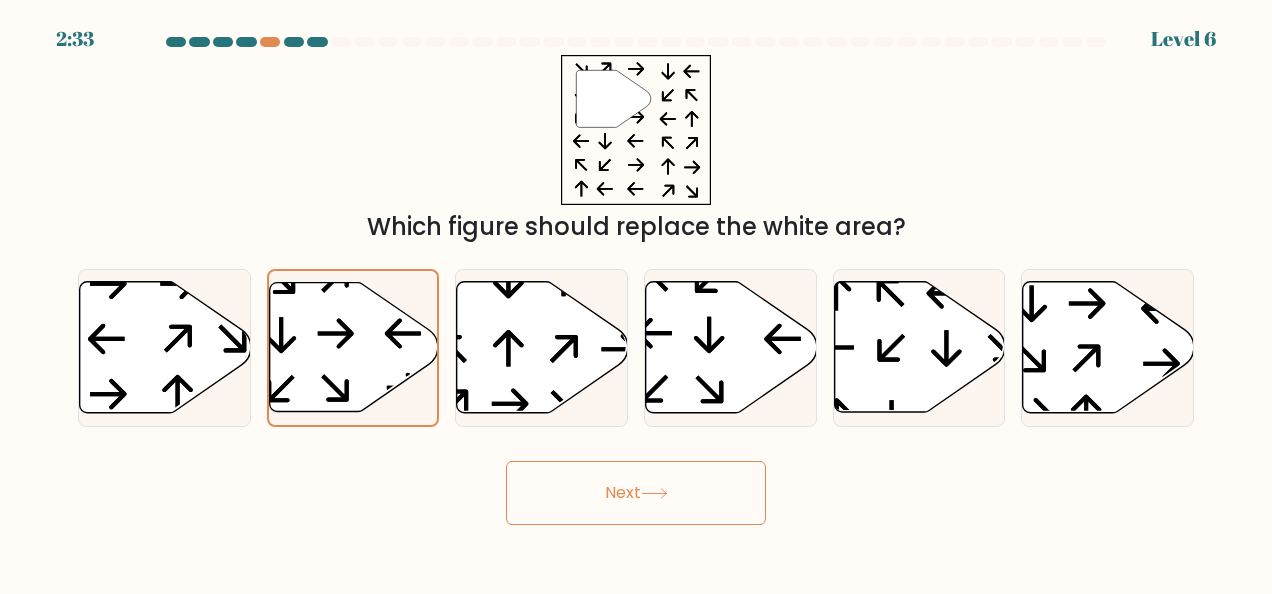 click on "Next" at bounding box center [636, 493] 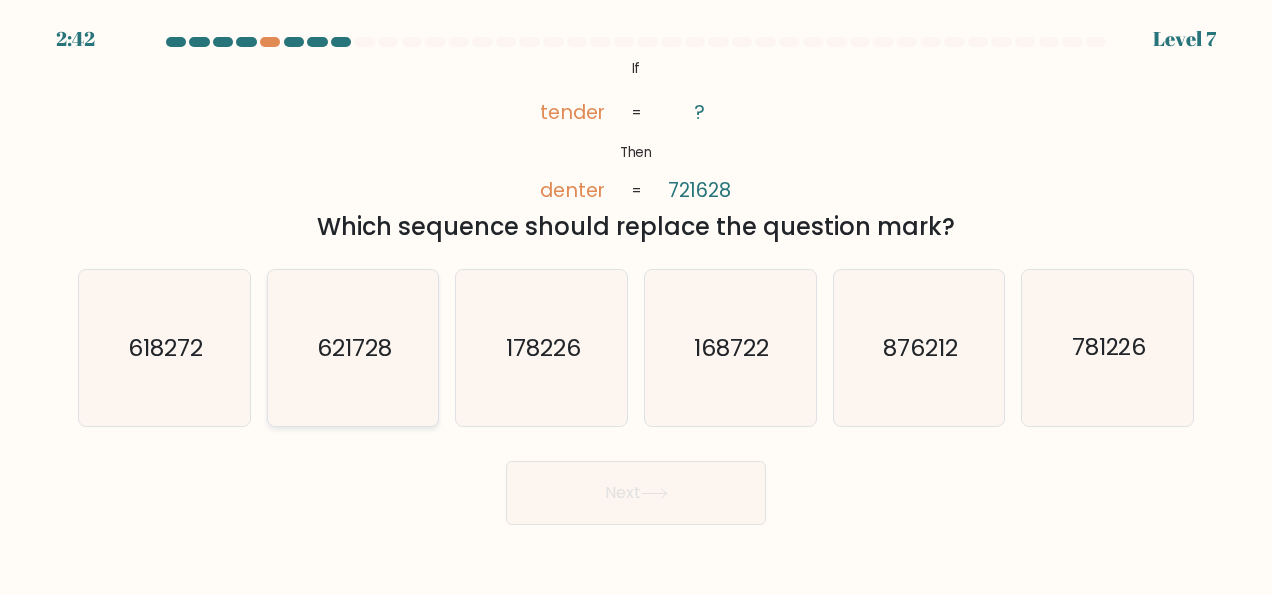 click on "621728" 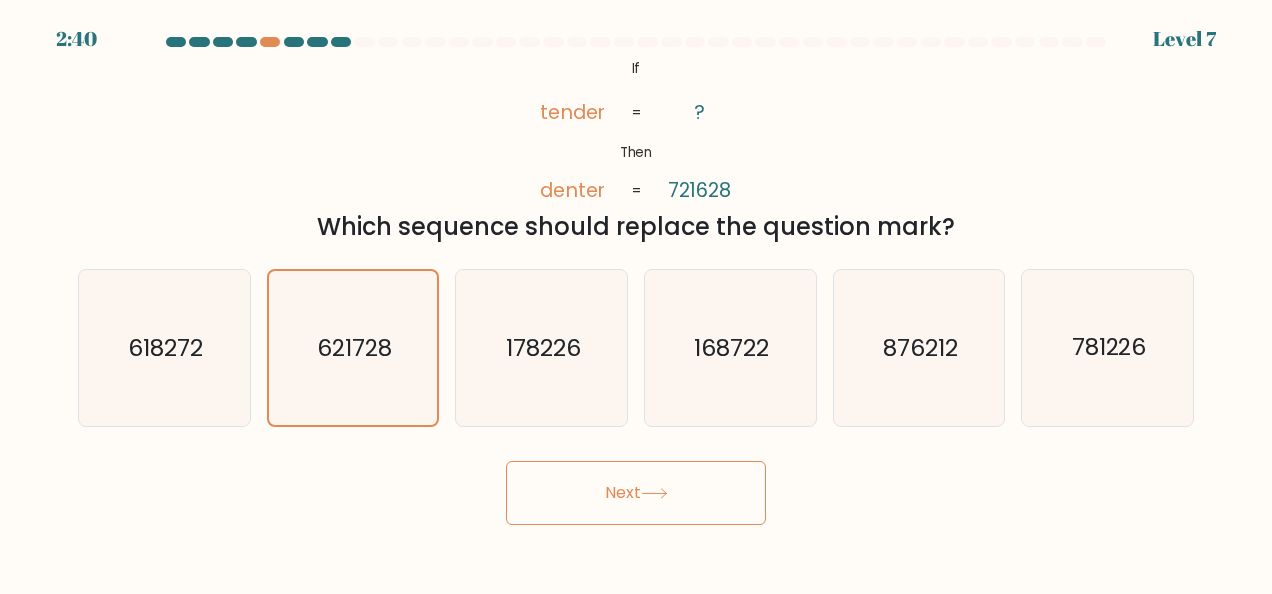 click on "Next" at bounding box center [636, 493] 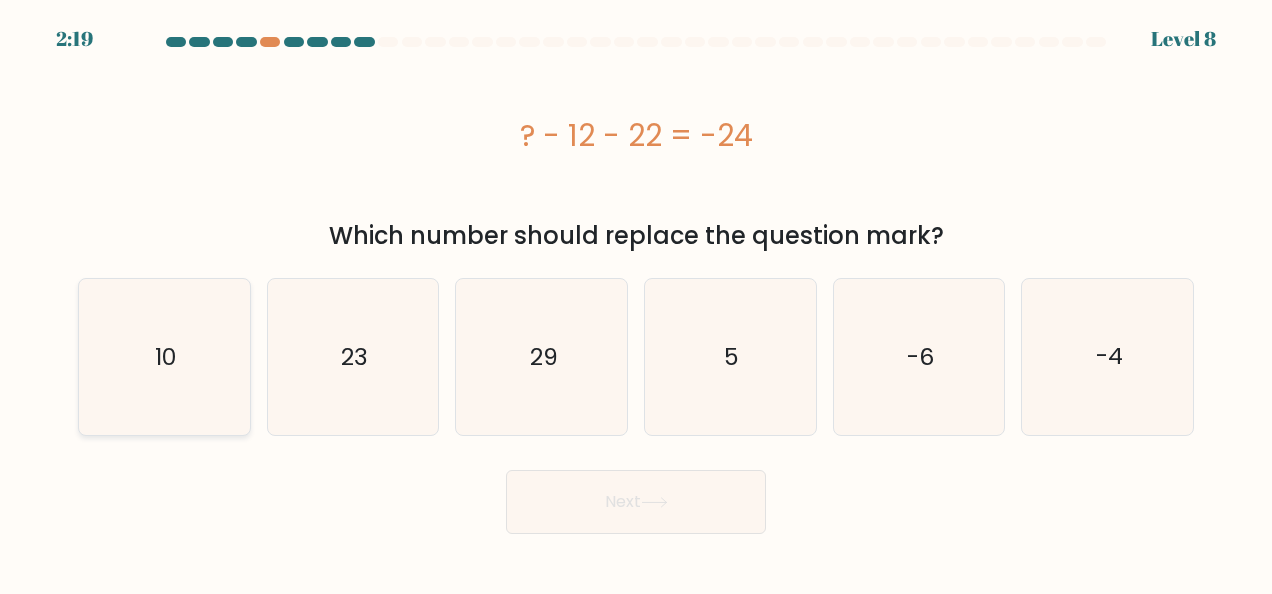 click on "10" 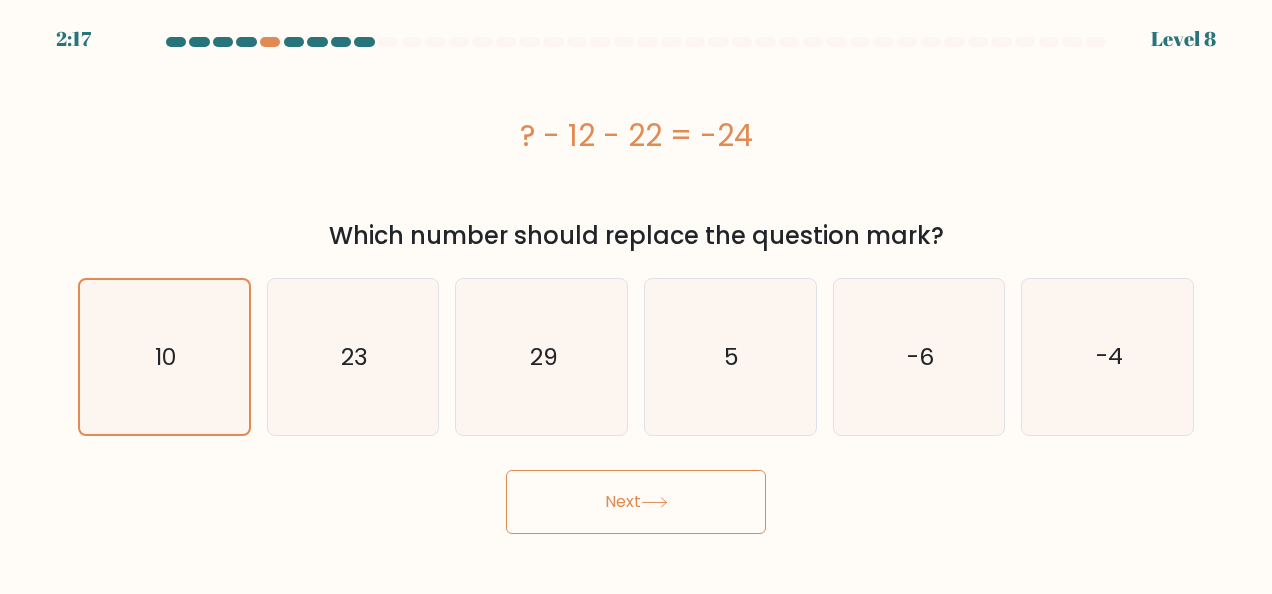 click 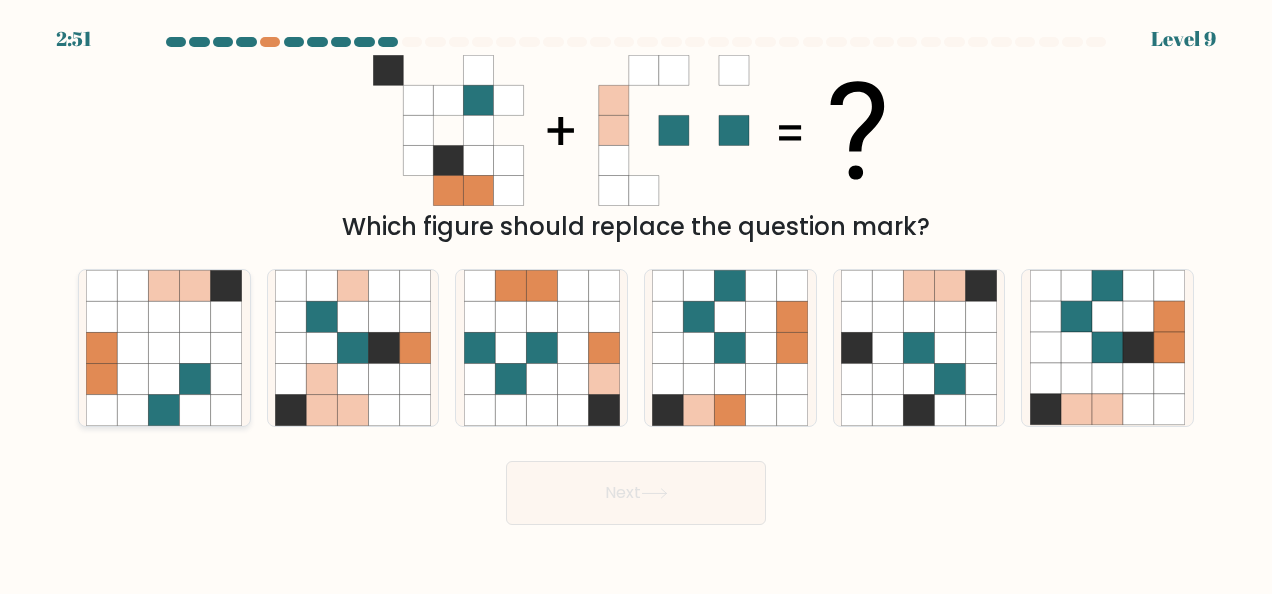 click 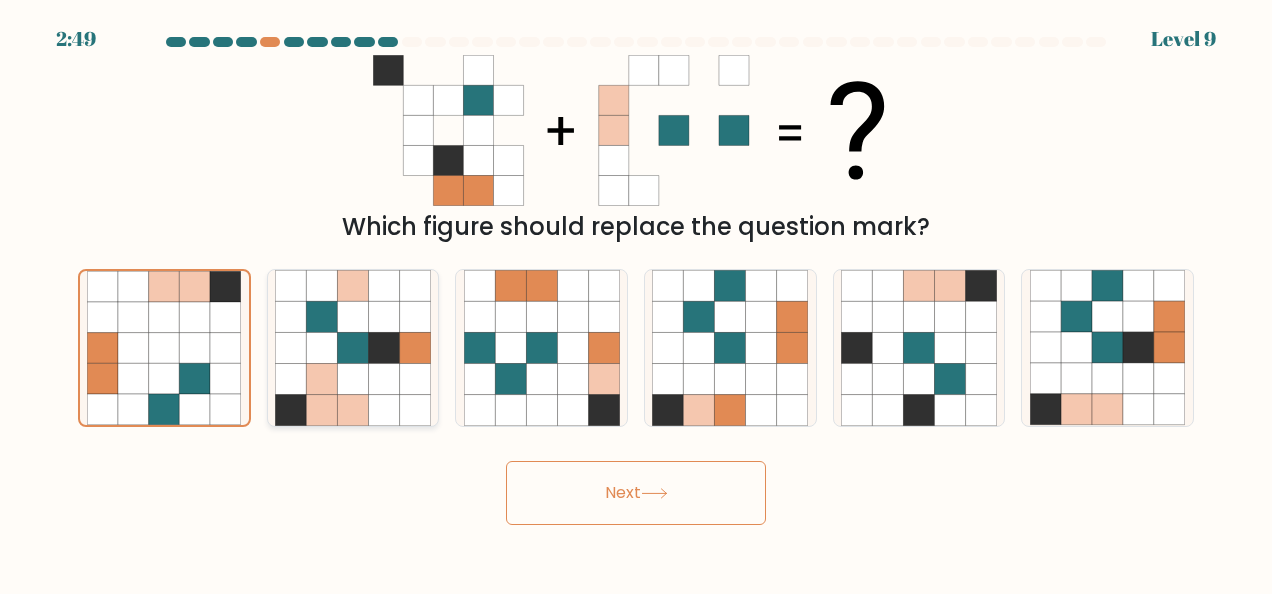 click 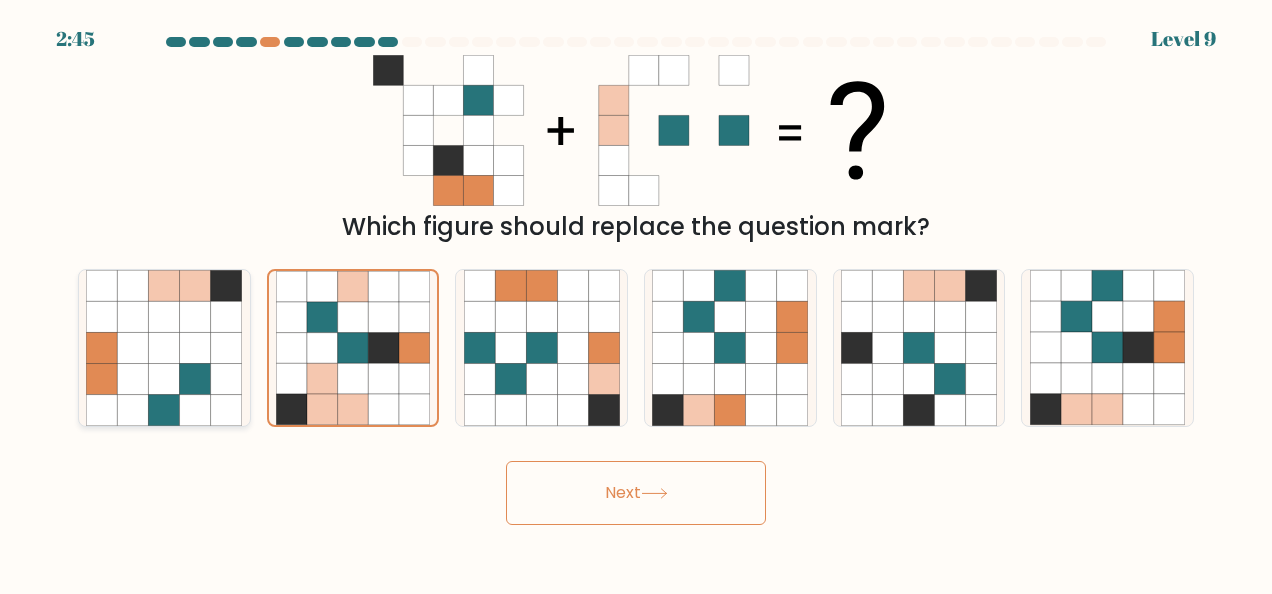 click 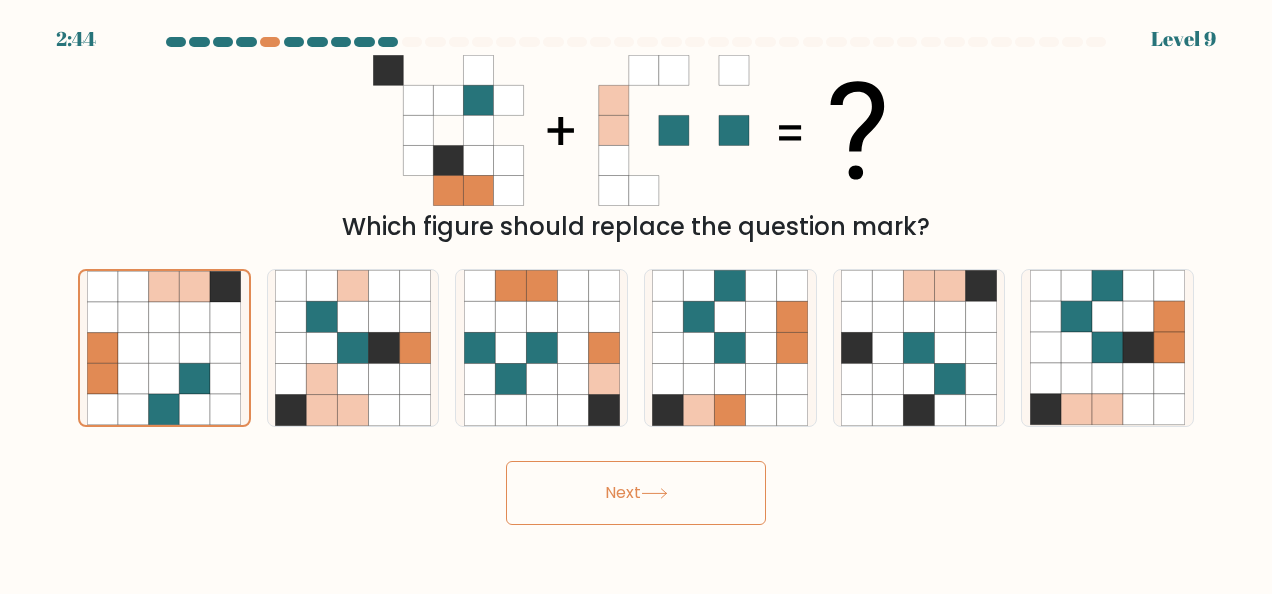 click on "Next" at bounding box center [636, 493] 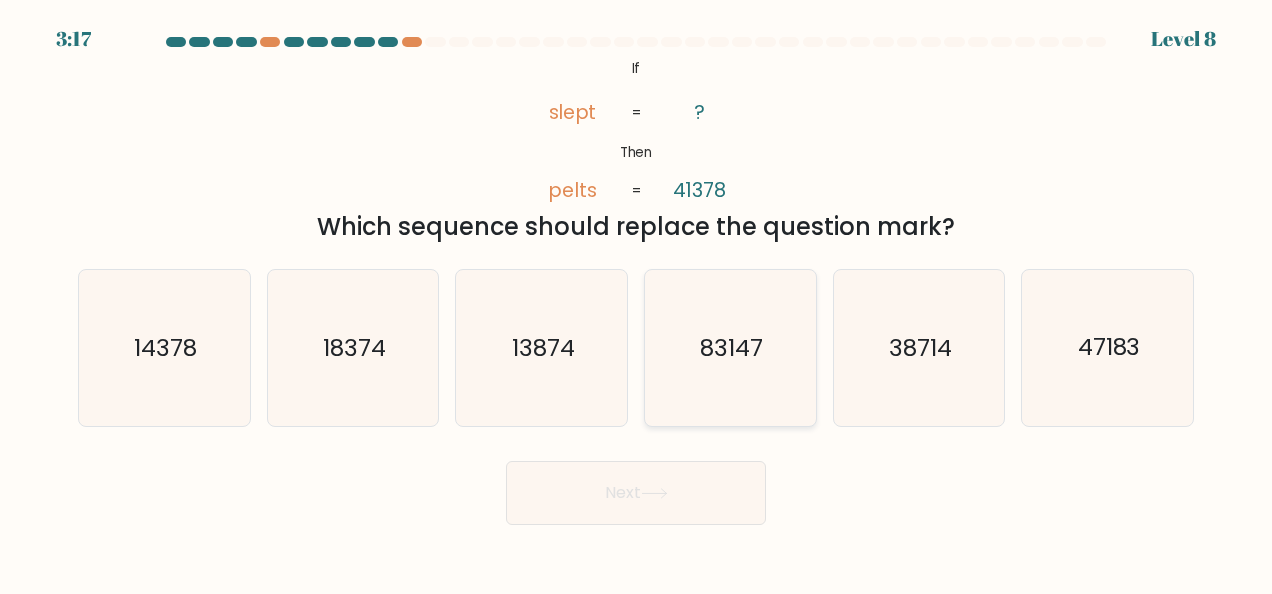 click on "83147" 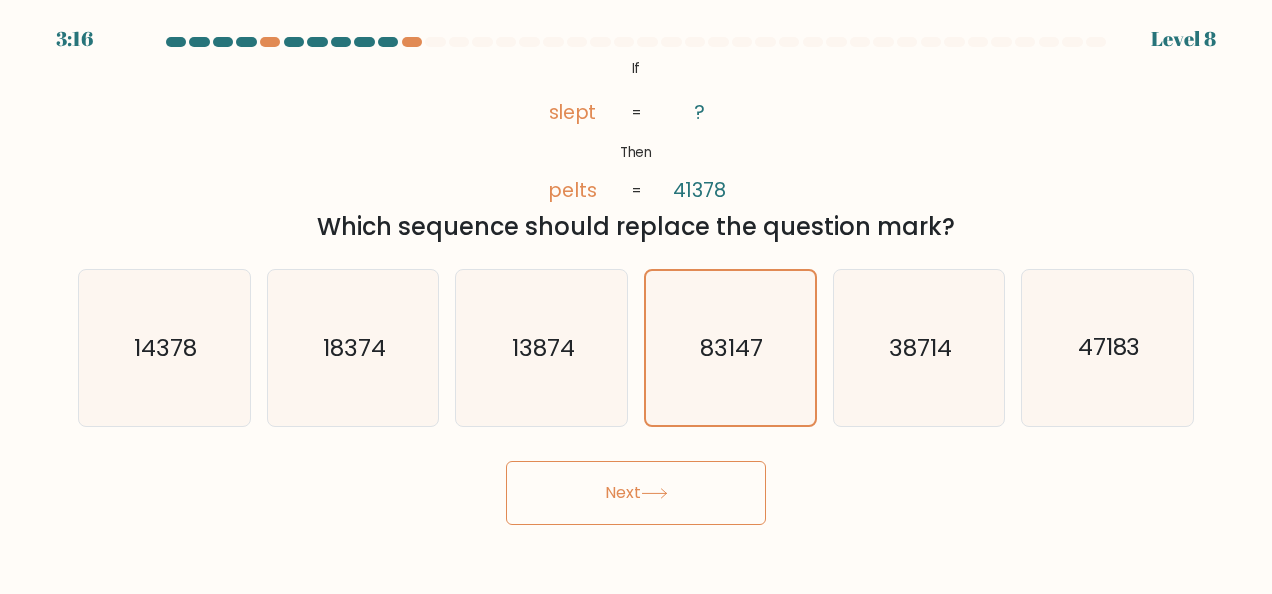click on "Next" at bounding box center (636, 493) 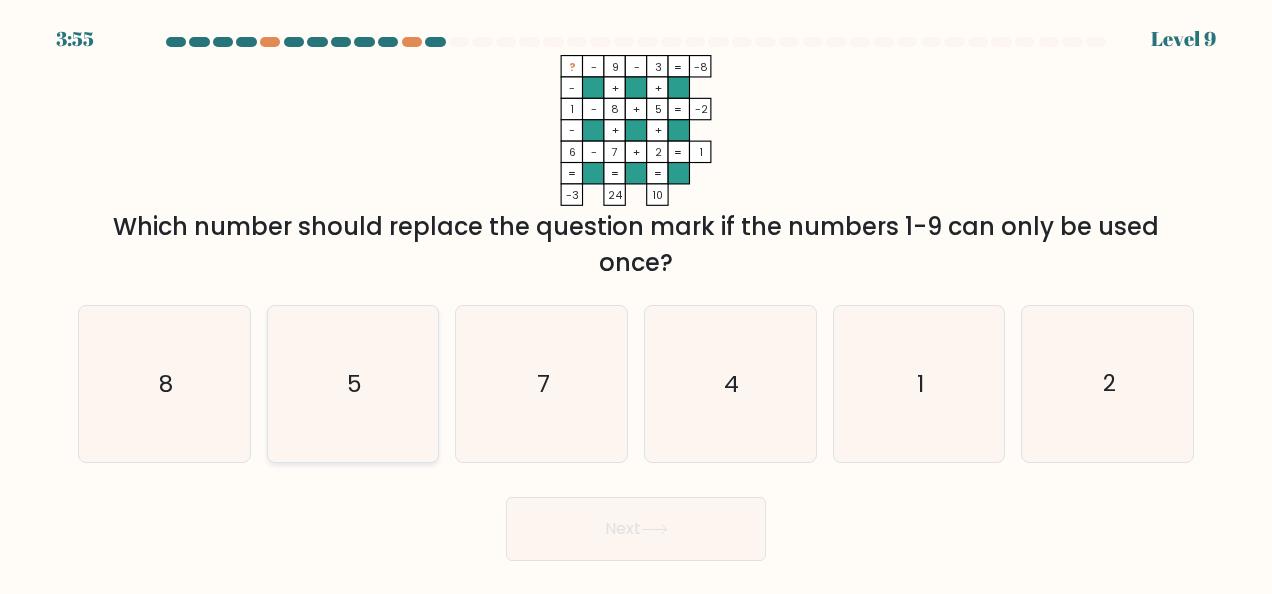 click on "5" 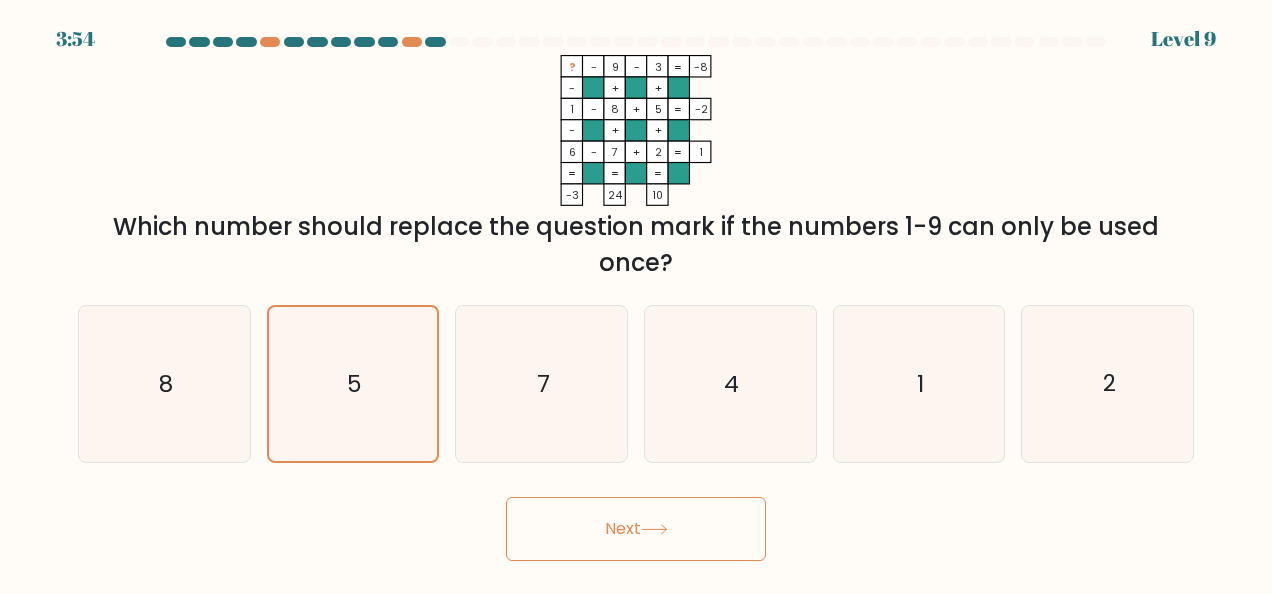 click on "Next" at bounding box center [636, 529] 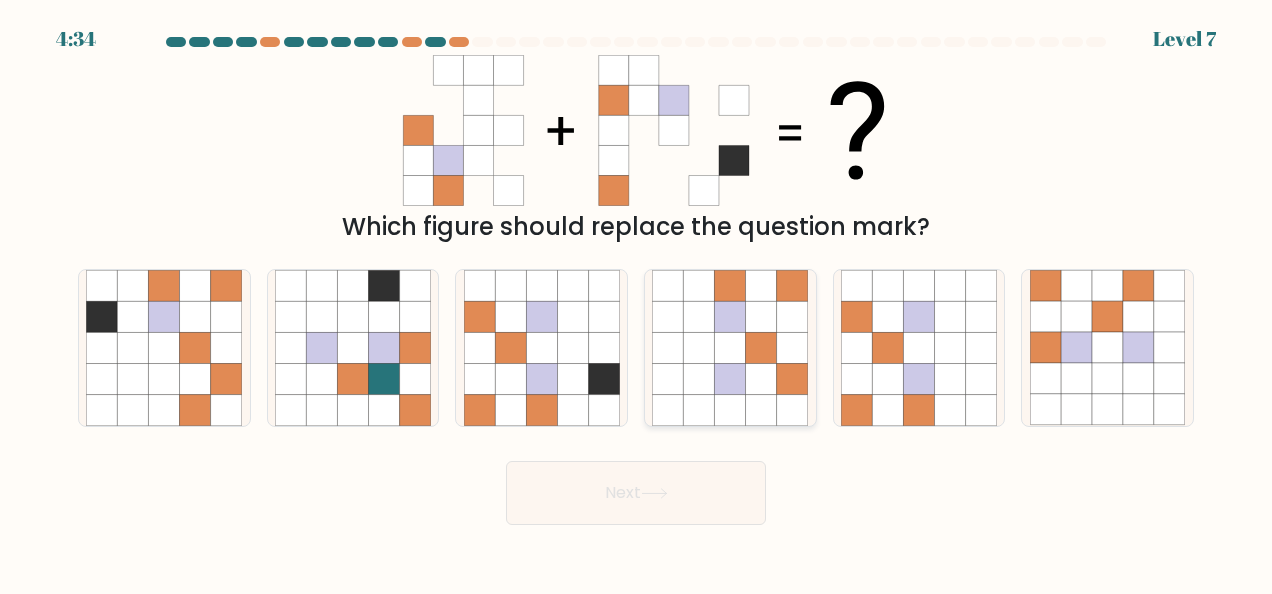 click 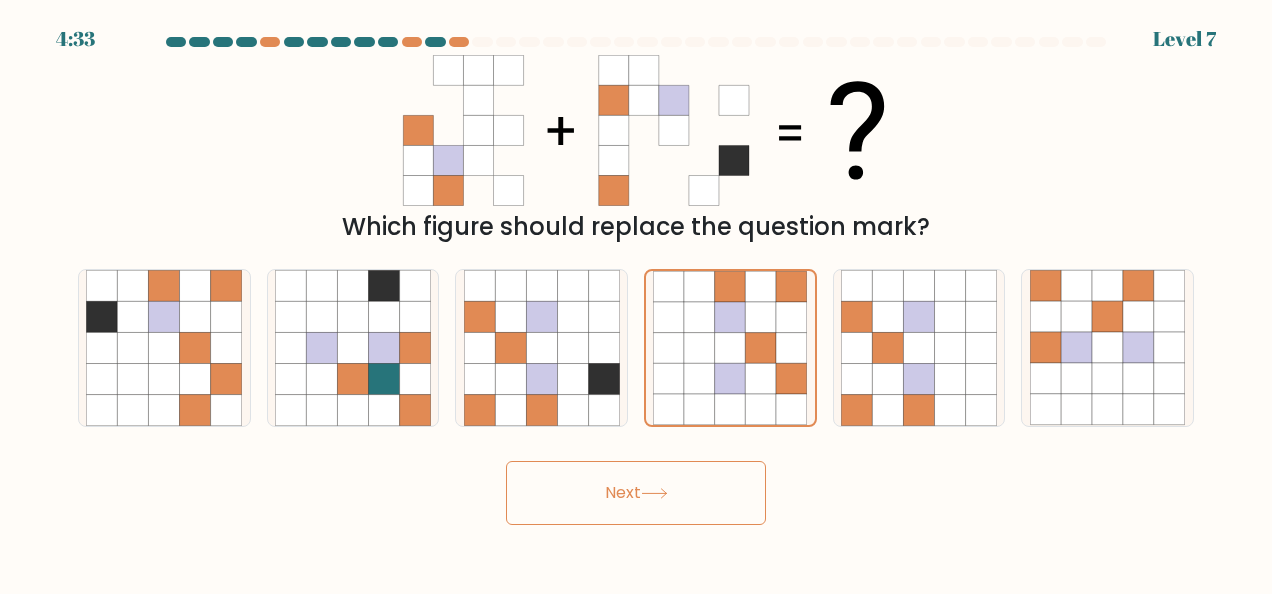 click on "Next" at bounding box center (636, 493) 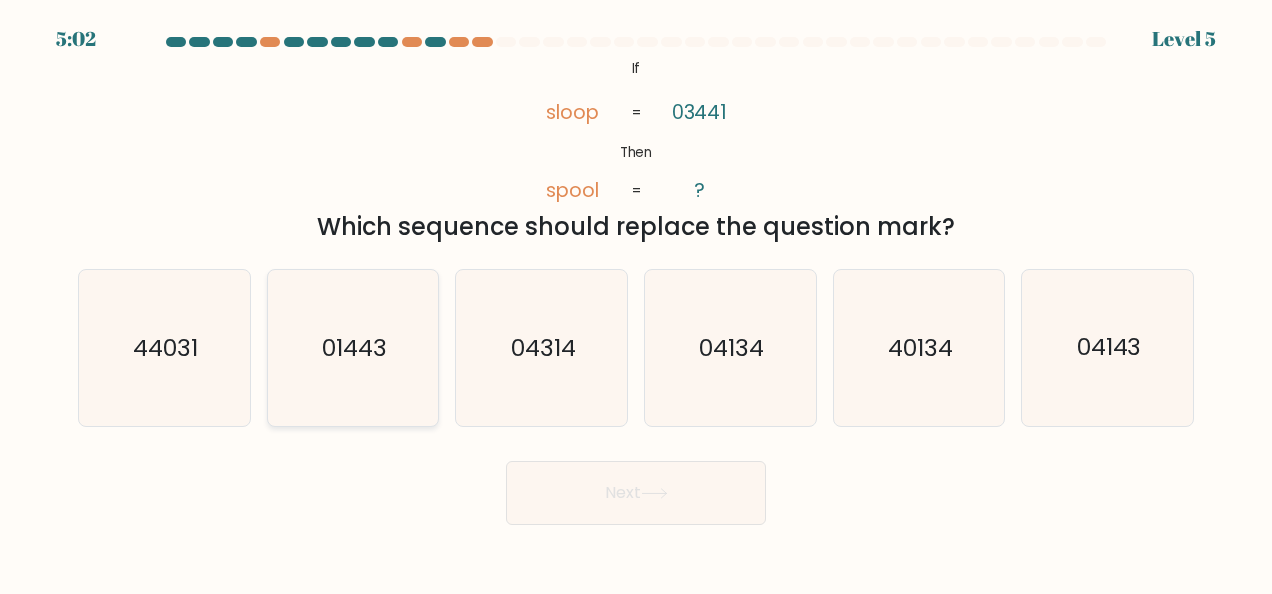 click on "01443" 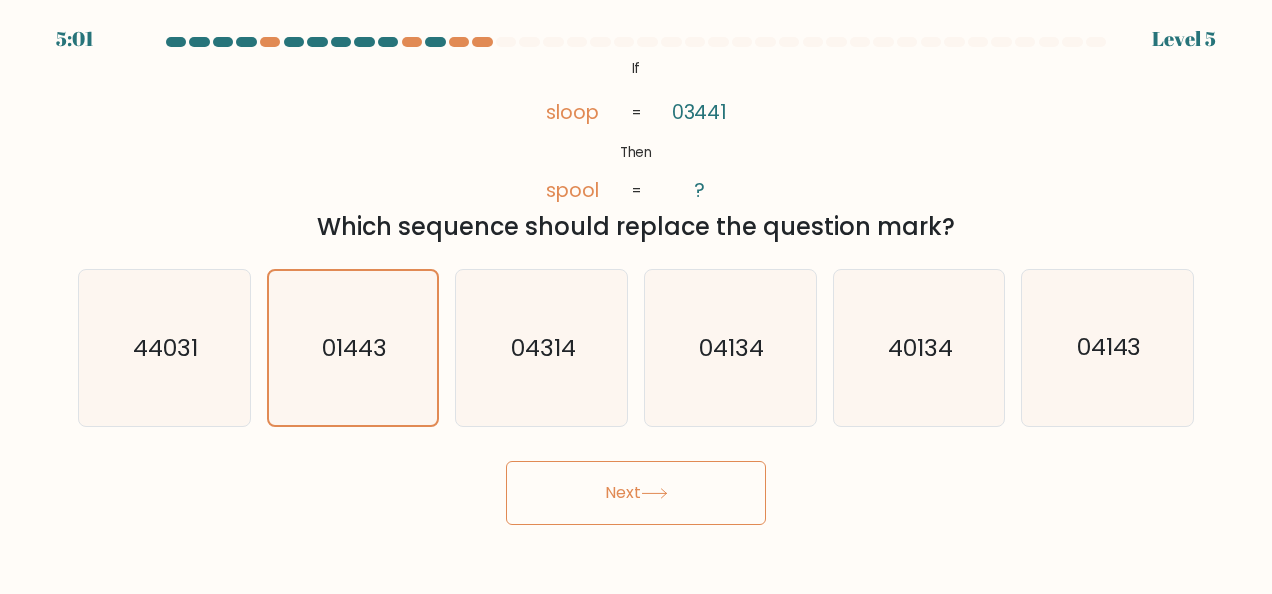 click 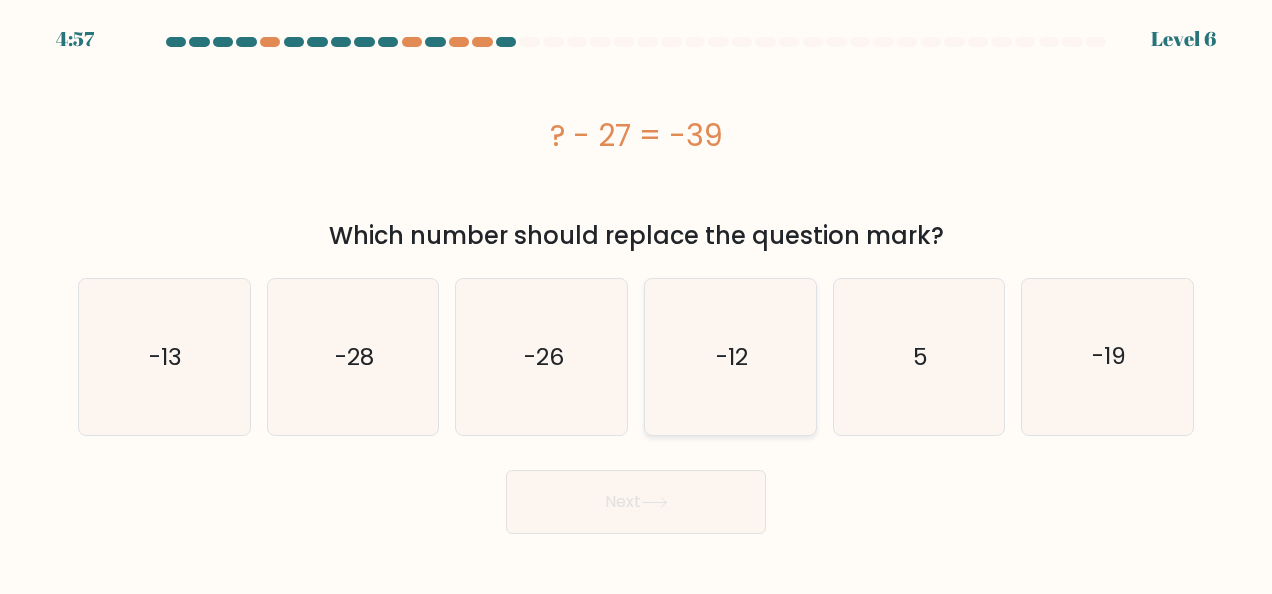 click on "-12" 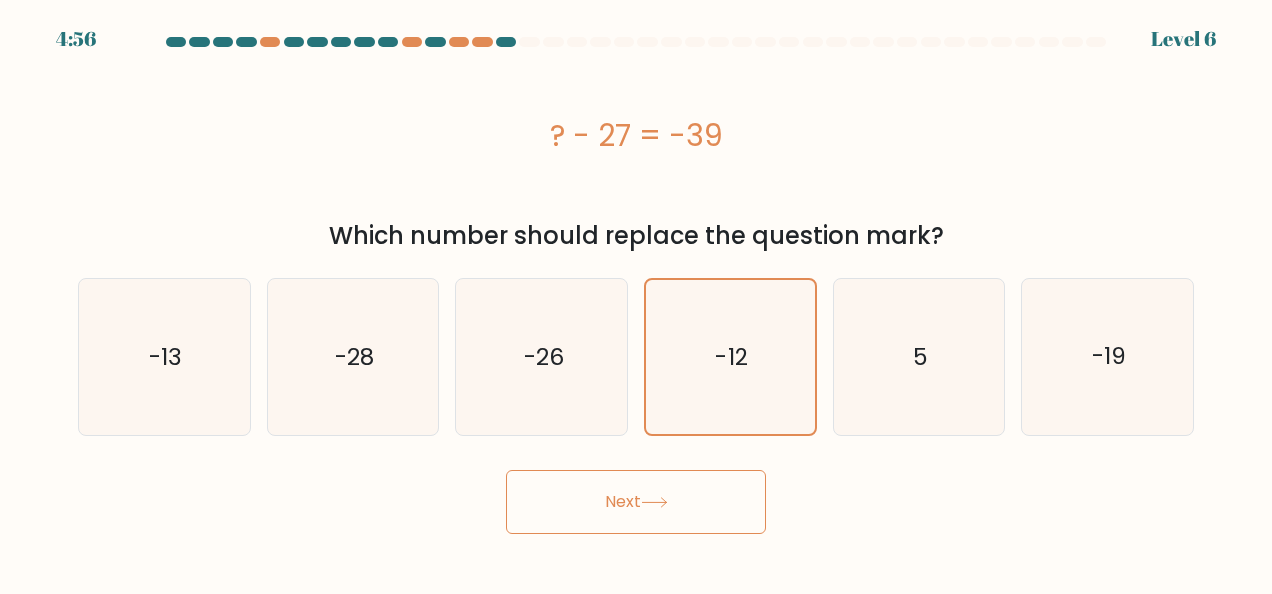 click on "Next" at bounding box center (636, 502) 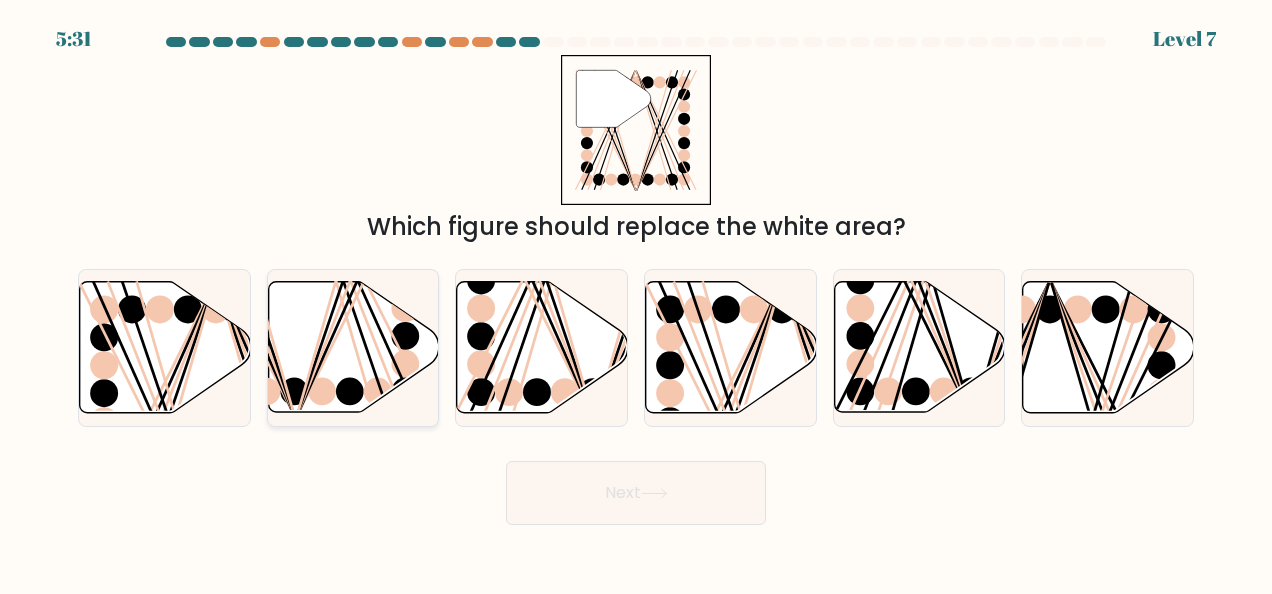 click 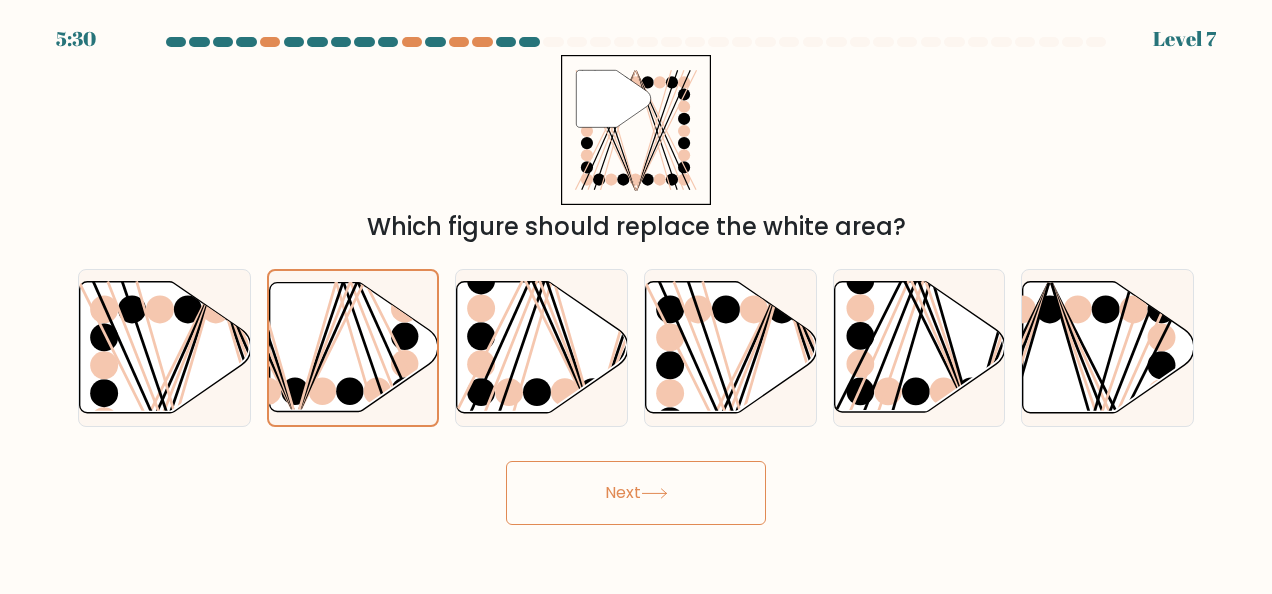click on "Next" at bounding box center (636, 493) 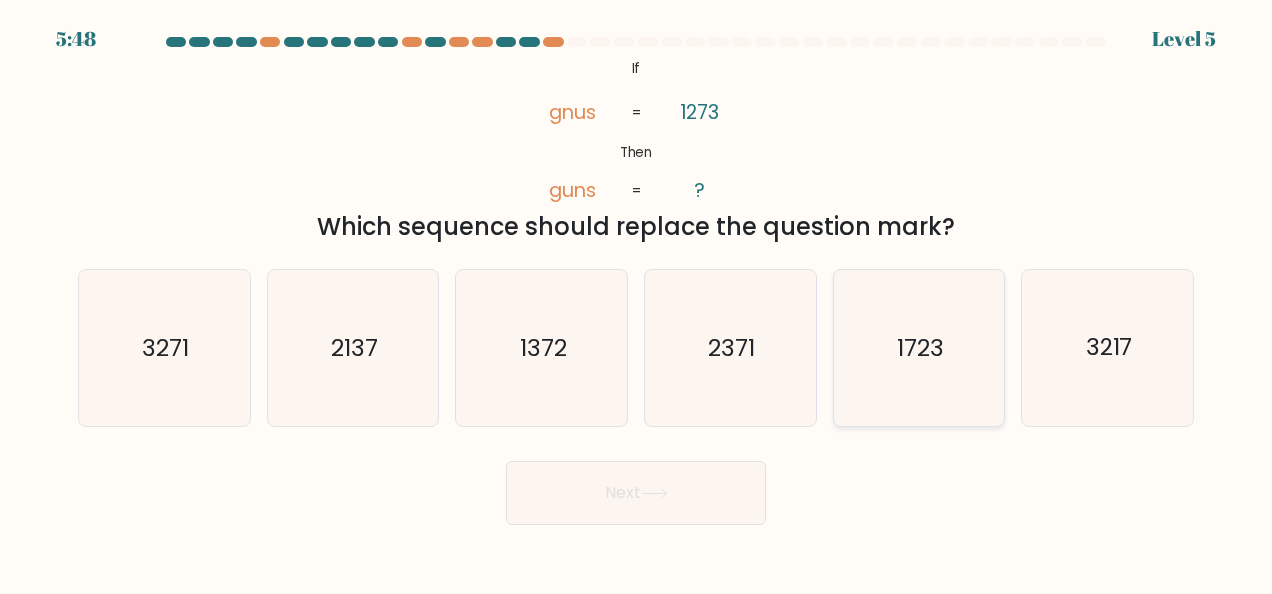 click on "1723" 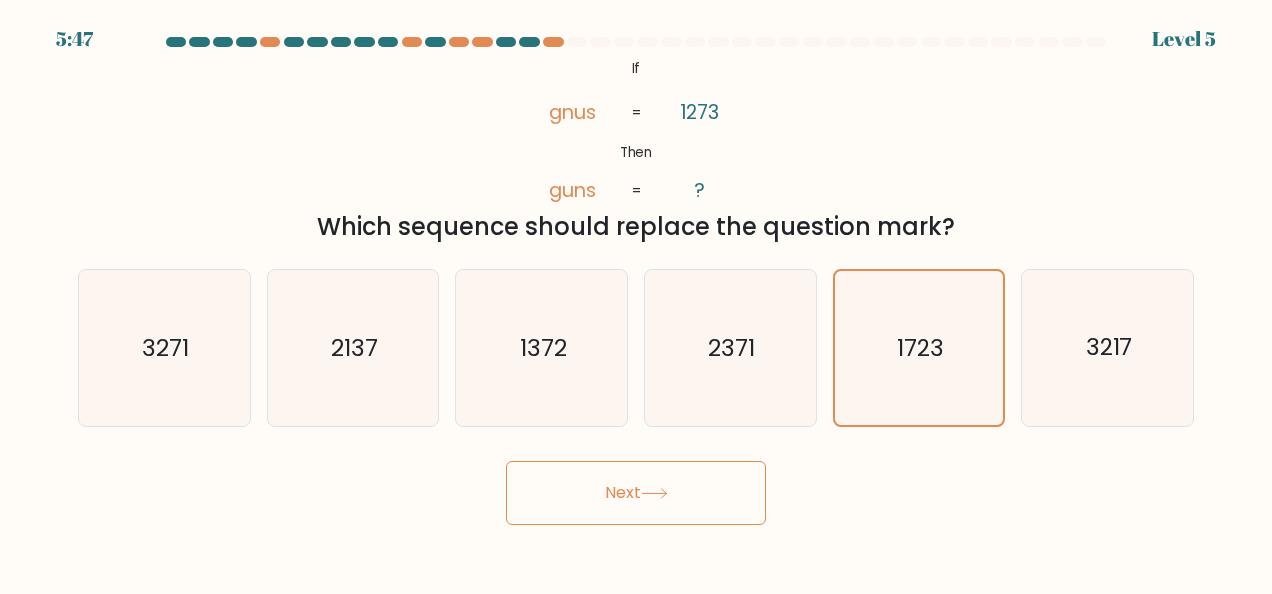 click on "Next" at bounding box center [636, 493] 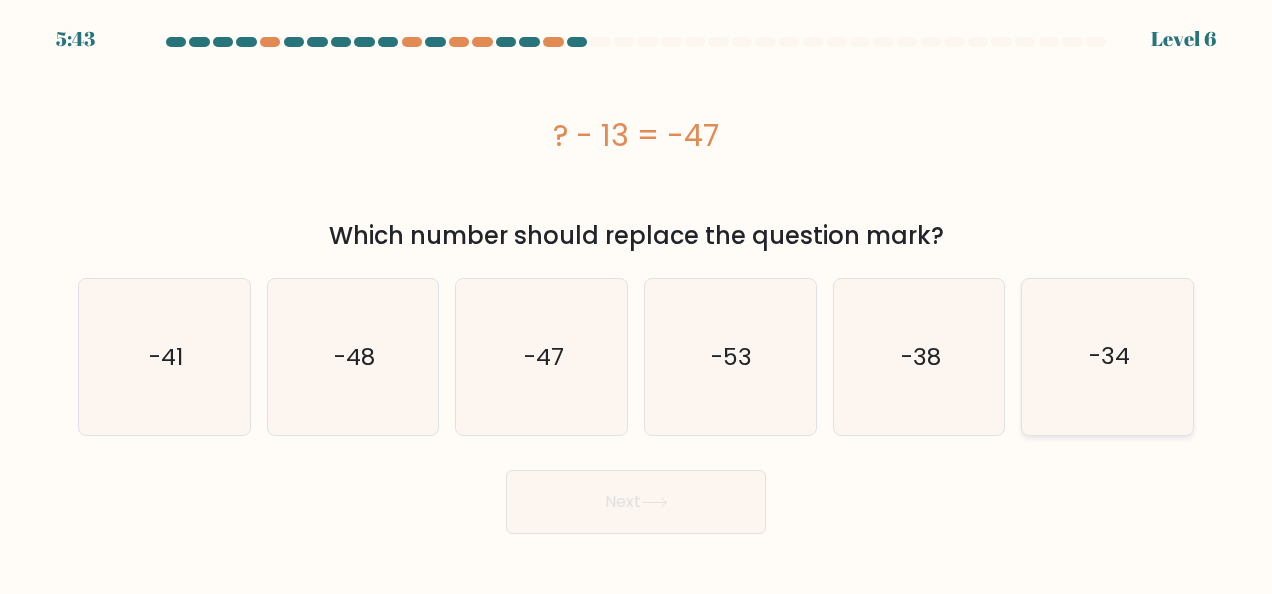 click on "-34" 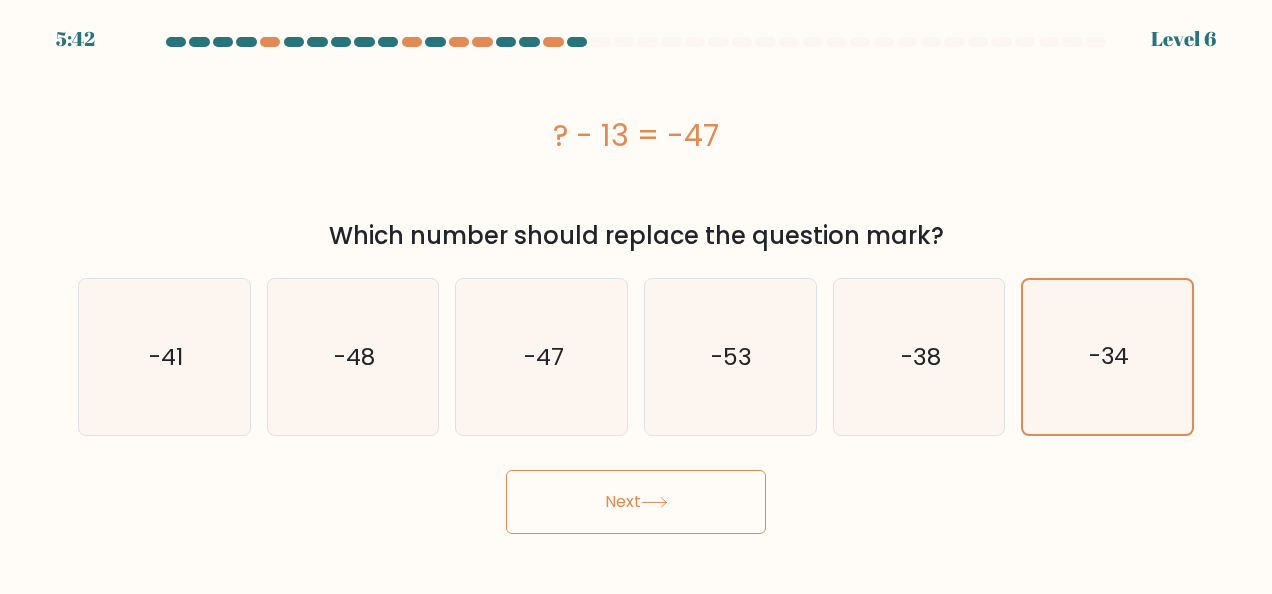click on "Next" at bounding box center (636, 502) 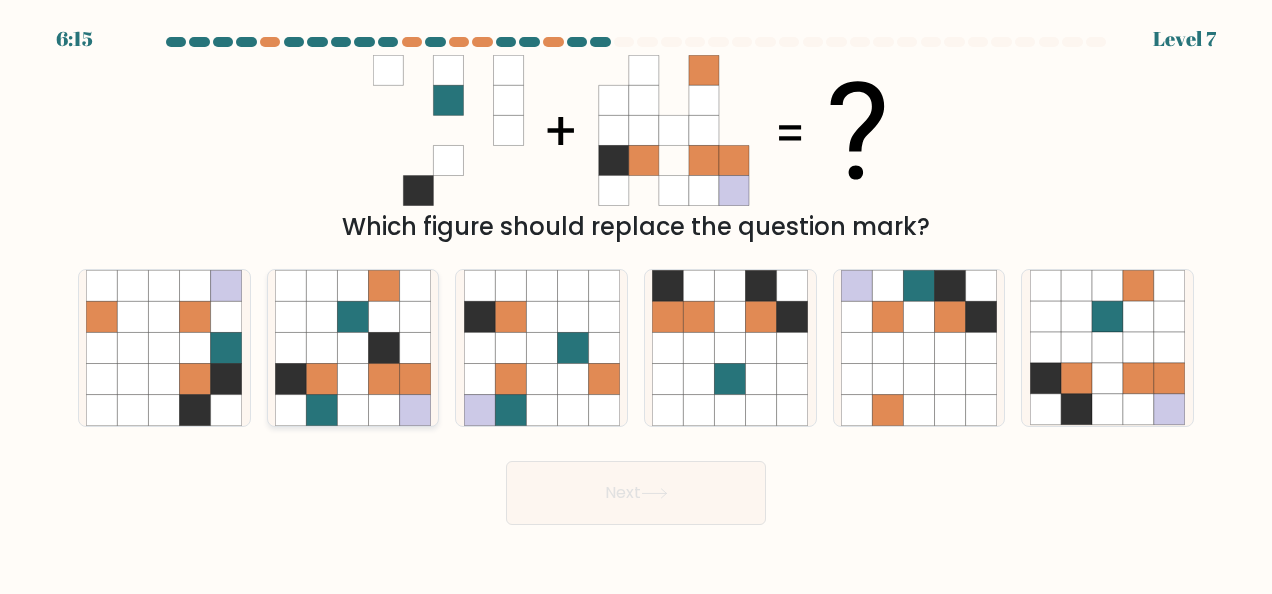 click 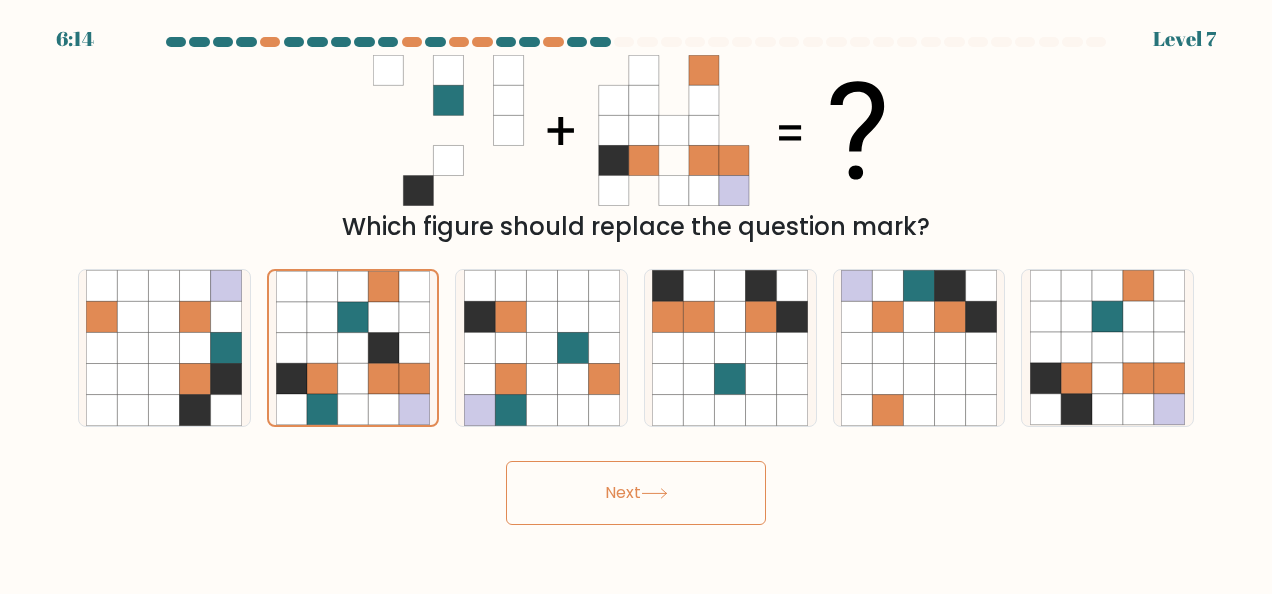 click on "Next" at bounding box center (636, 493) 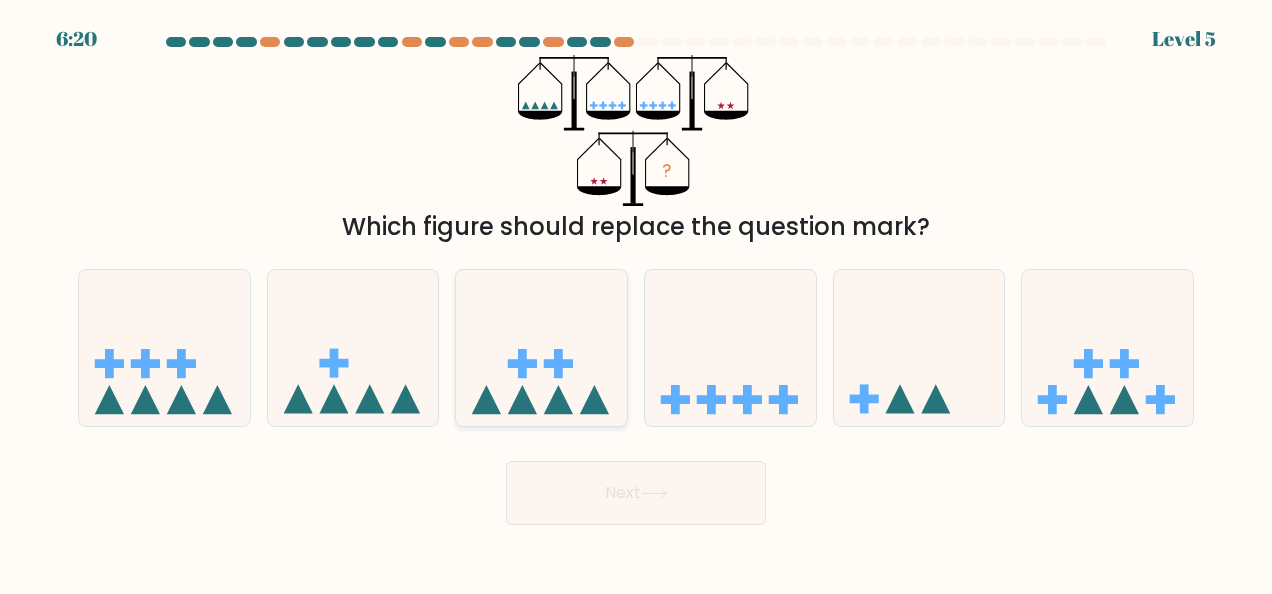 click 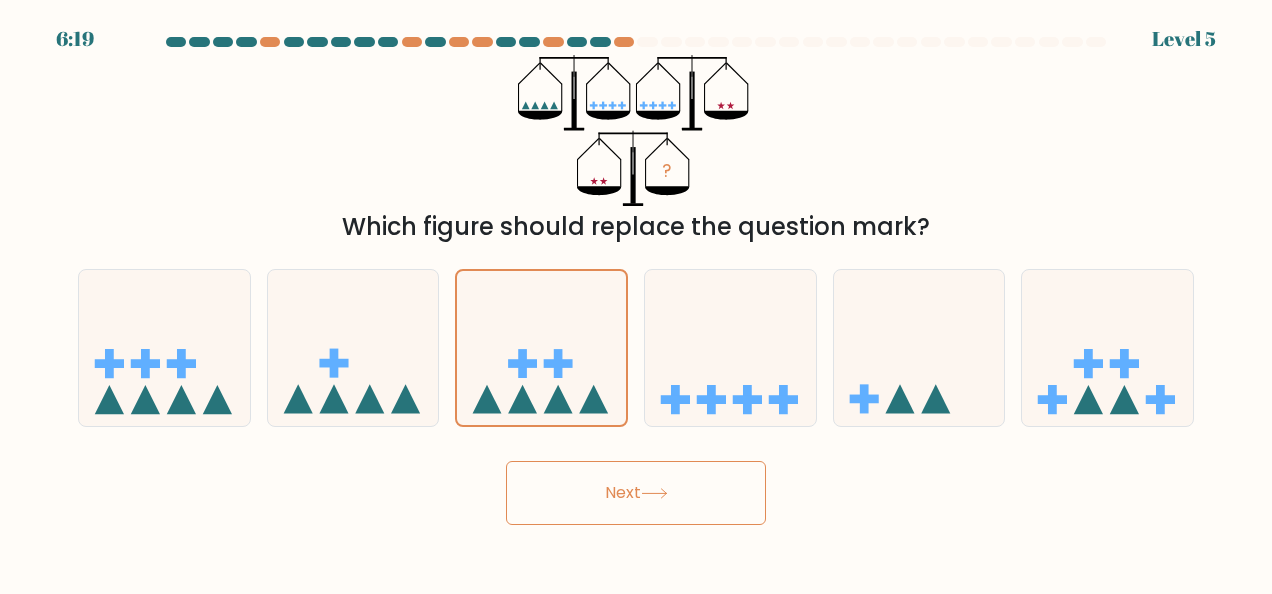 click 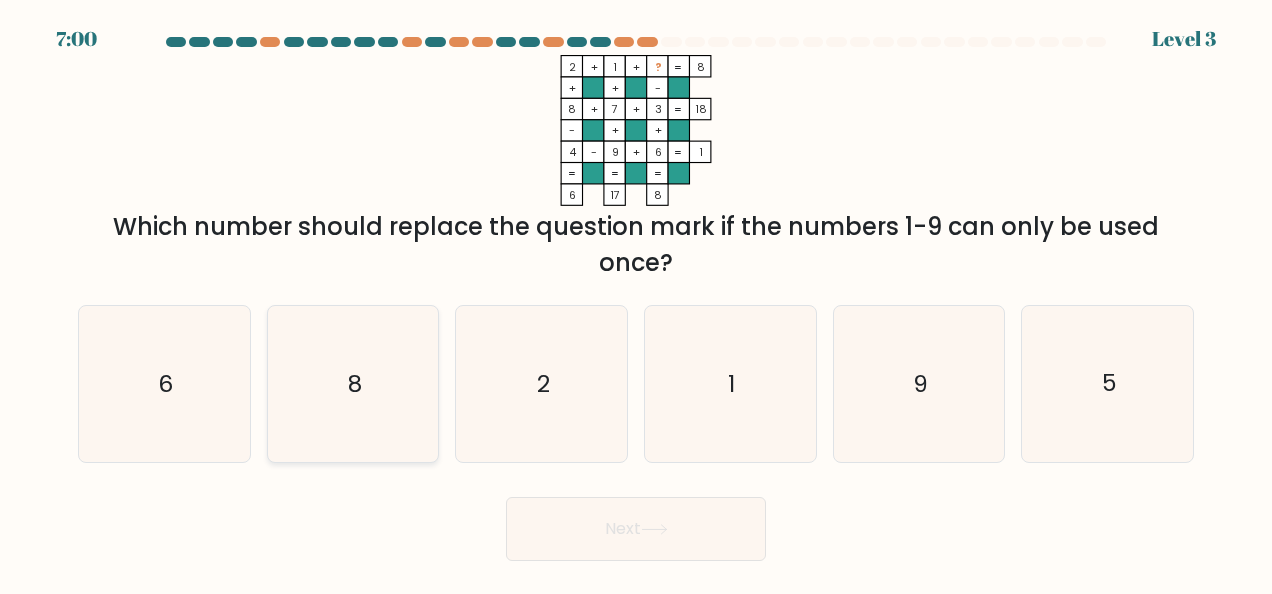 click on "8" 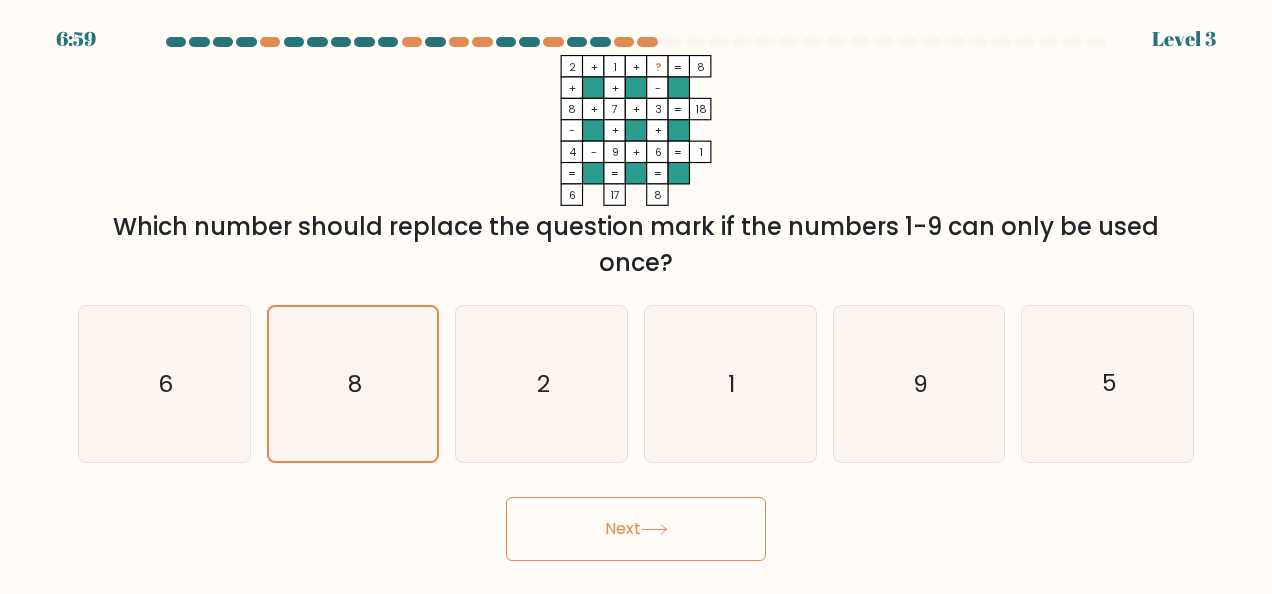 click on "Next" at bounding box center (636, 529) 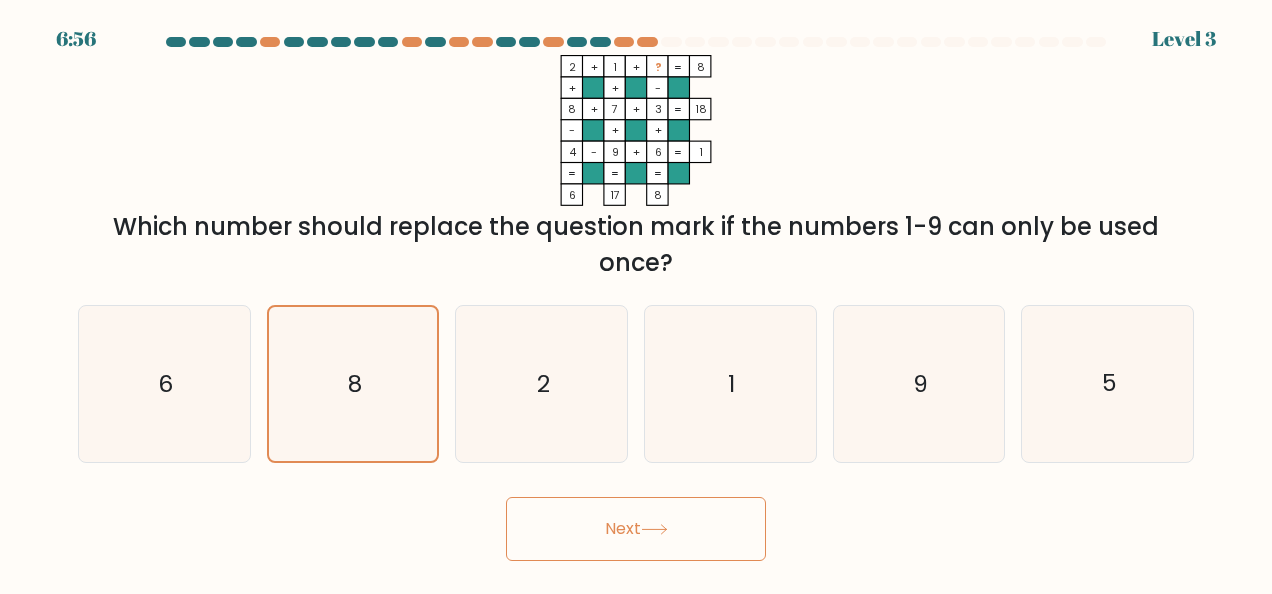 click on "Next" at bounding box center [636, 529] 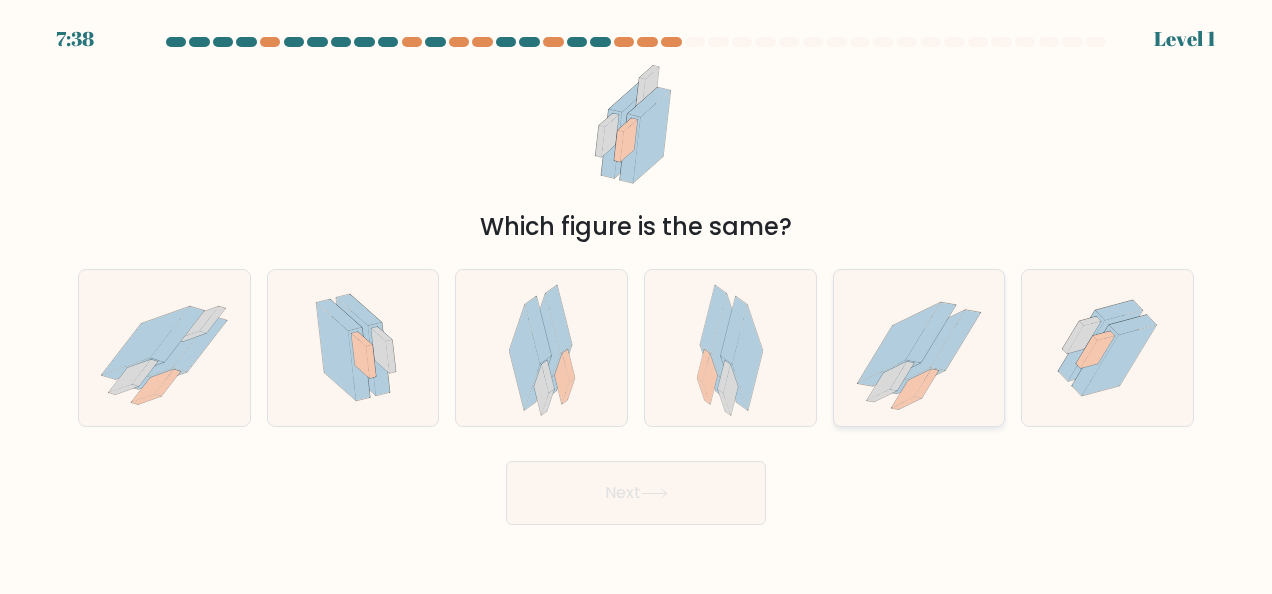 click 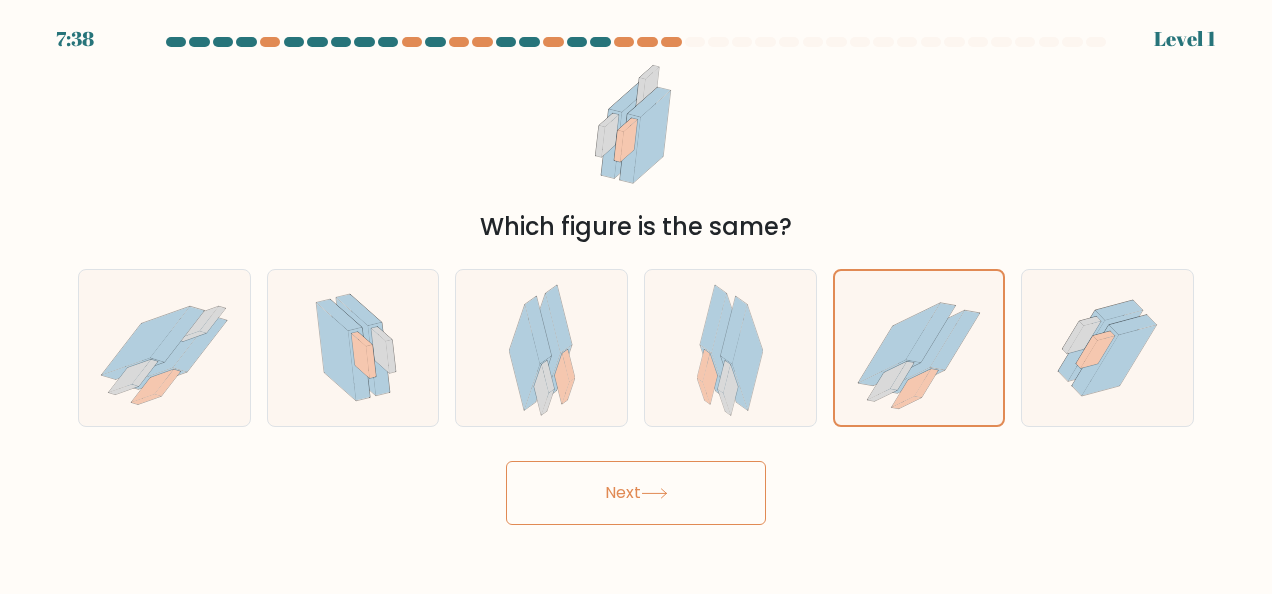 click on "Next" at bounding box center (636, 488) 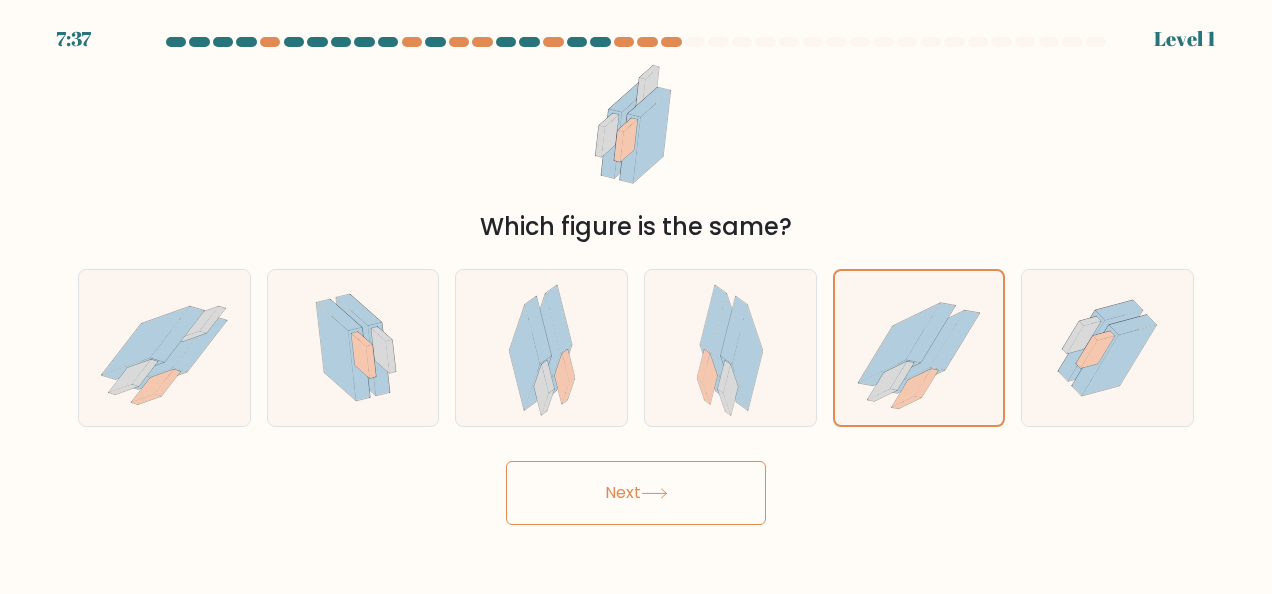 click on "Next" at bounding box center [636, 493] 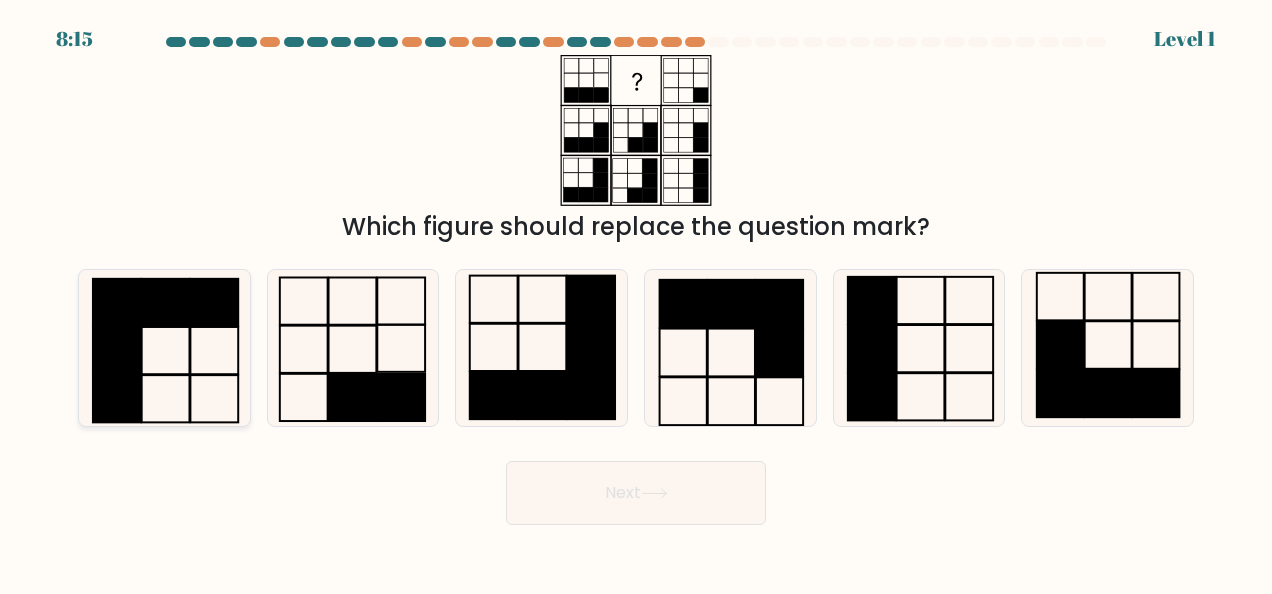 click 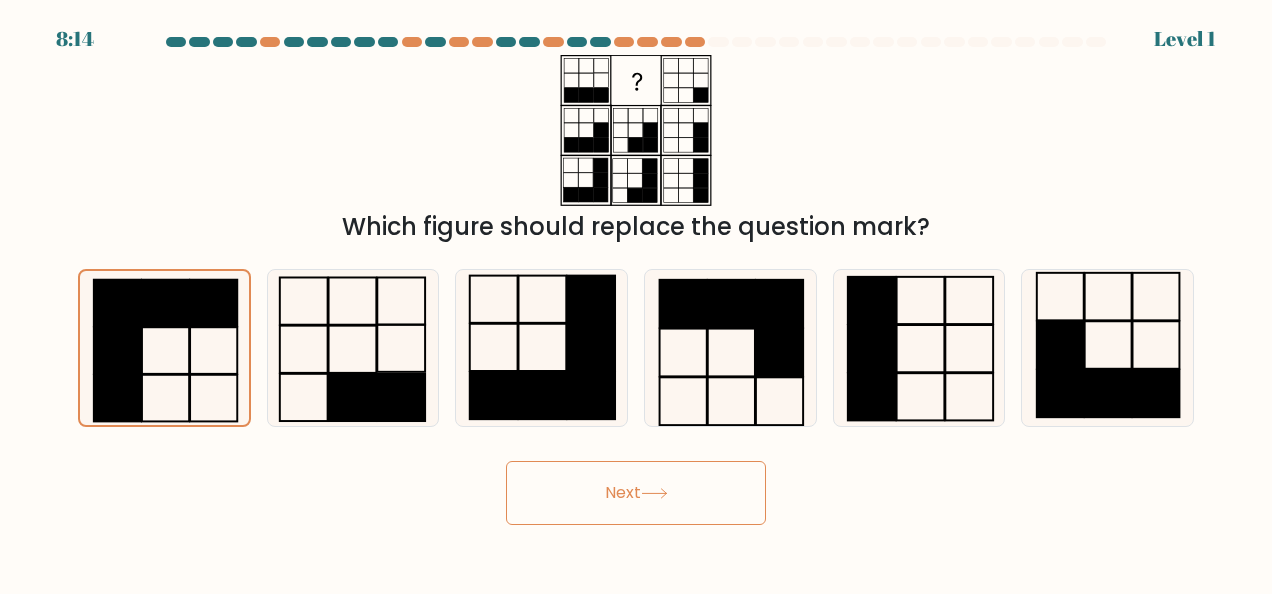 click on "Next" at bounding box center [636, 493] 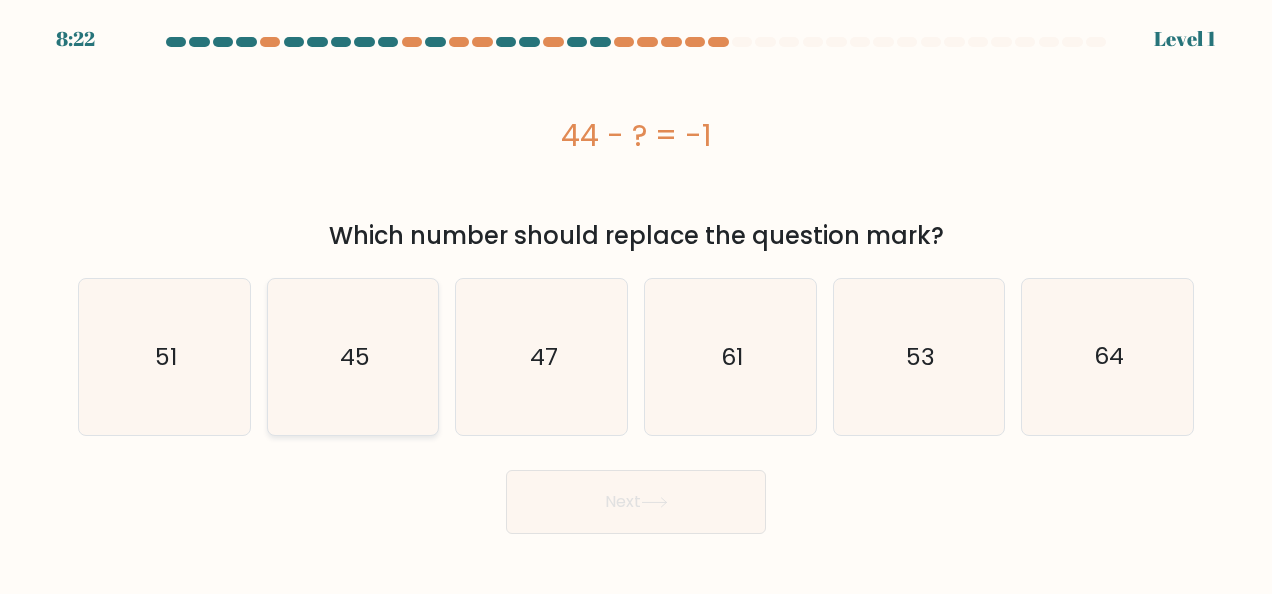 drag, startPoint x: 358, startPoint y: 350, endPoint x: 392, endPoint y: 368, distance: 38.470768 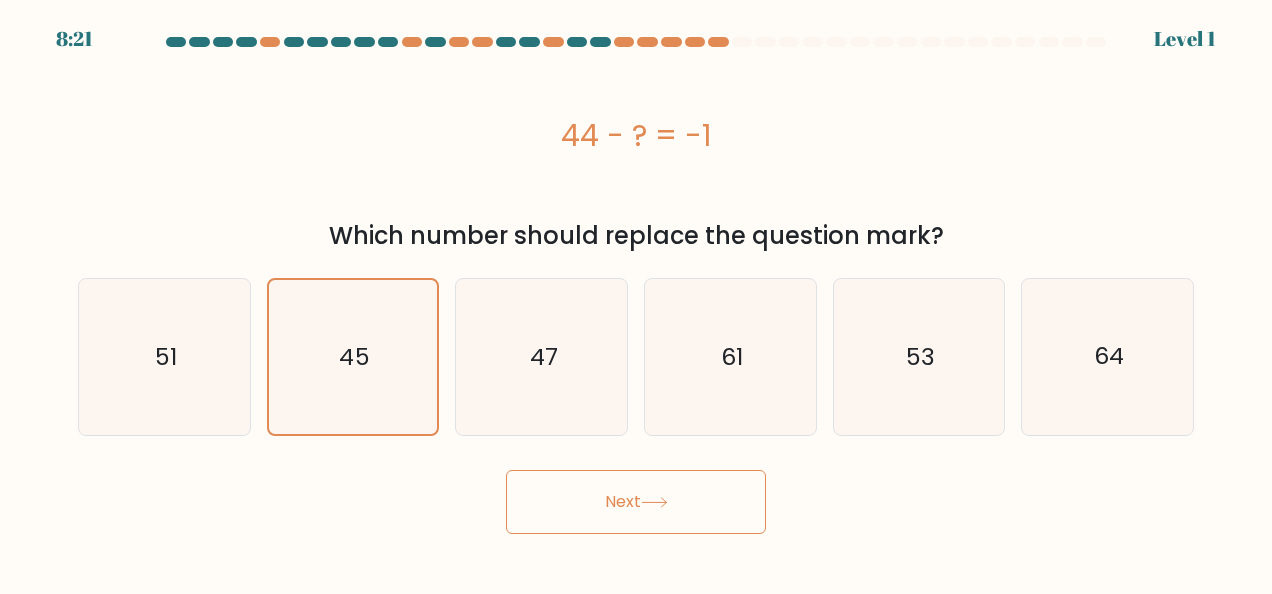 click on "Next" at bounding box center (636, 502) 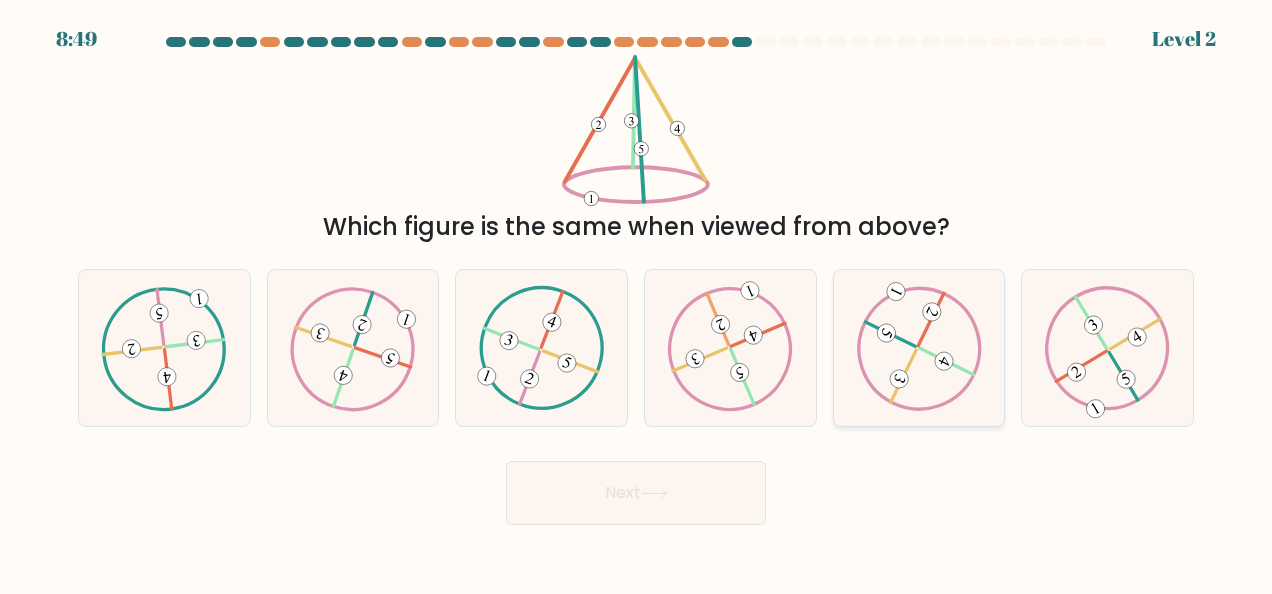 click 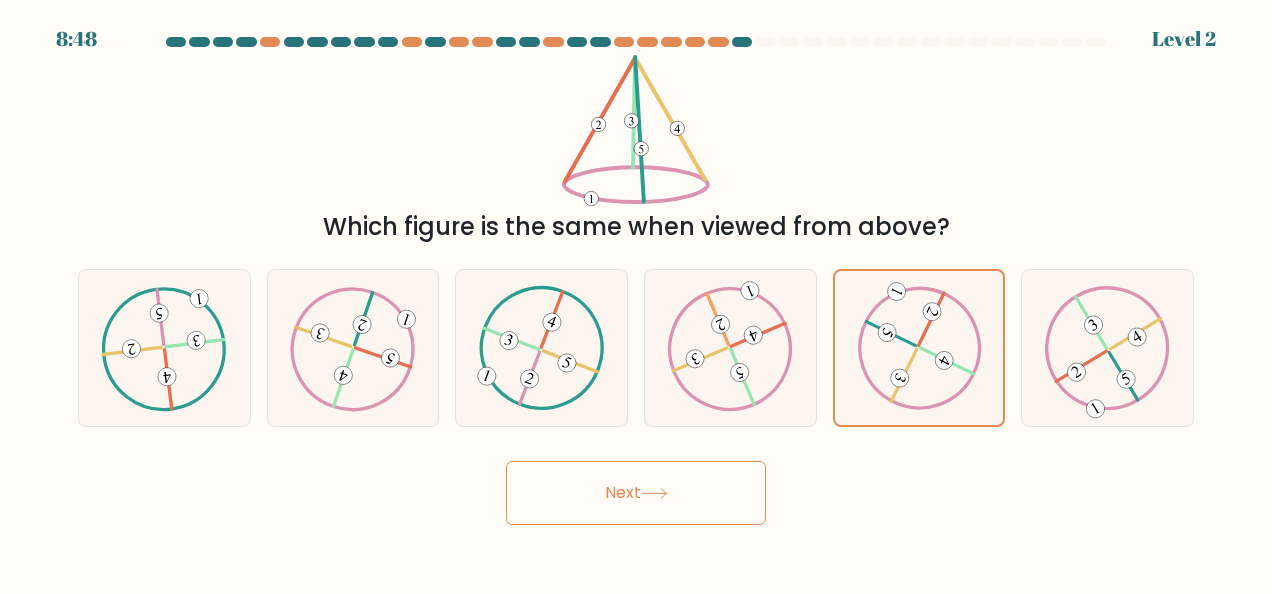 click on "Next" at bounding box center (636, 493) 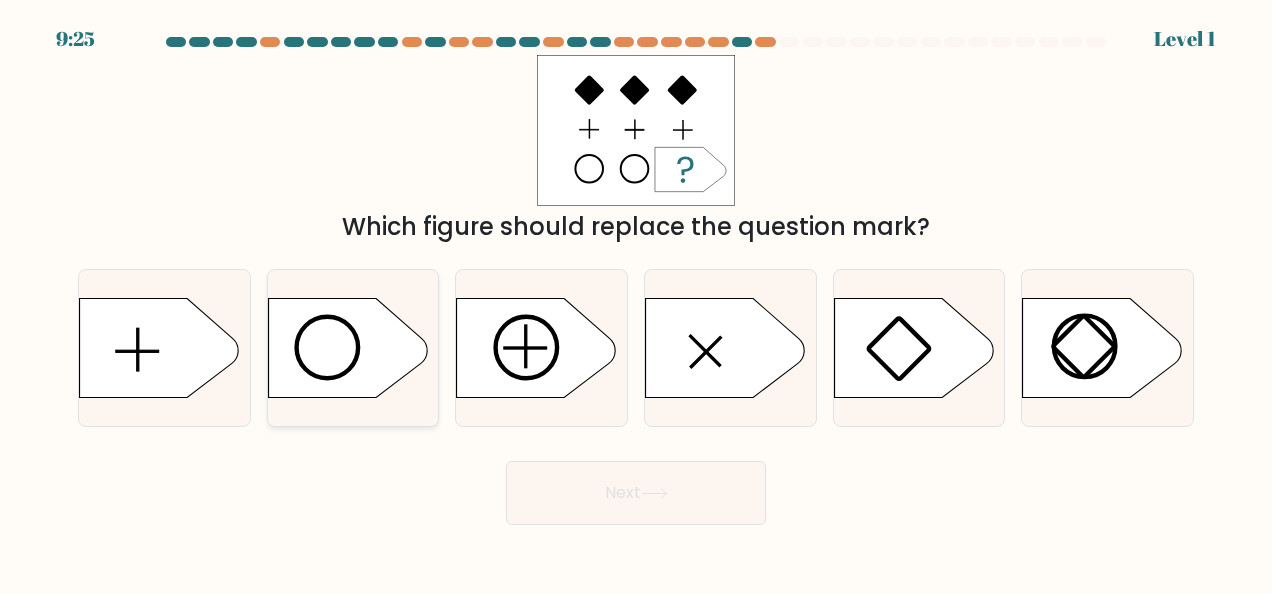 click 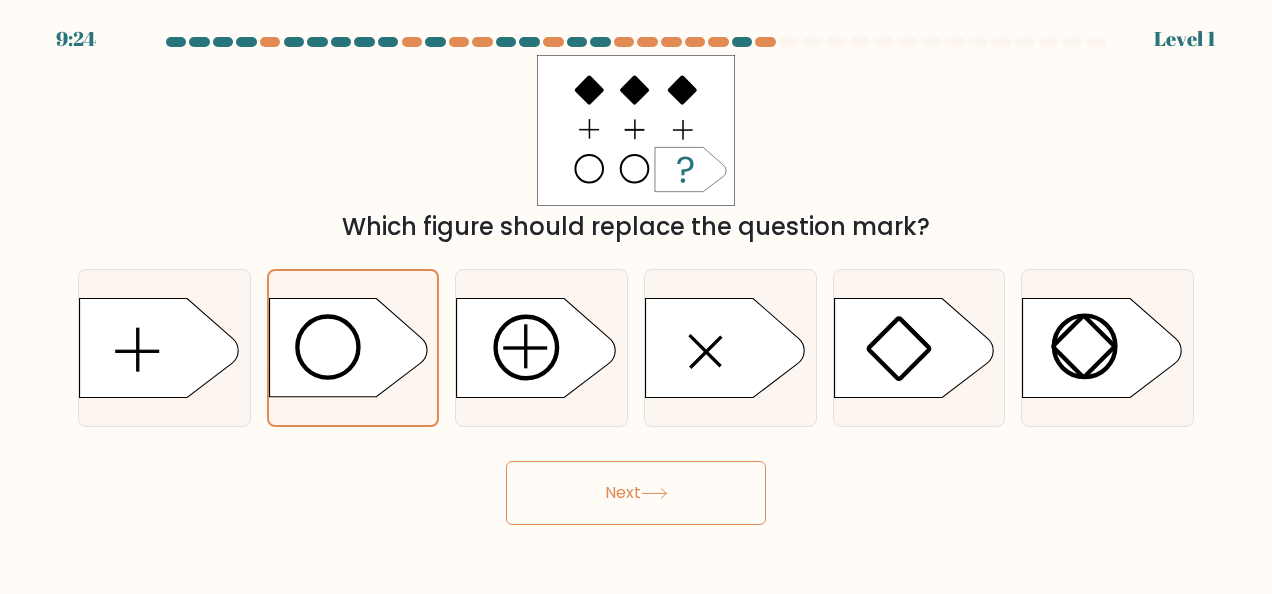 click on "Next" at bounding box center (636, 493) 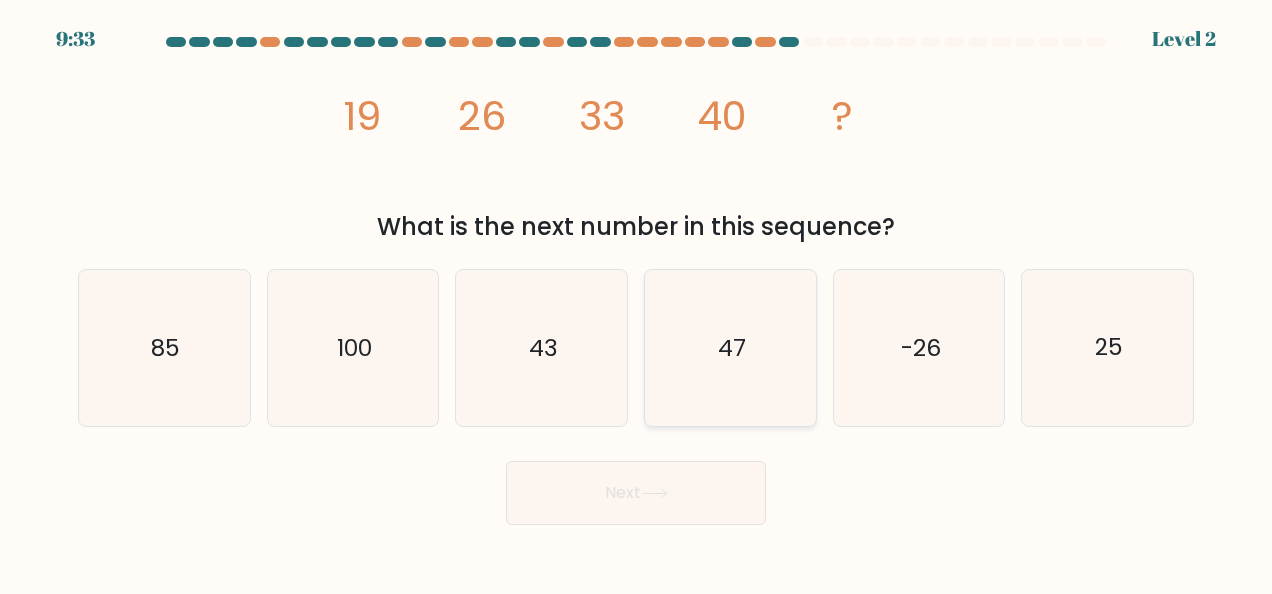click on "47" 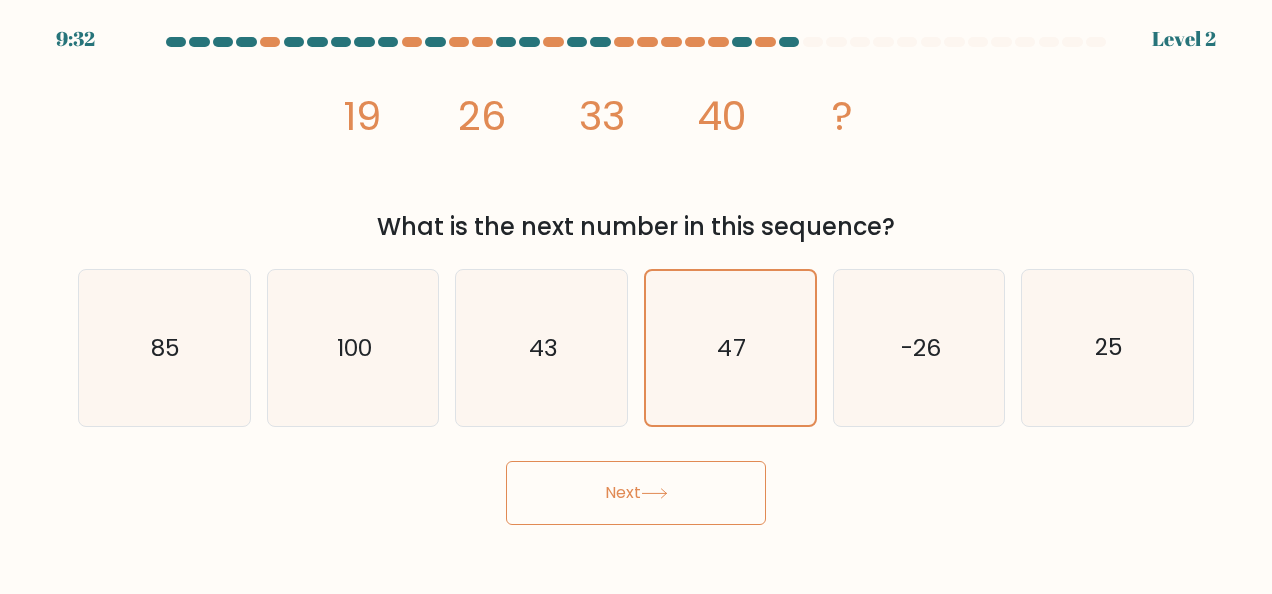 click on "Next" at bounding box center (636, 493) 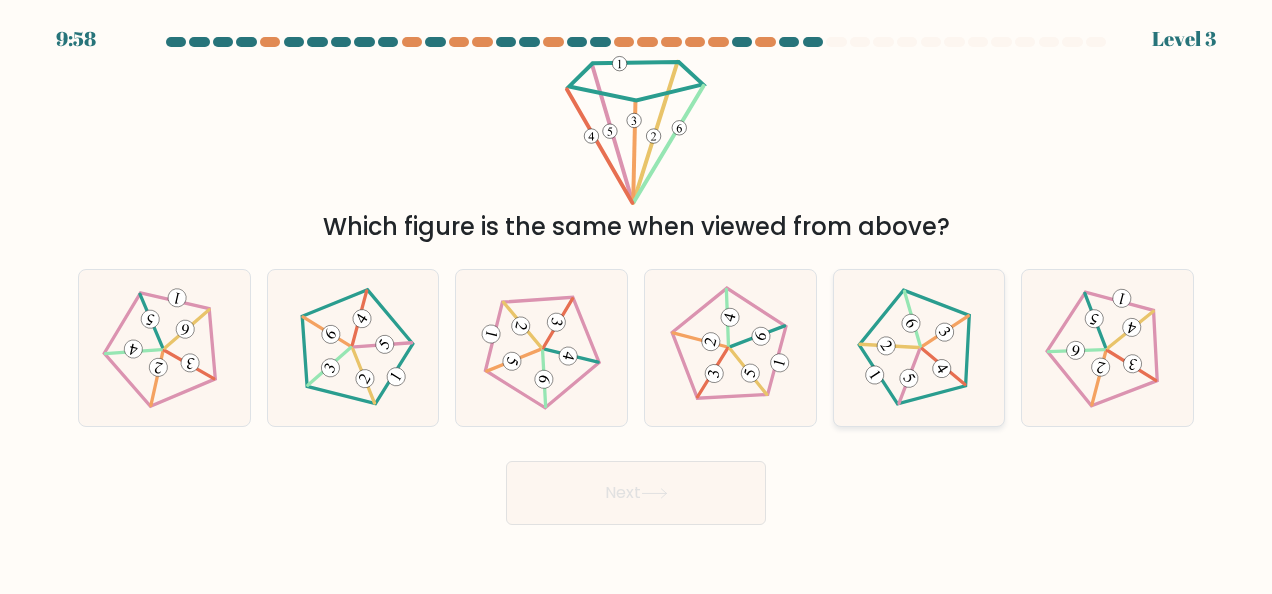 click 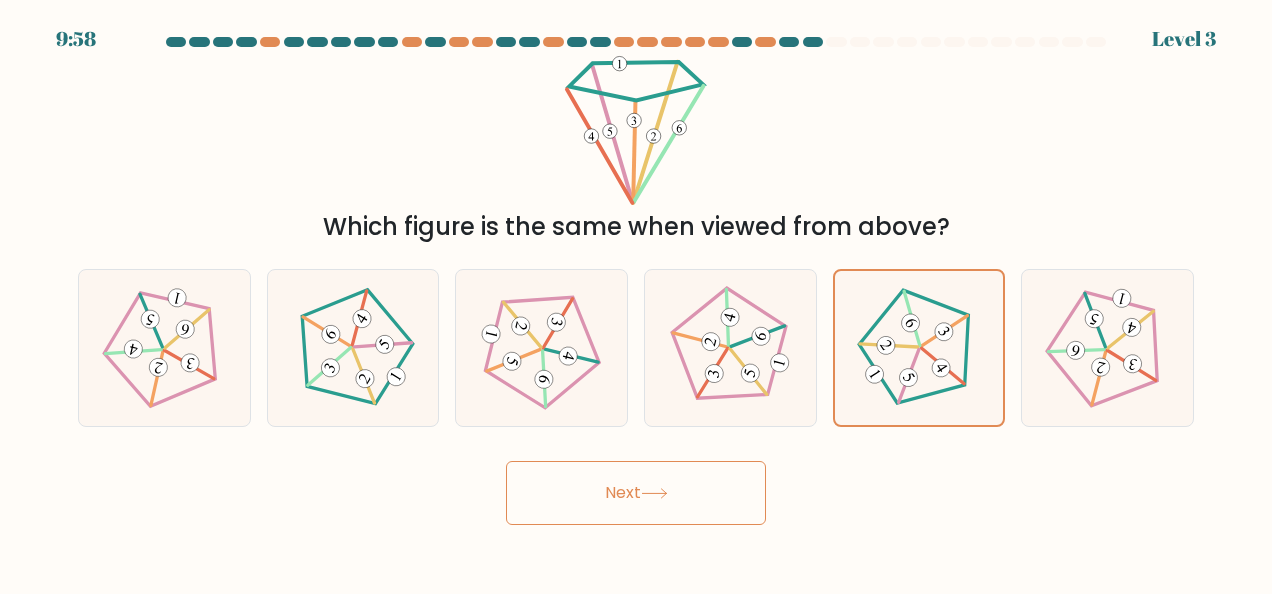 click on "Next" at bounding box center [636, 493] 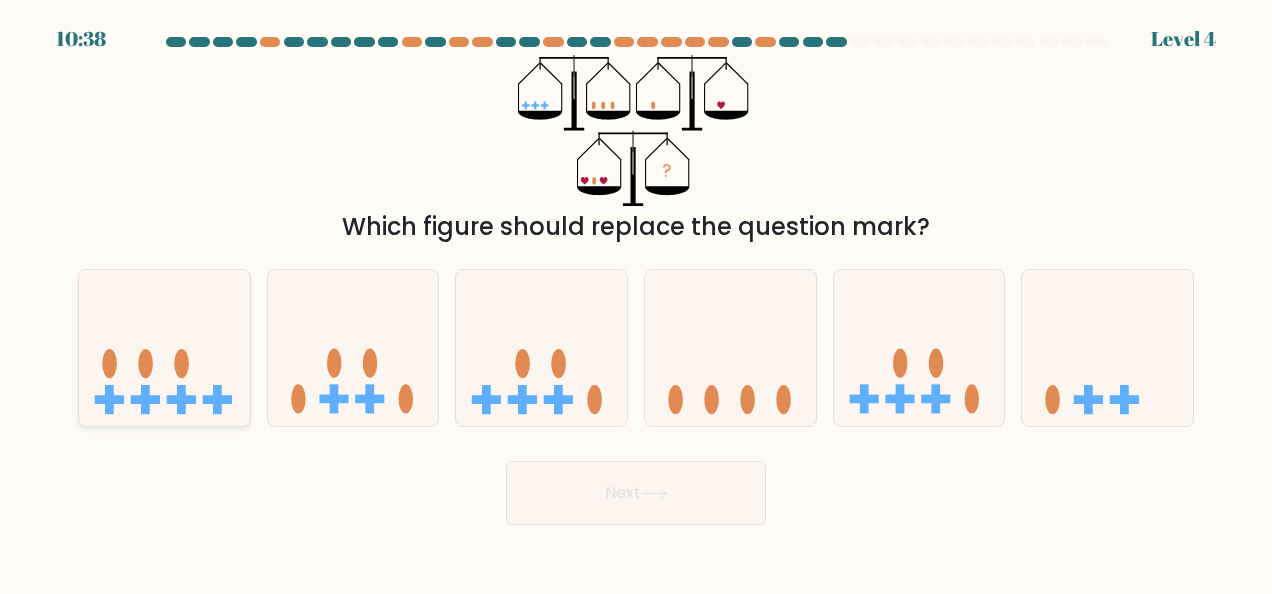 click 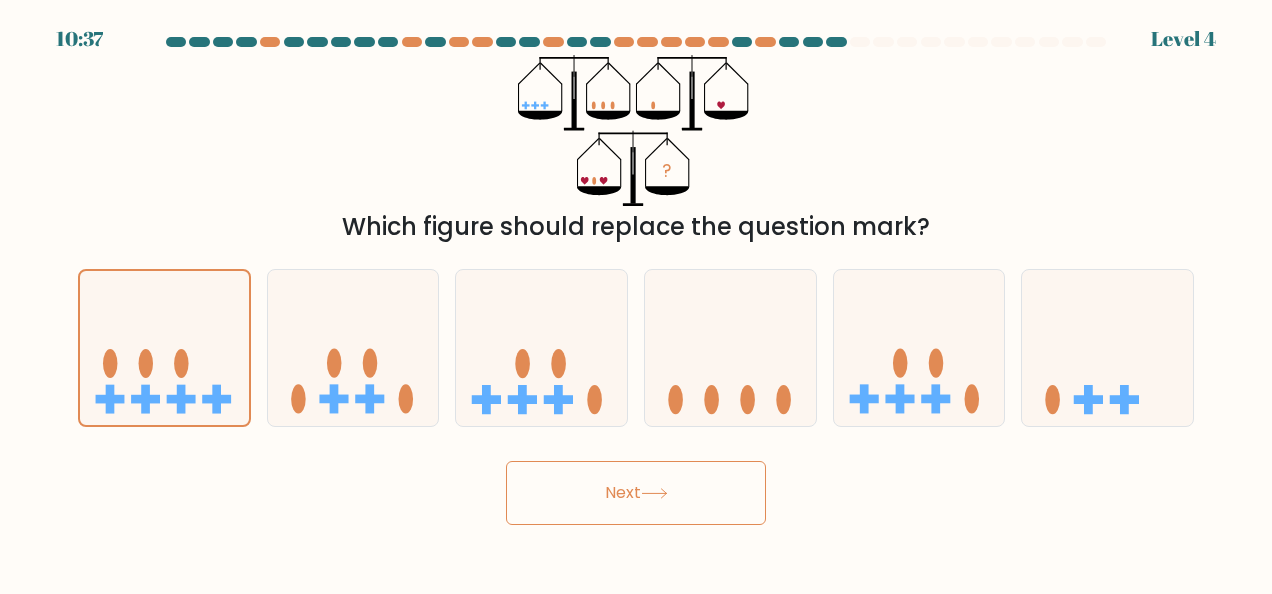 click on "Next" at bounding box center [636, 493] 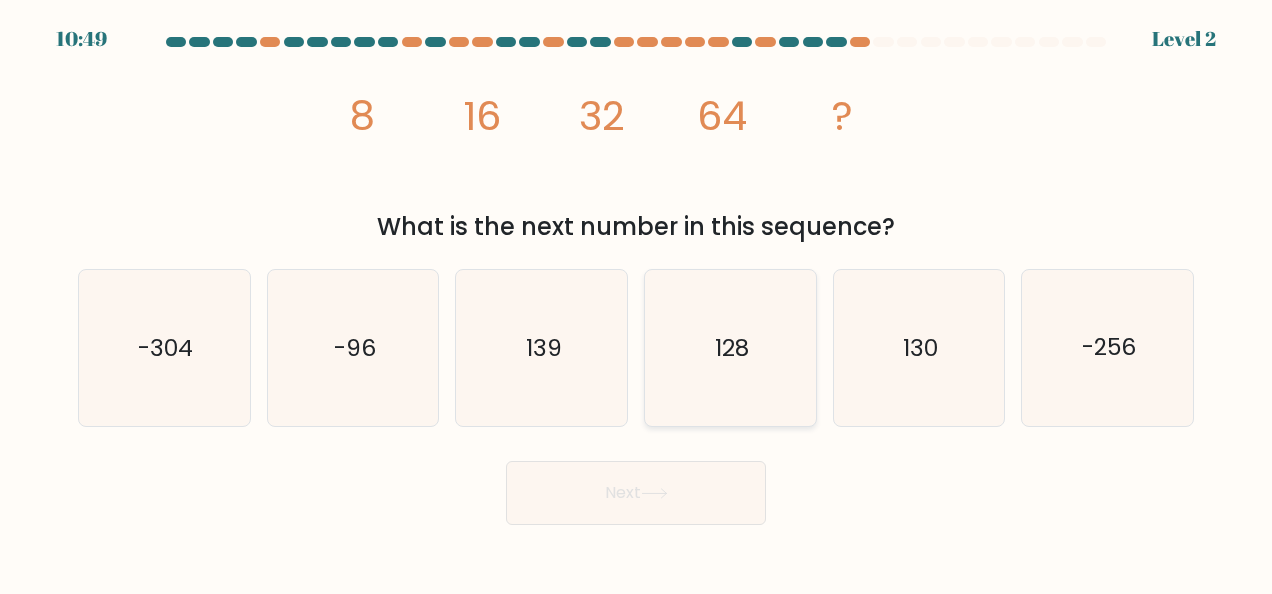 click on "128" 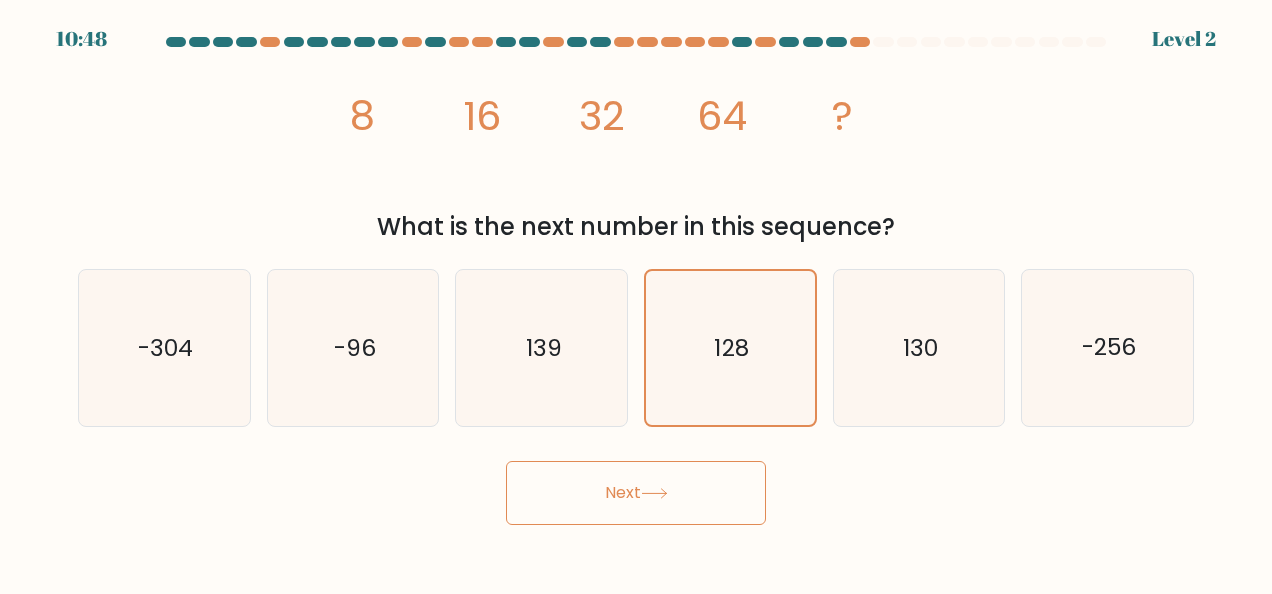 click on "Next" at bounding box center [636, 493] 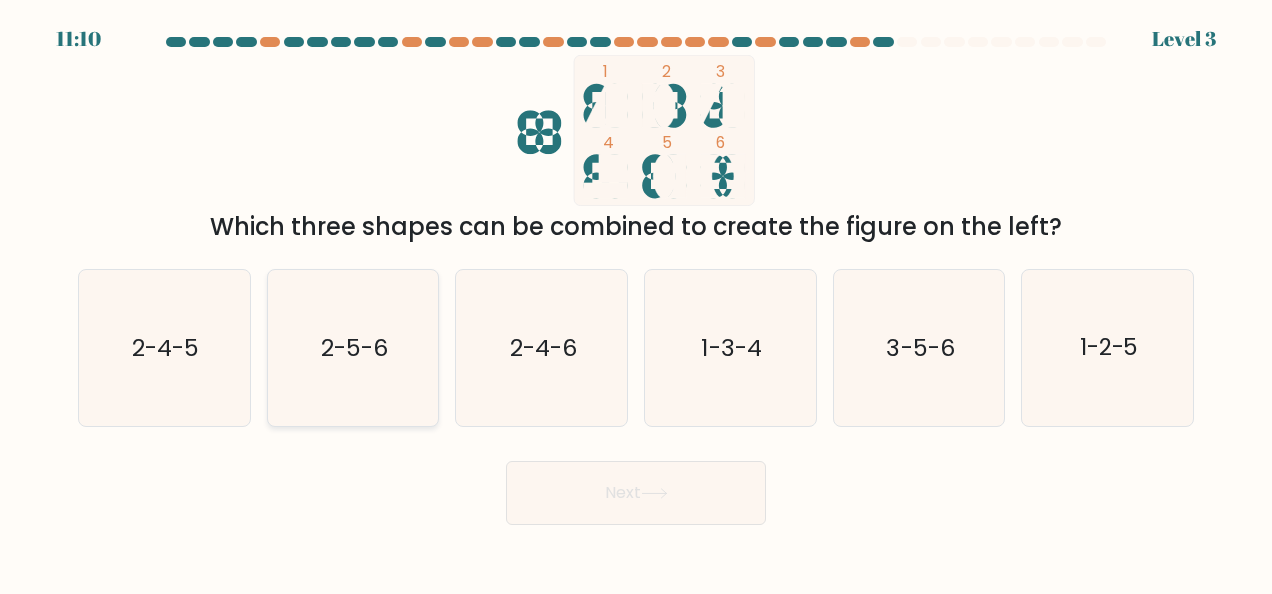 click on "2-5-6" 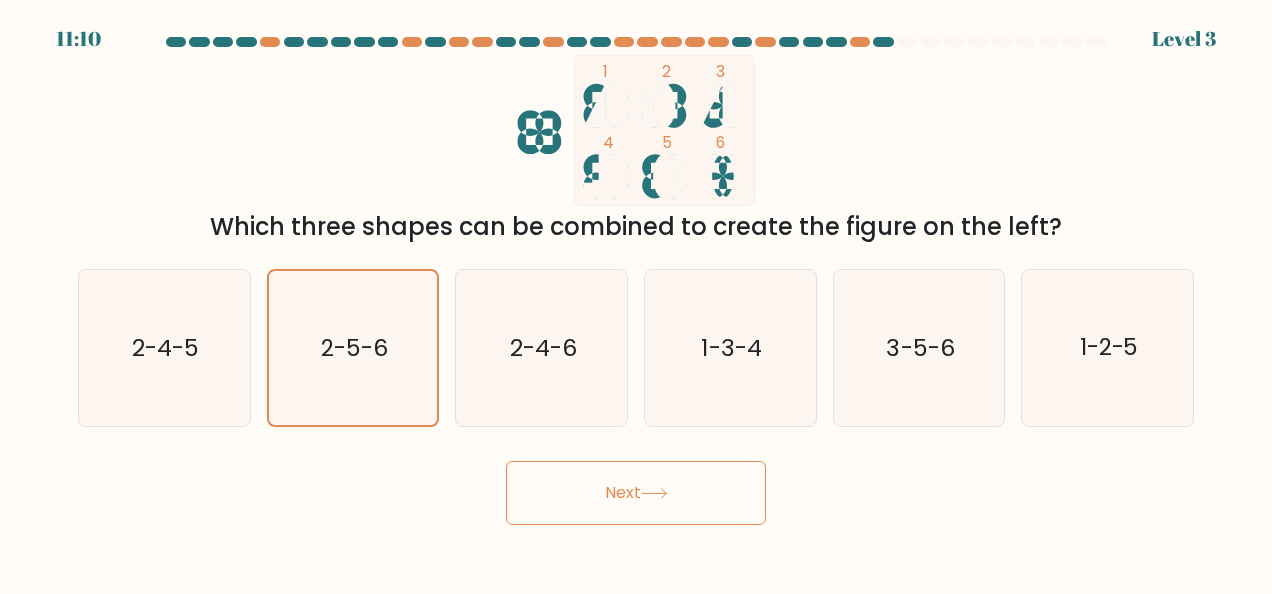 click on "Next" at bounding box center [636, 493] 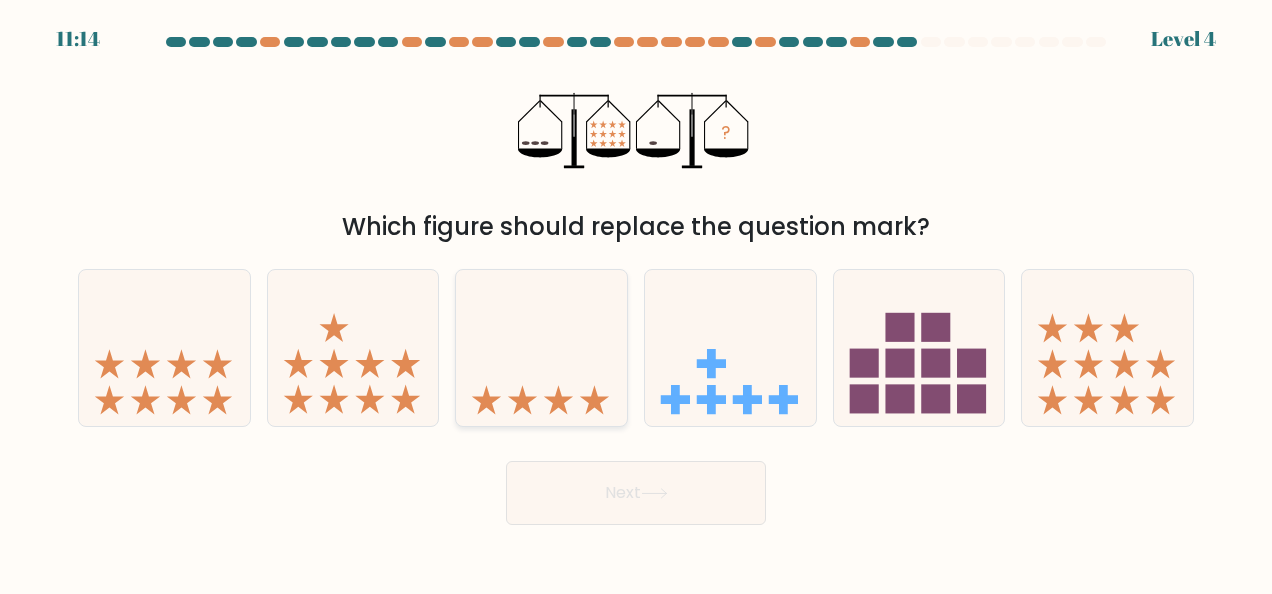 click 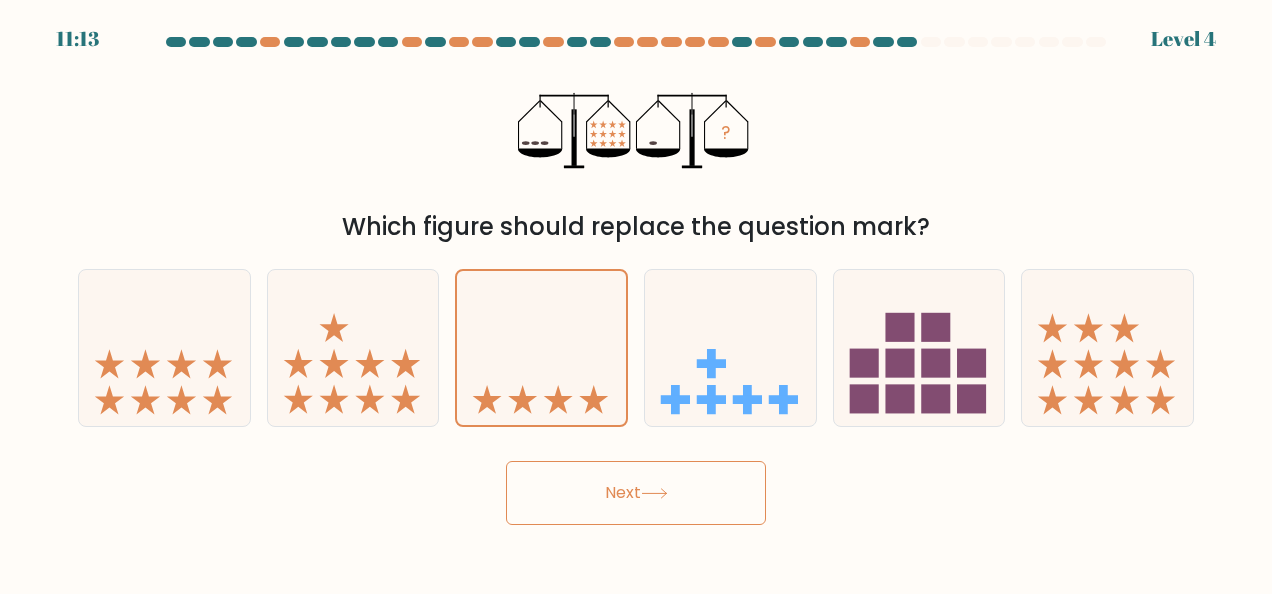click on "Next" at bounding box center [636, 493] 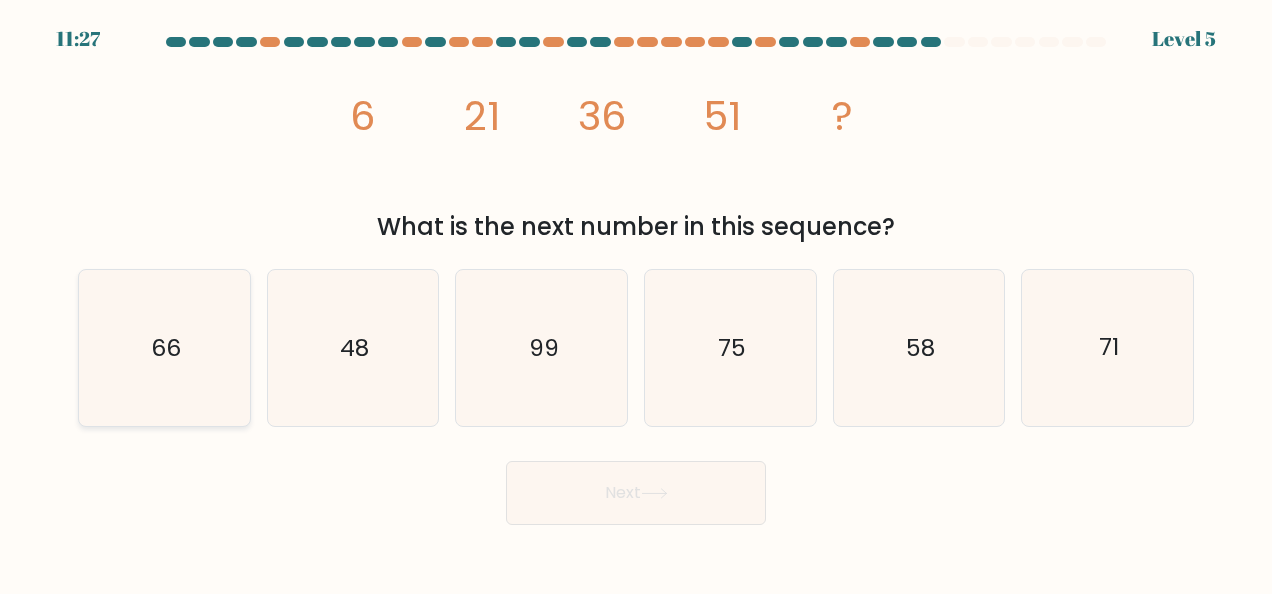 click on "66" 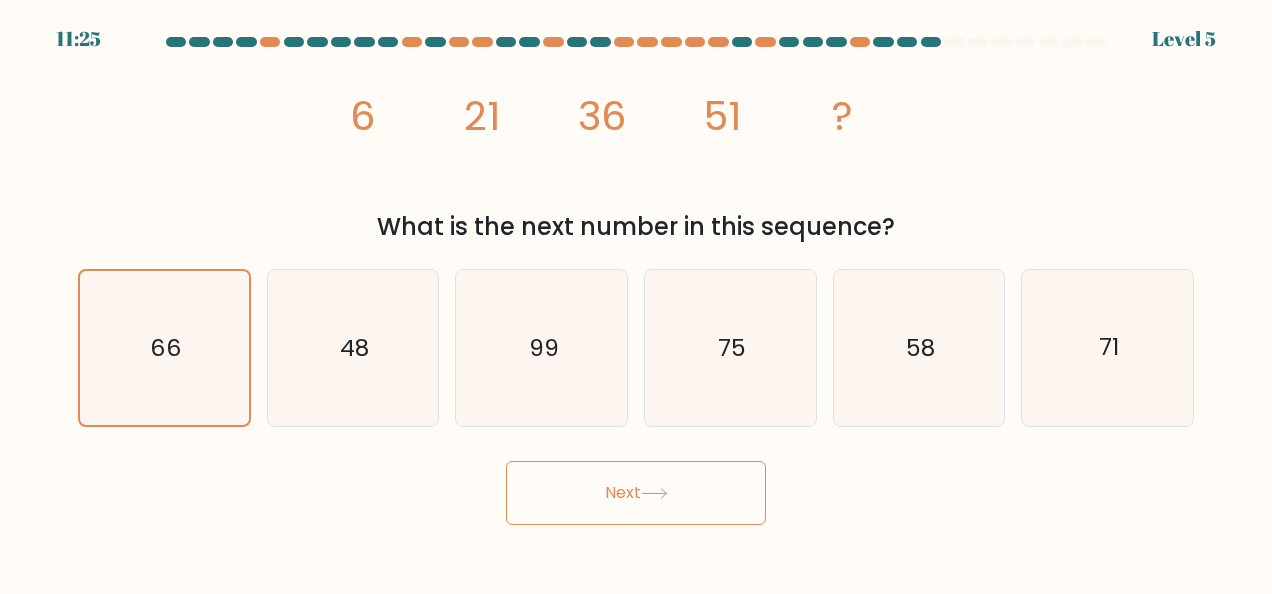 click on "Next" at bounding box center (636, 493) 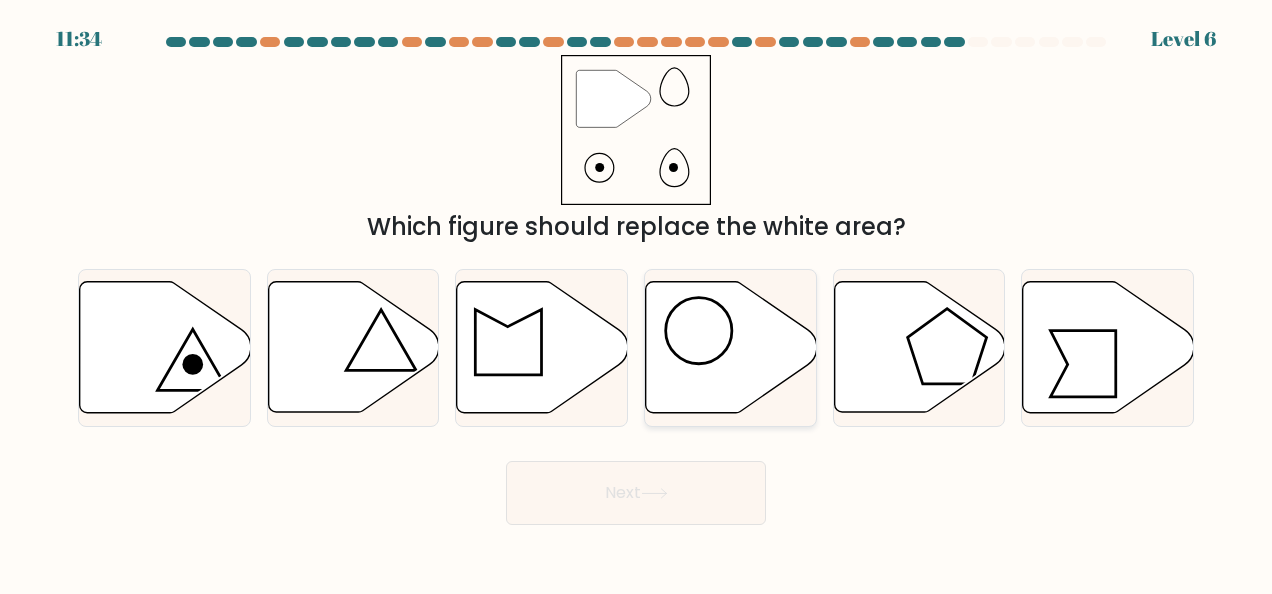 click 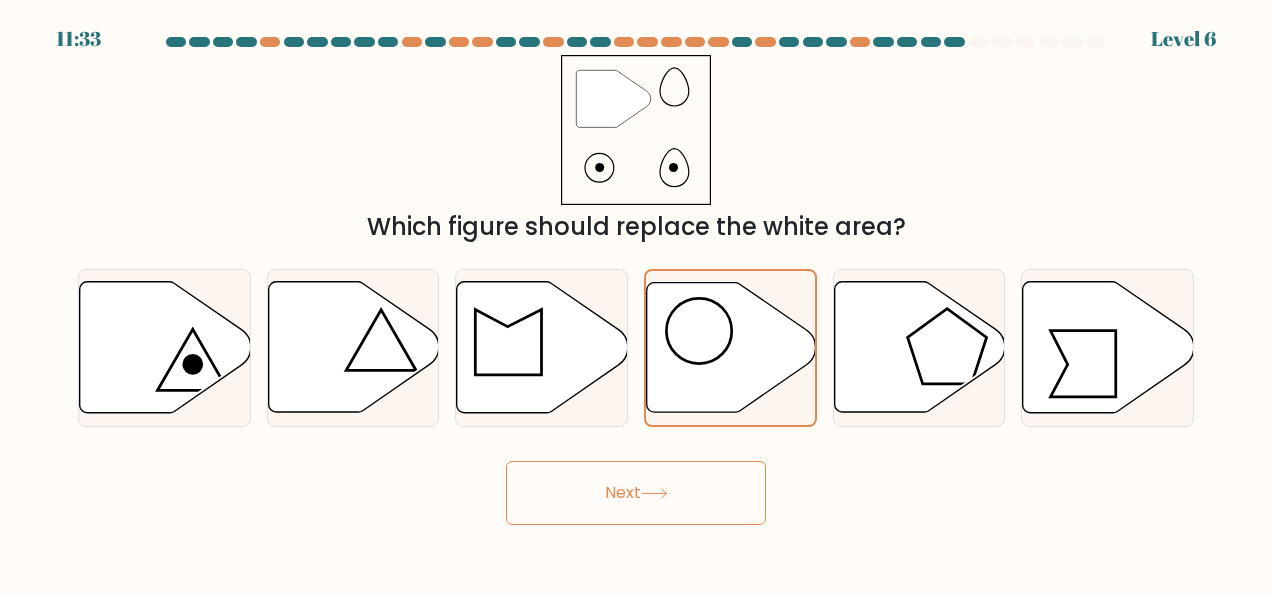 click on "Next" at bounding box center (636, 493) 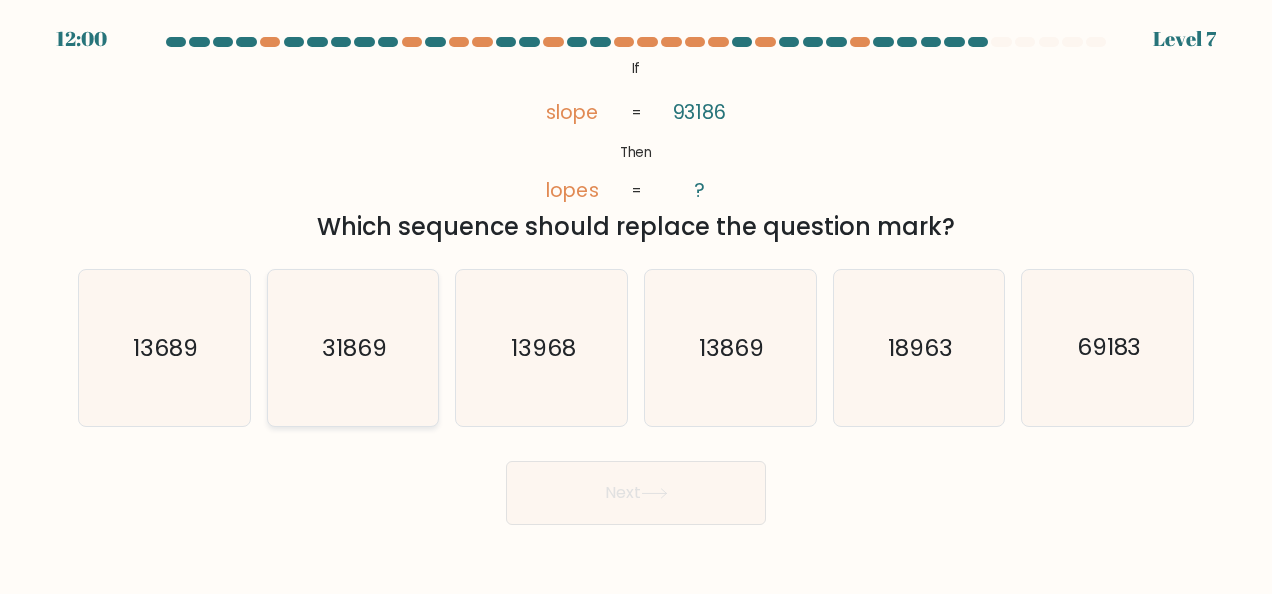 click on "31869" 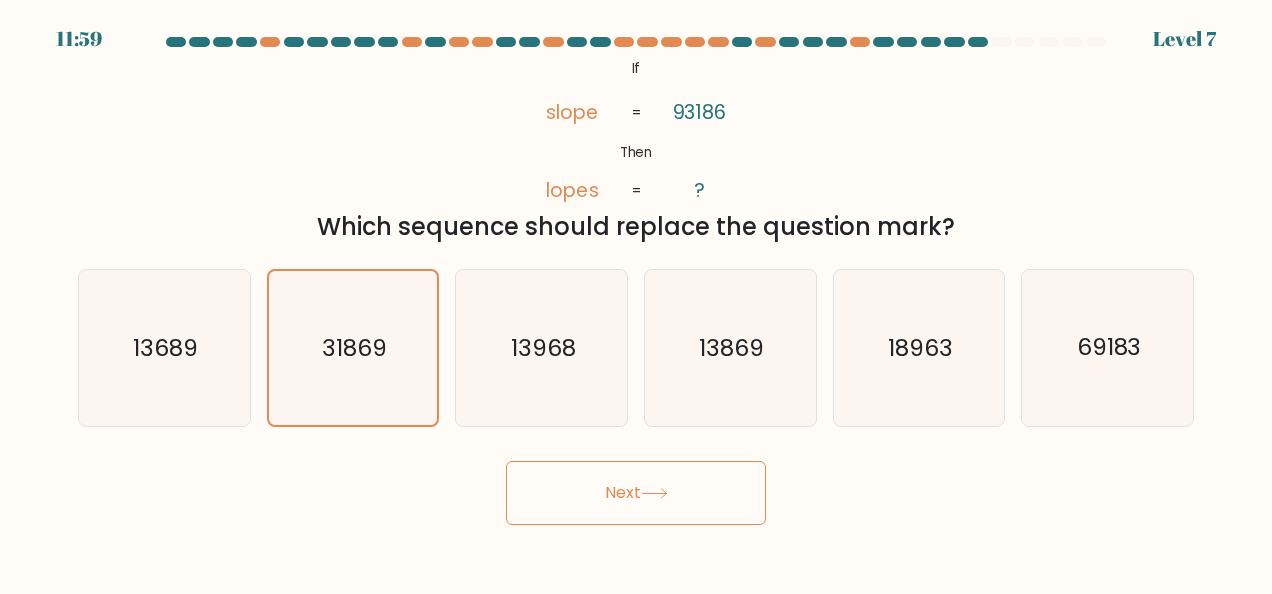 click on "Next" at bounding box center (636, 493) 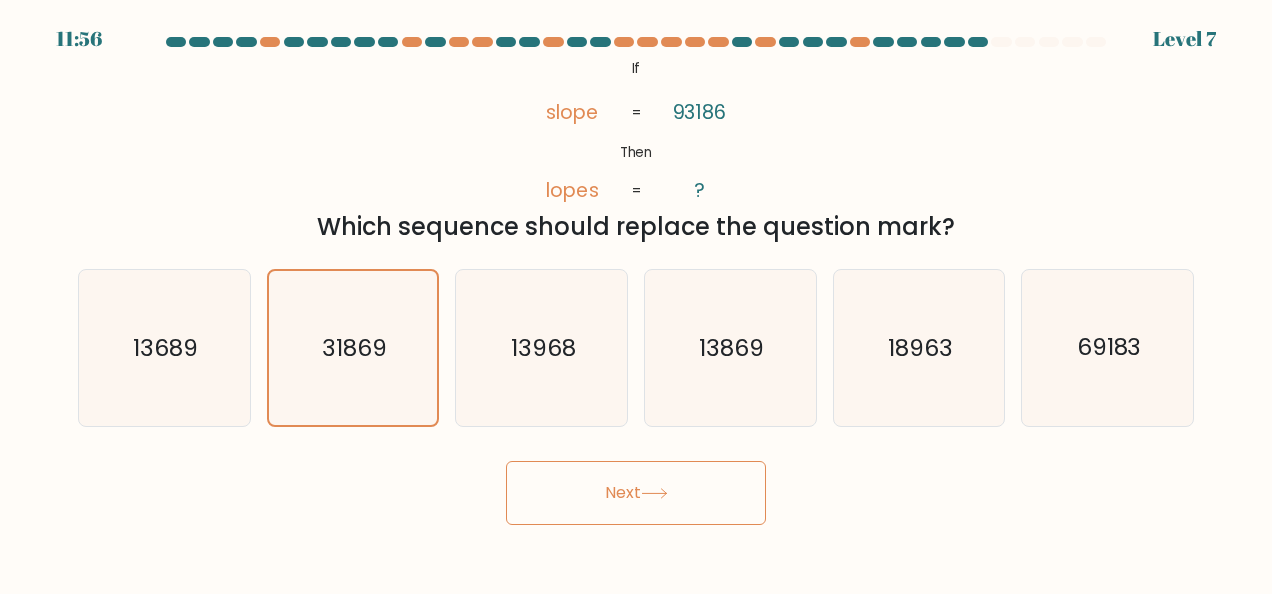 click on "Next" at bounding box center [636, 493] 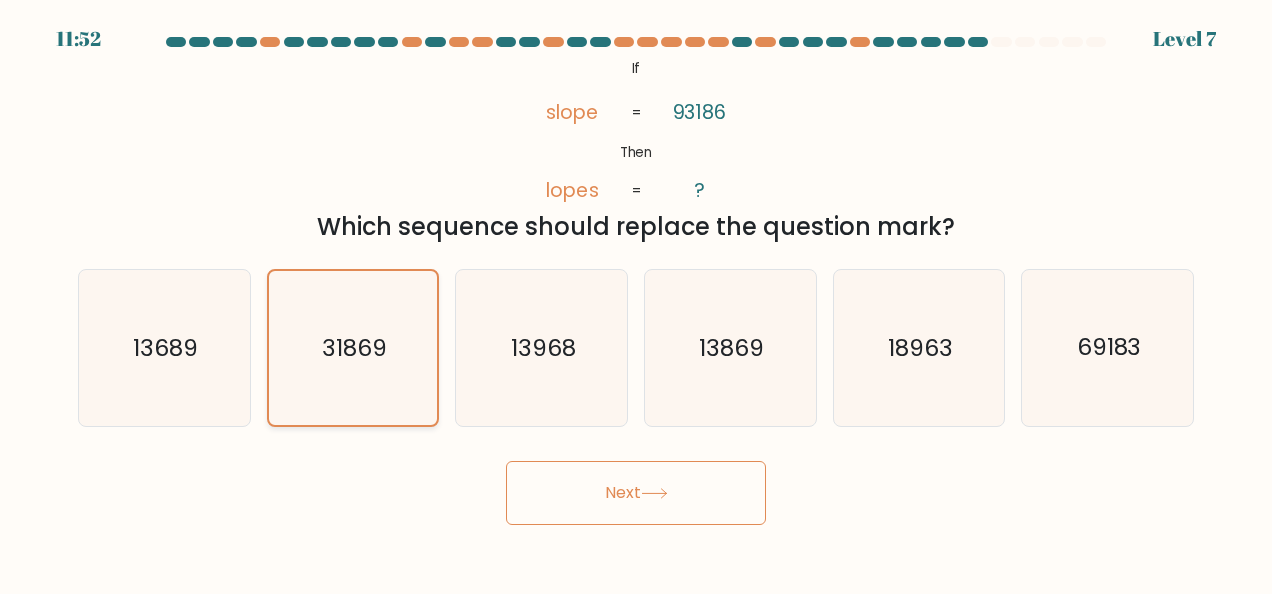 click on "31869" 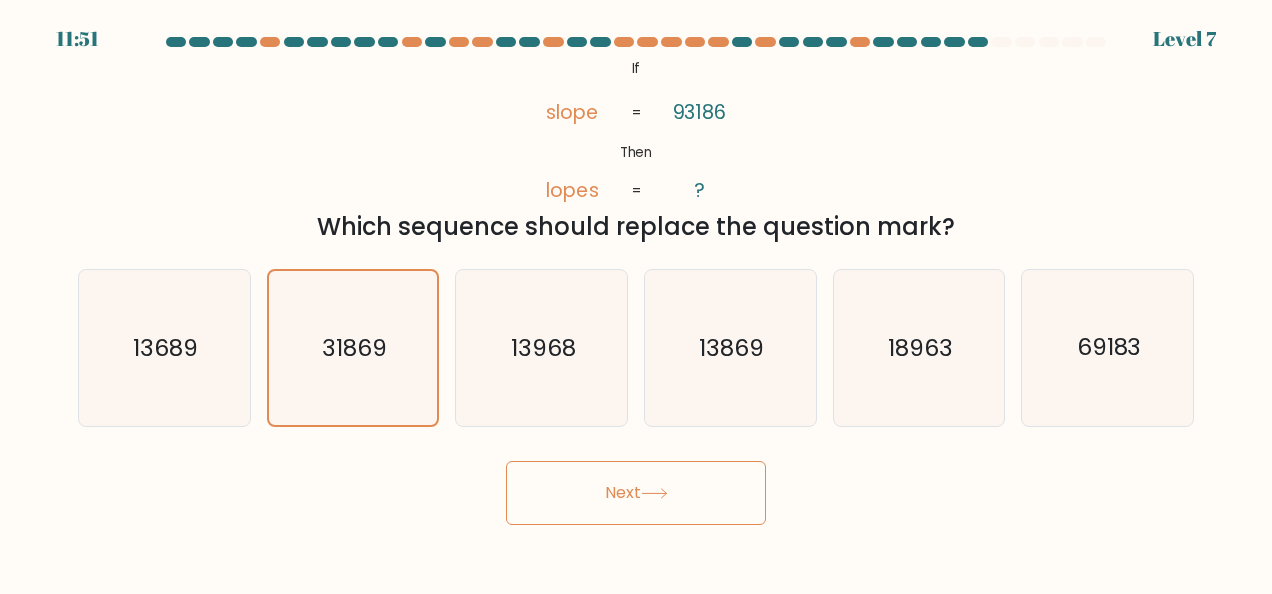 click on "Next" at bounding box center (636, 493) 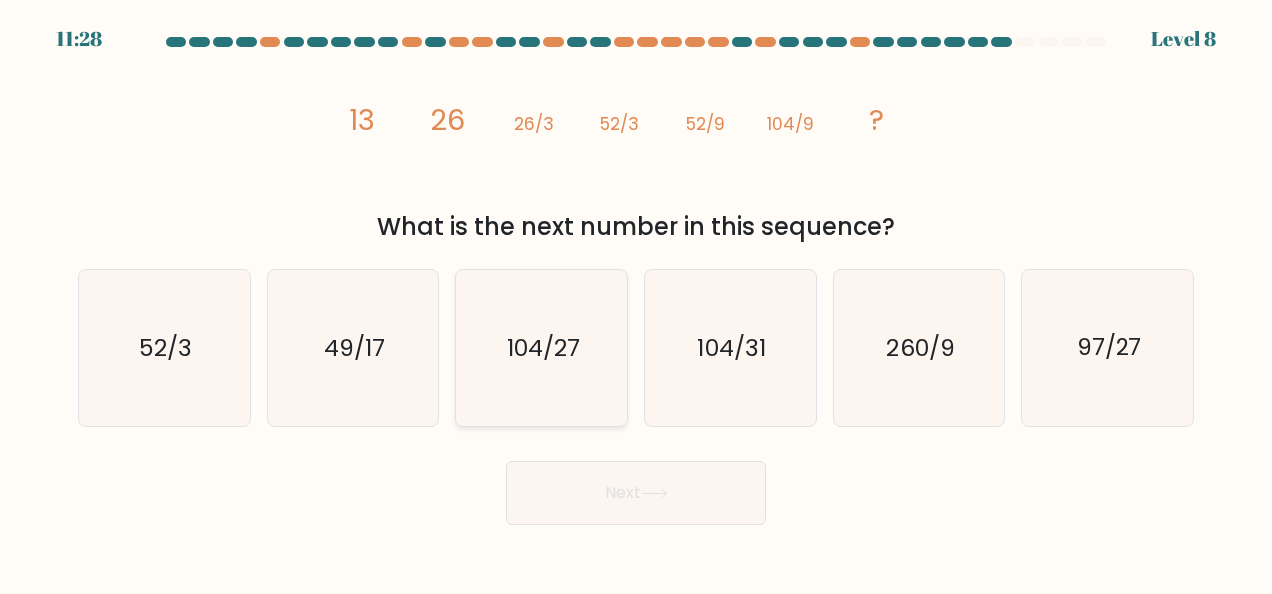 click on "104/27" 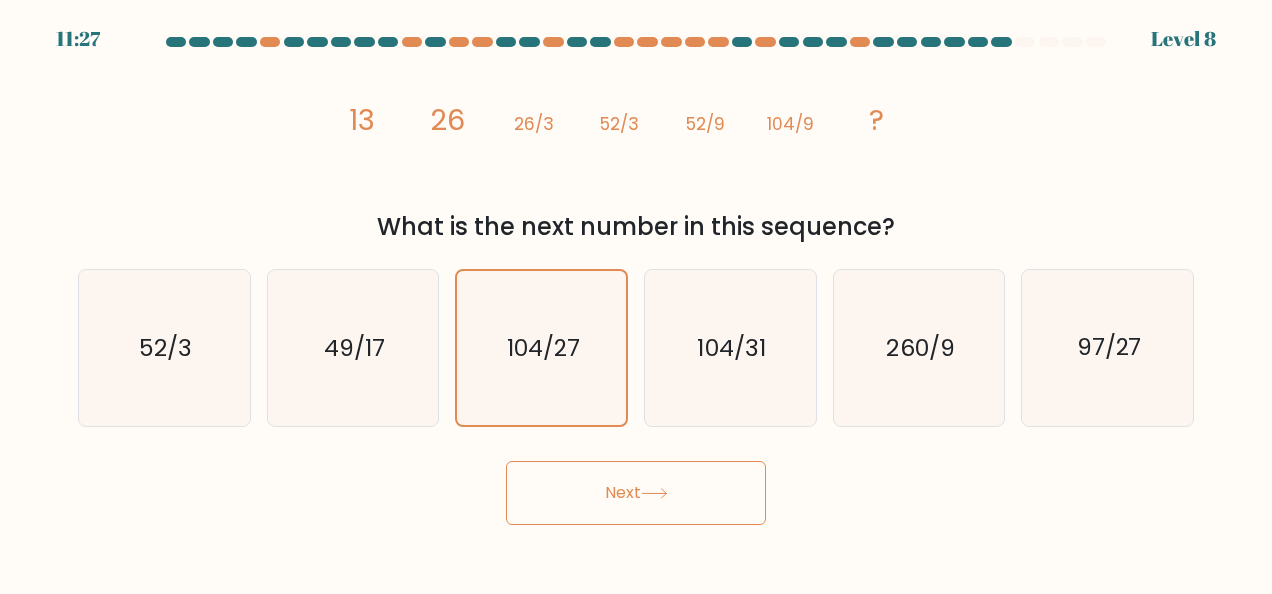 click on "Next" at bounding box center [636, 493] 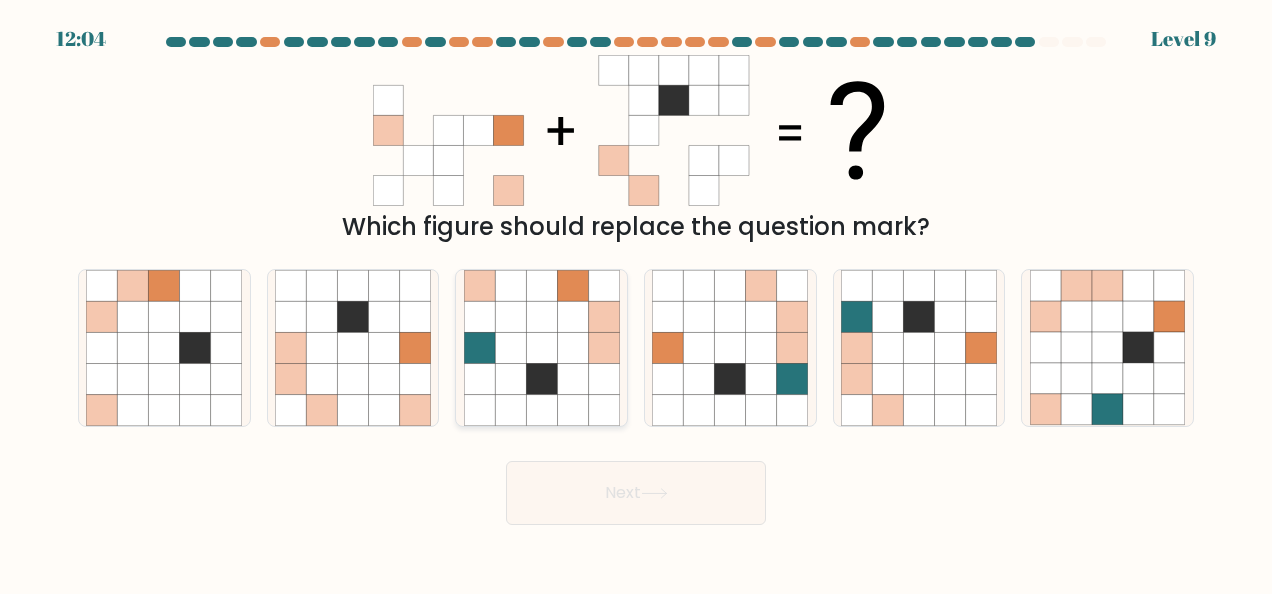 click 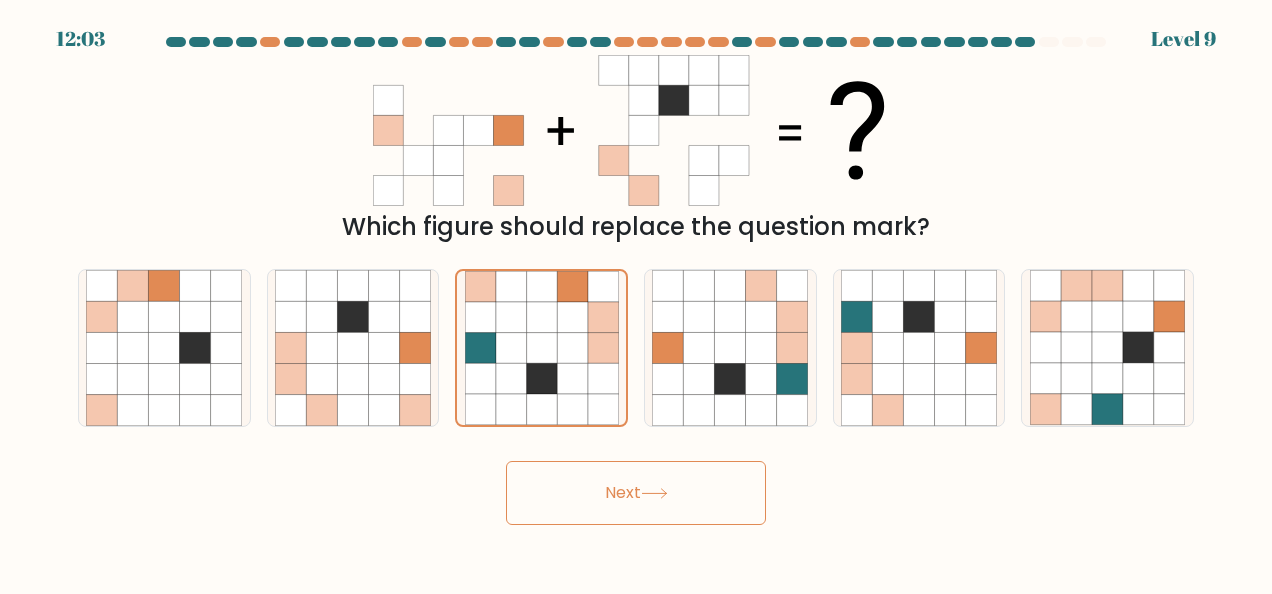 click on "Next" at bounding box center [636, 493] 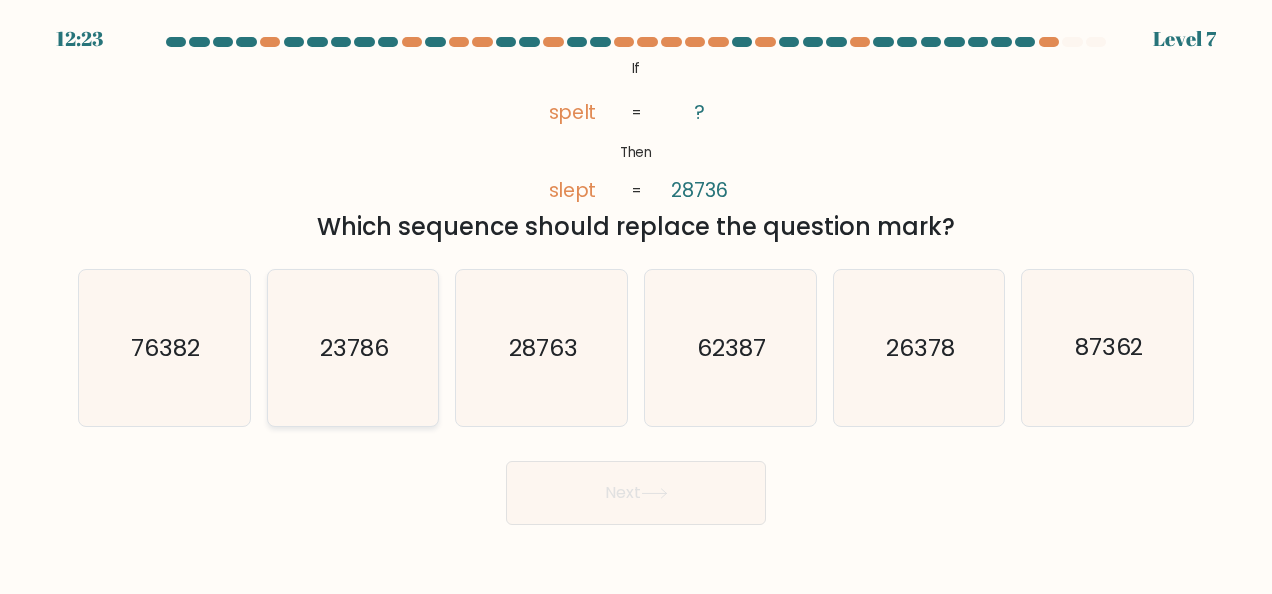 click on "23786" 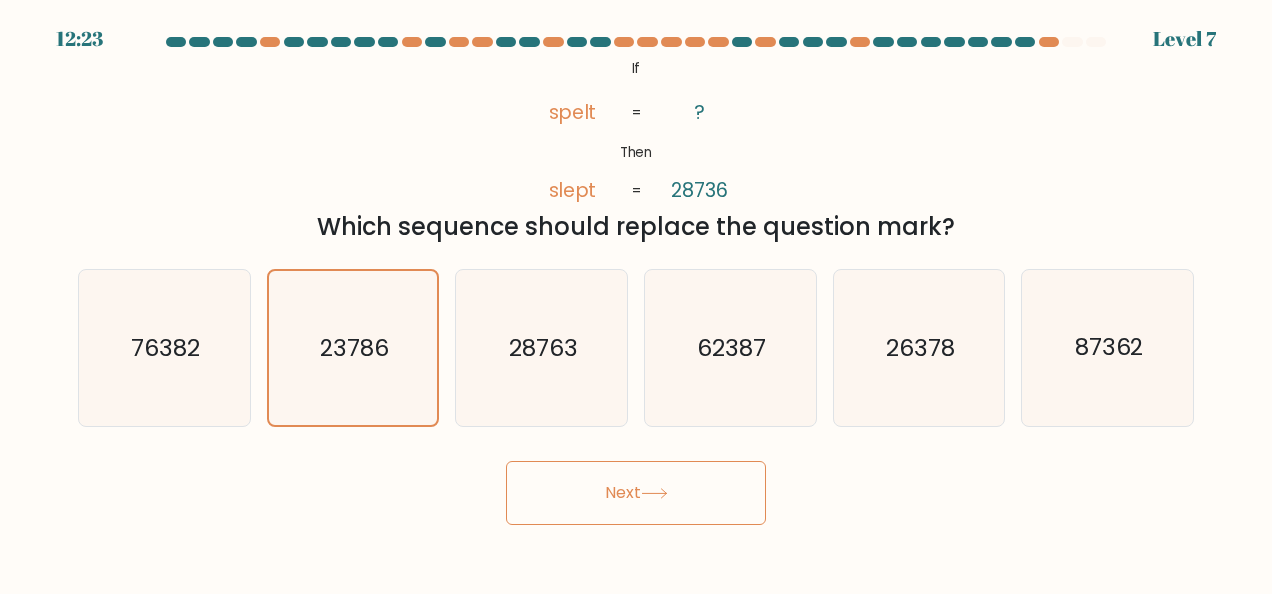 click on "Next" at bounding box center (636, 493) 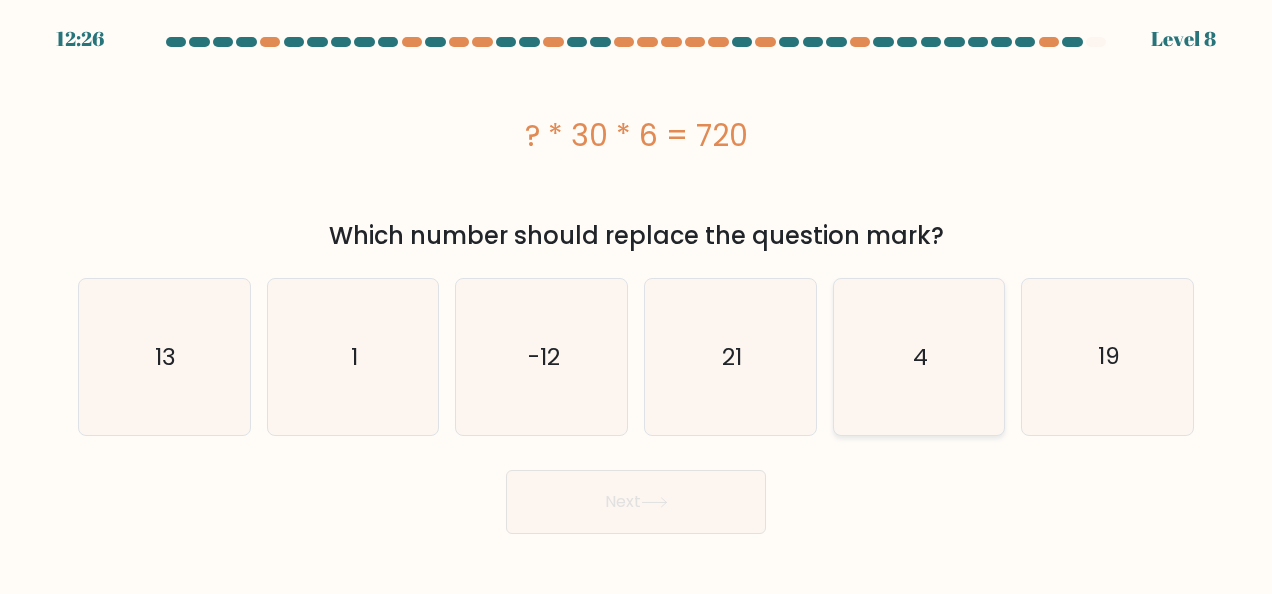click on "4" 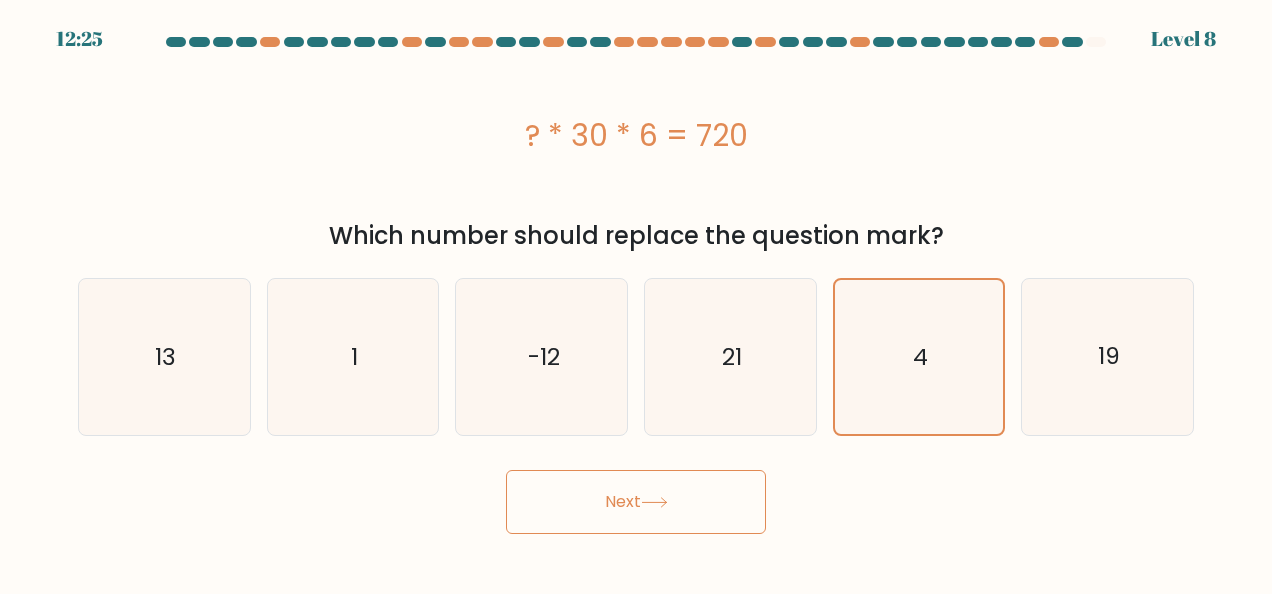 click on "Next" at bounding box center [636, 502] 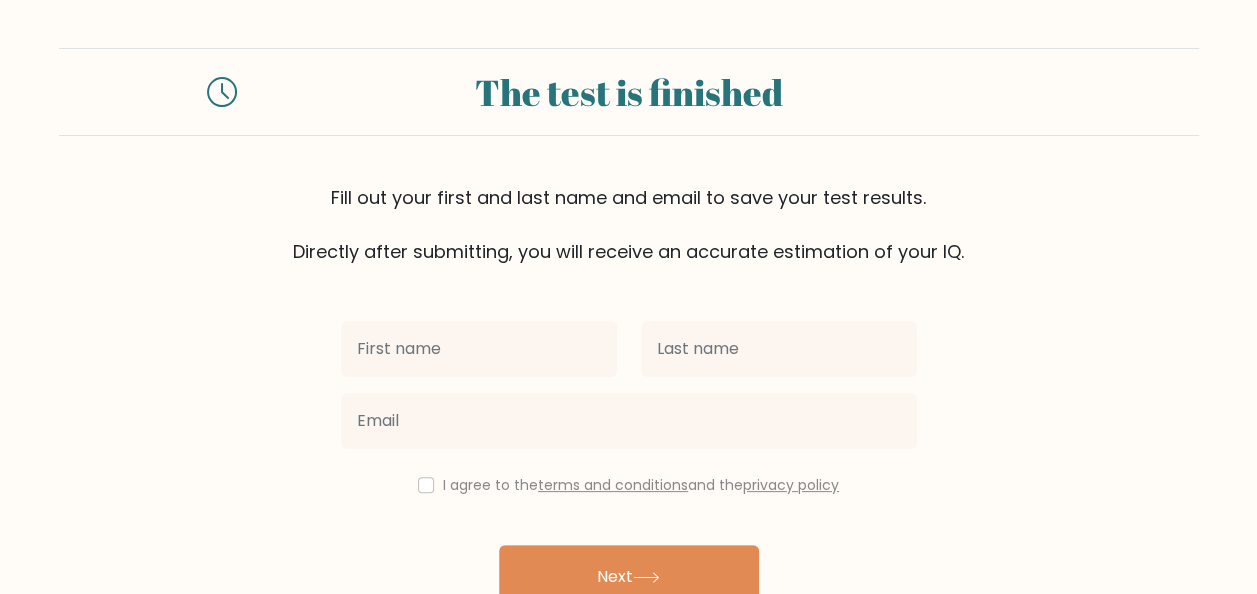 scroll, scrollTop: 0, scrollLeft: 0, axis: both 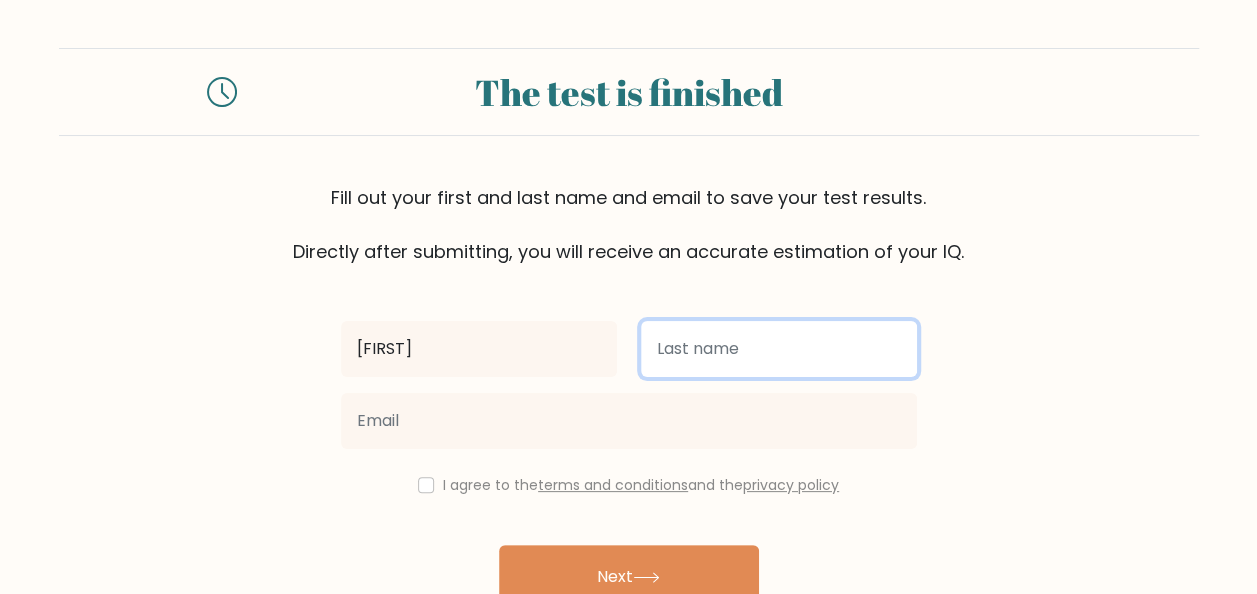 click at bounding box center (779, 349) 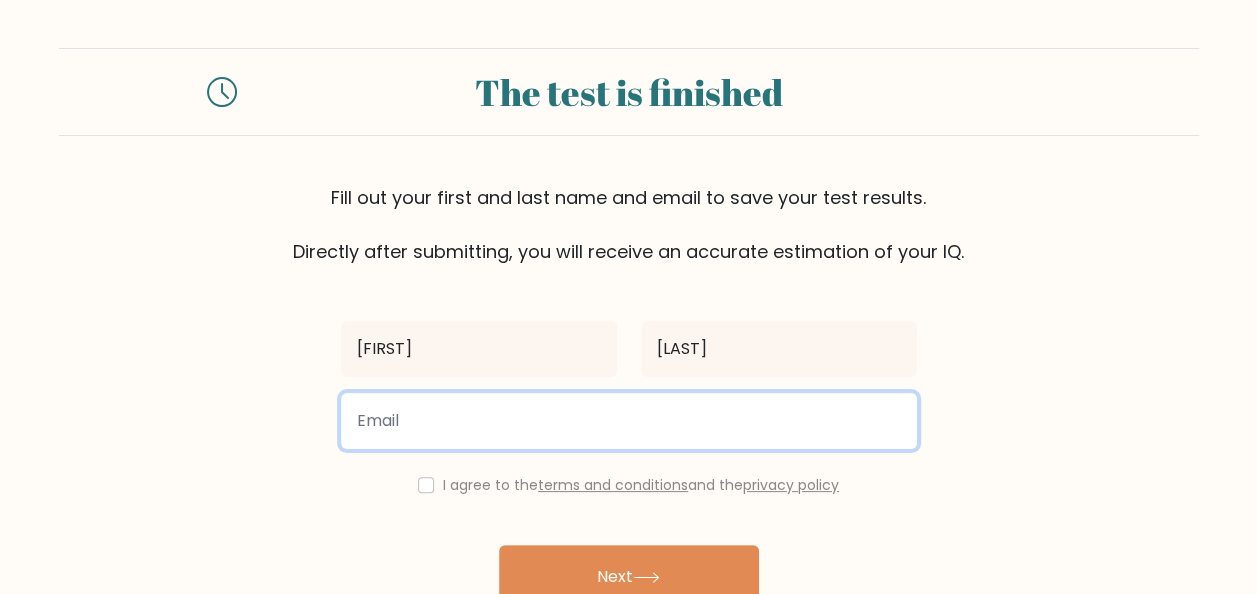 click at bounding box center [629, 421] 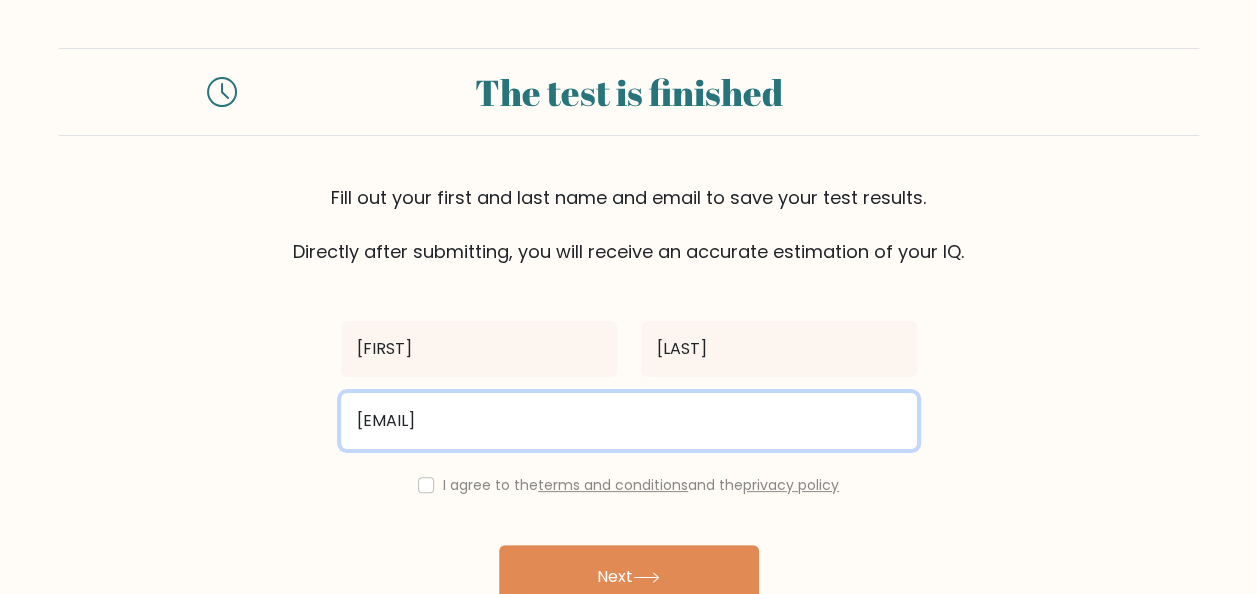 click on "[EMAIL]" at bounding box center [629, 421] 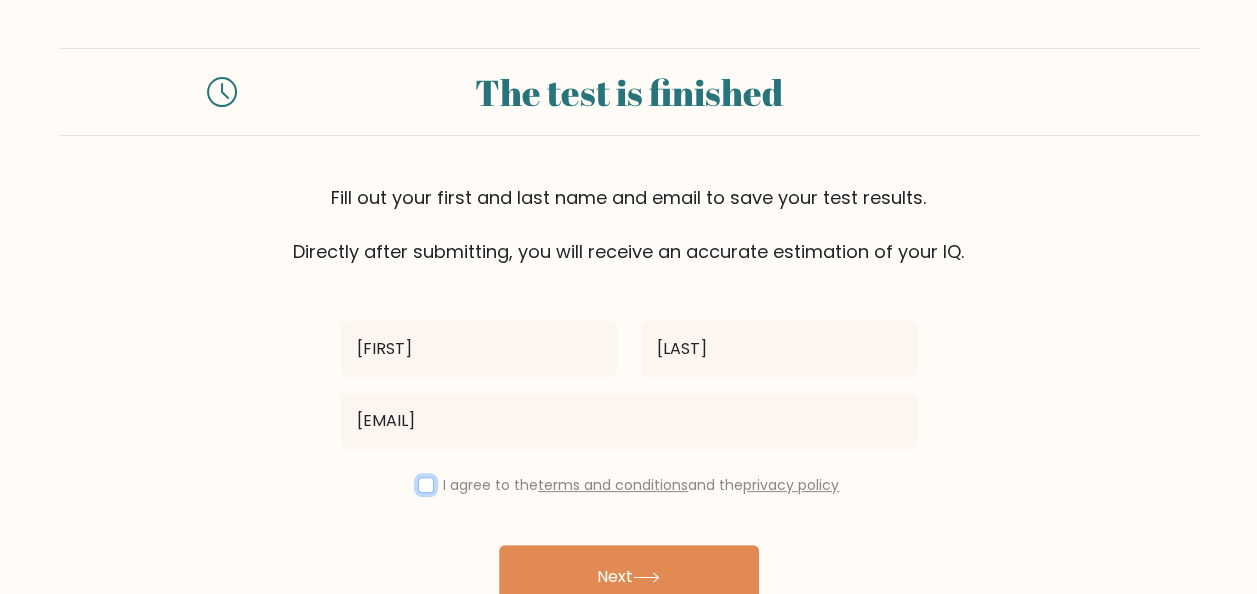 click at bounding box center [426, 485] 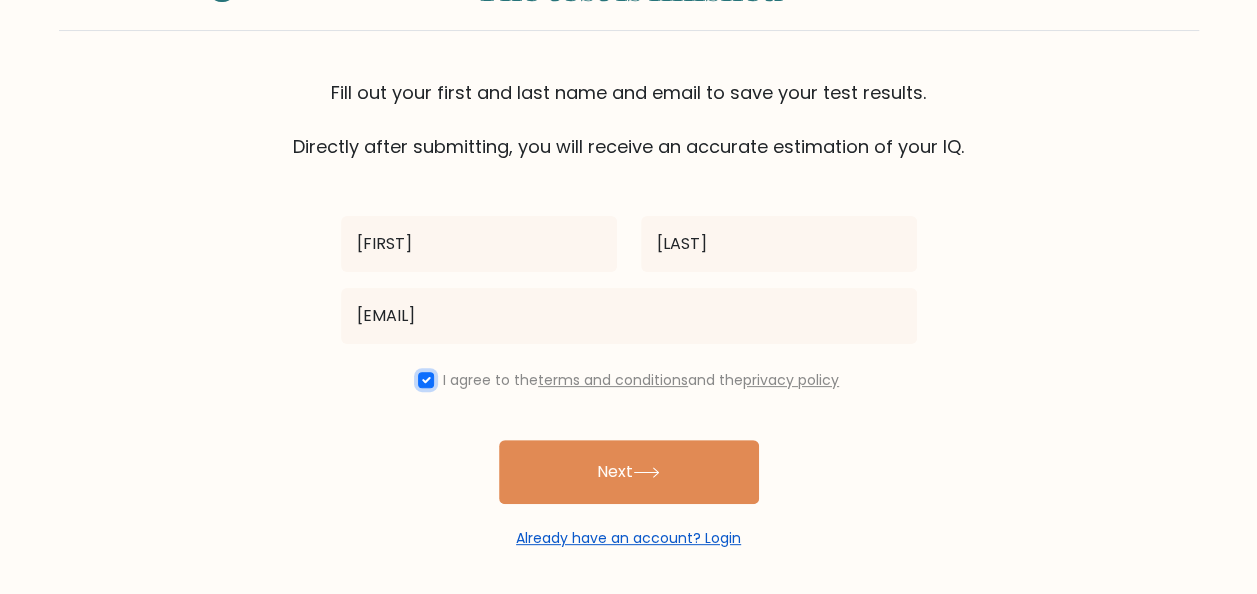 scroll, scrollTop: 106, scrollLeft: 0, axis: vertical 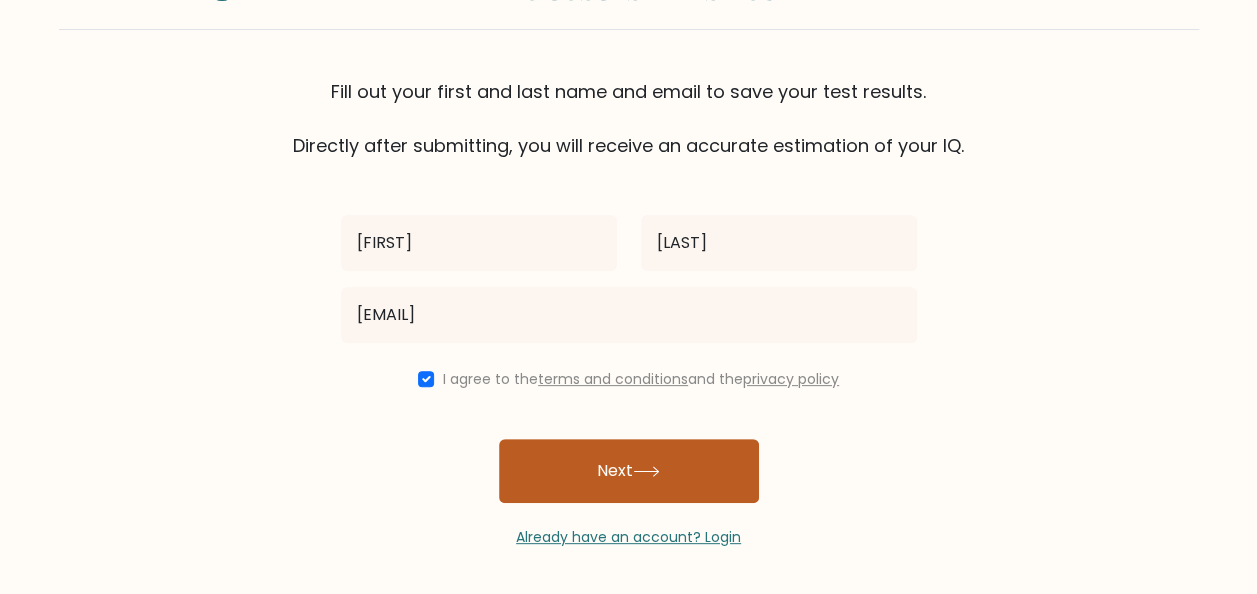 click on "Next" at bounding box center (629, 471) 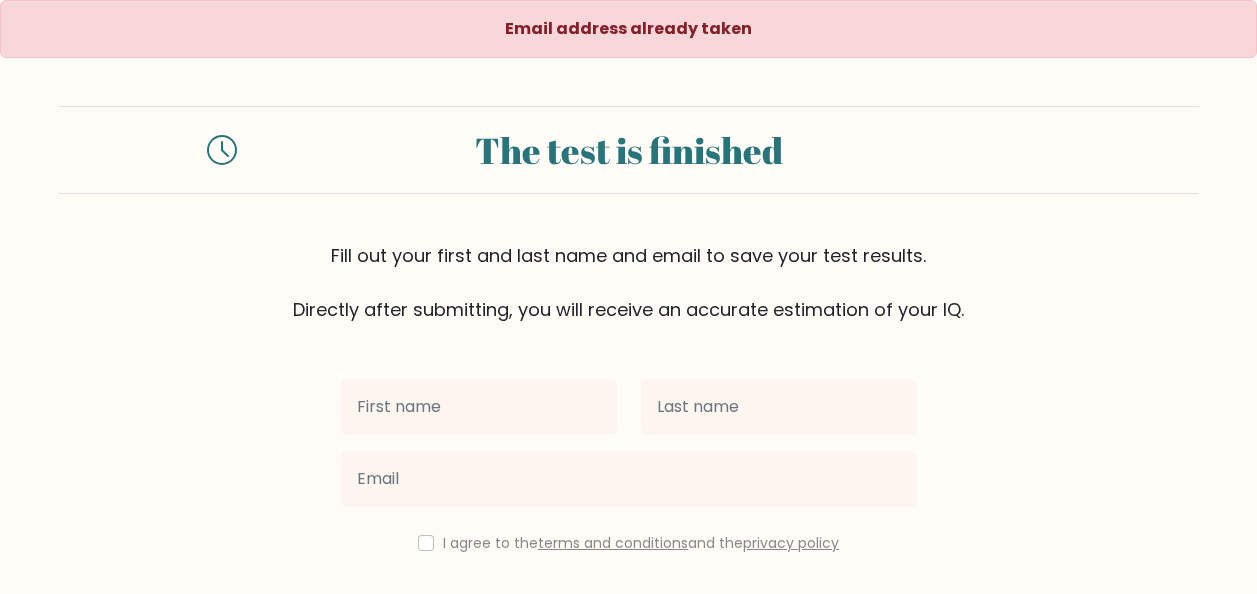 scroll, scrollTop: 0, scrollLeft: 0, axis: both 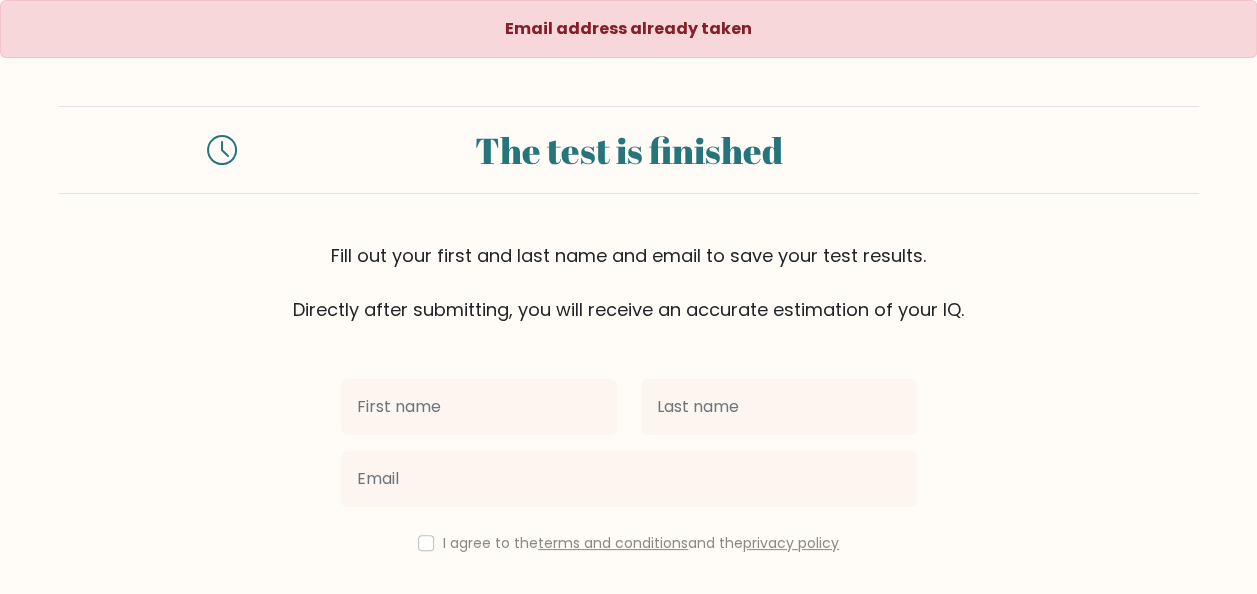 drag, startPoint x: 1160, startPoint y: 0, endPoint x: 396, endPoint y: 130, distance: 774.98126 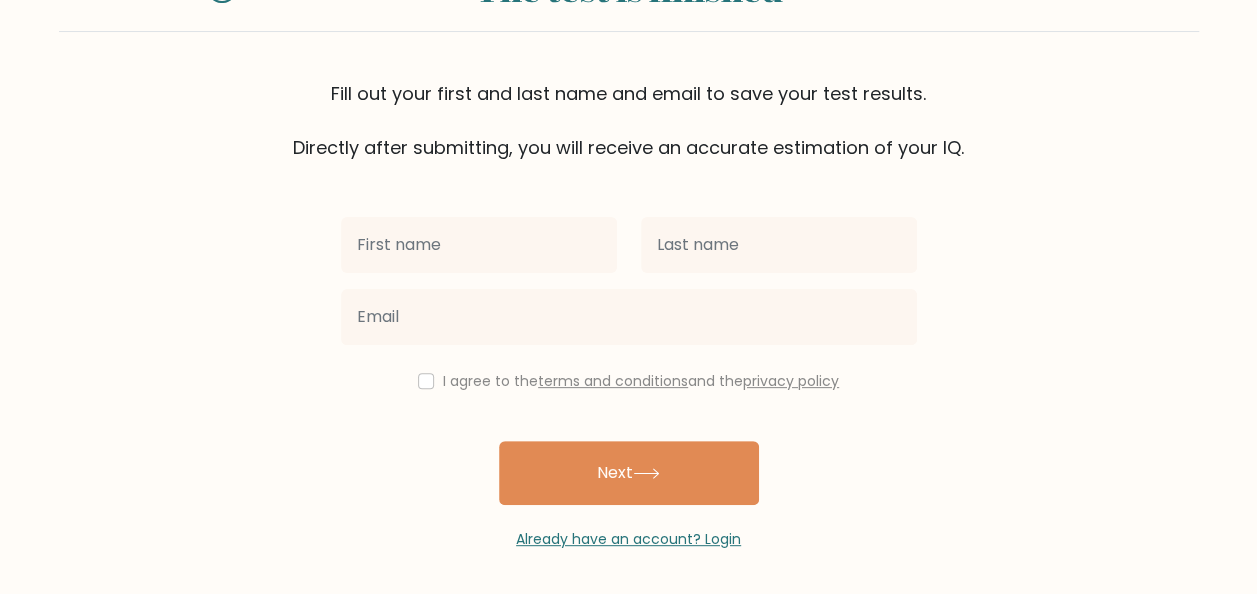 scroll, scrollTop: 164, scrollLeft: 0, axis: vertical 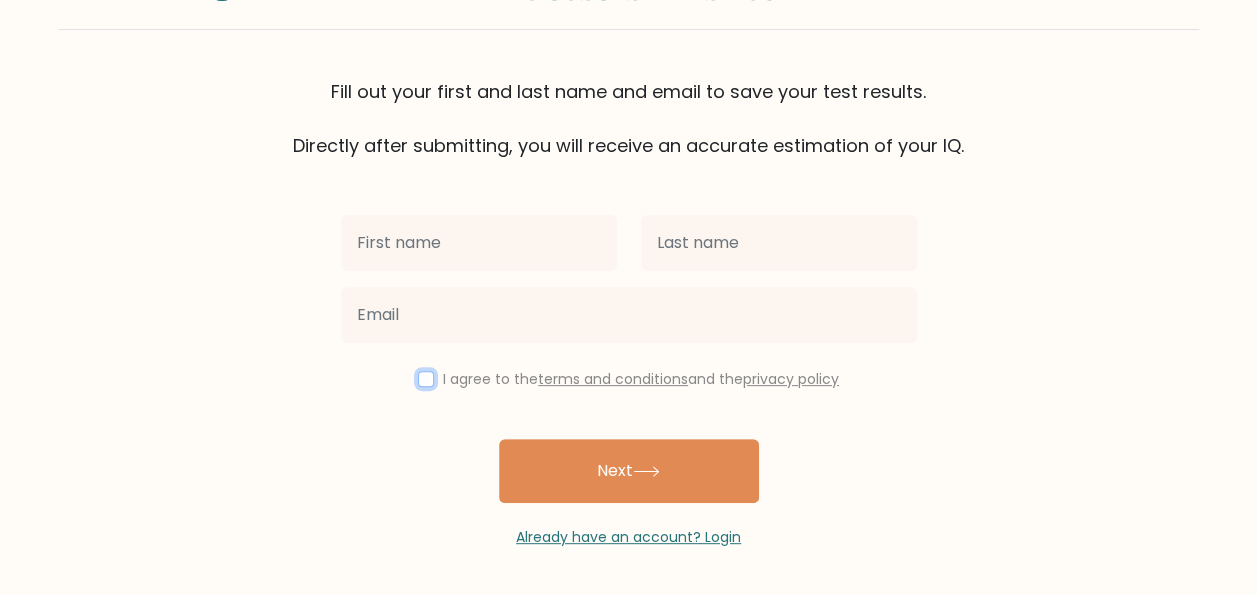 click at bounding box center [426, 379] 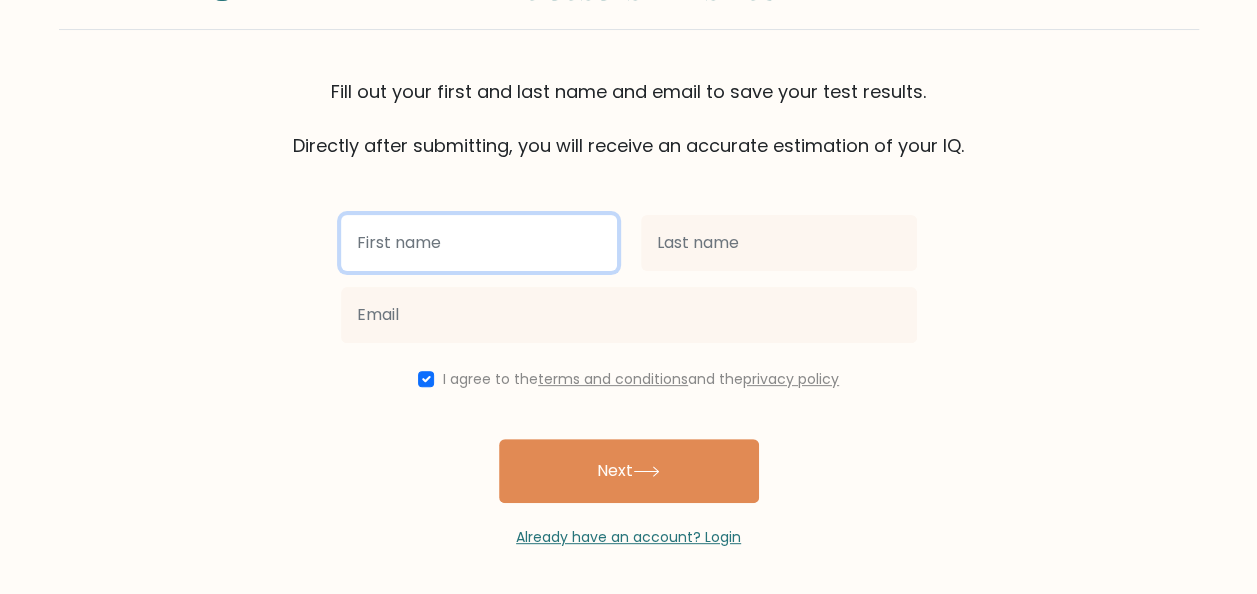 click at bounding box center (479, 243) 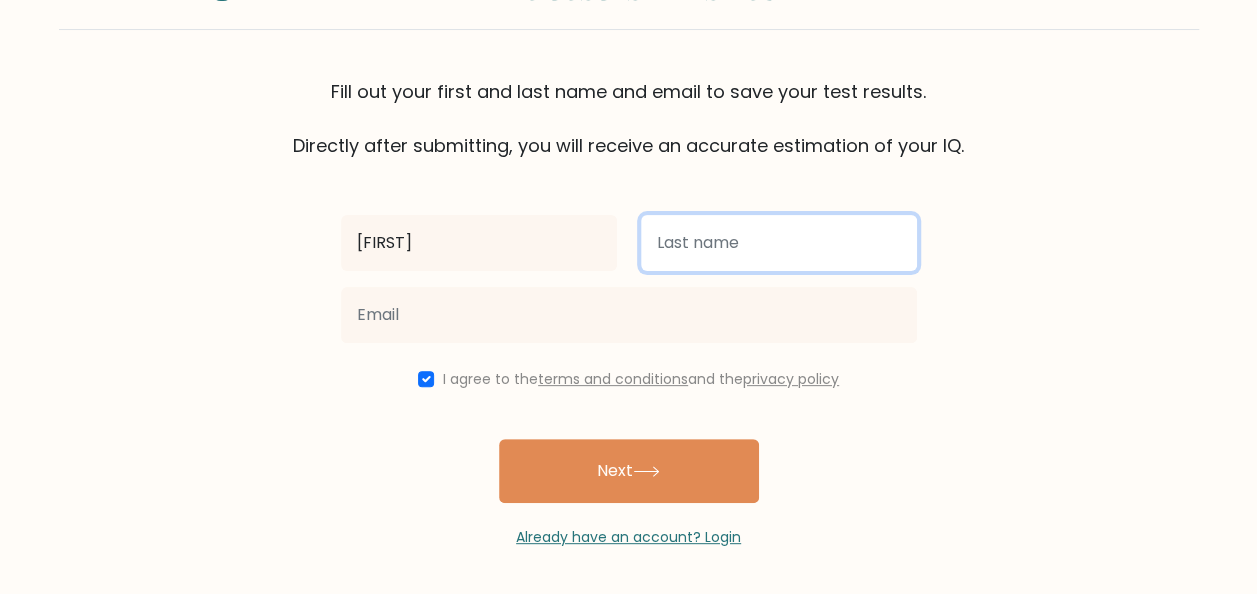 type on "[LAST]" 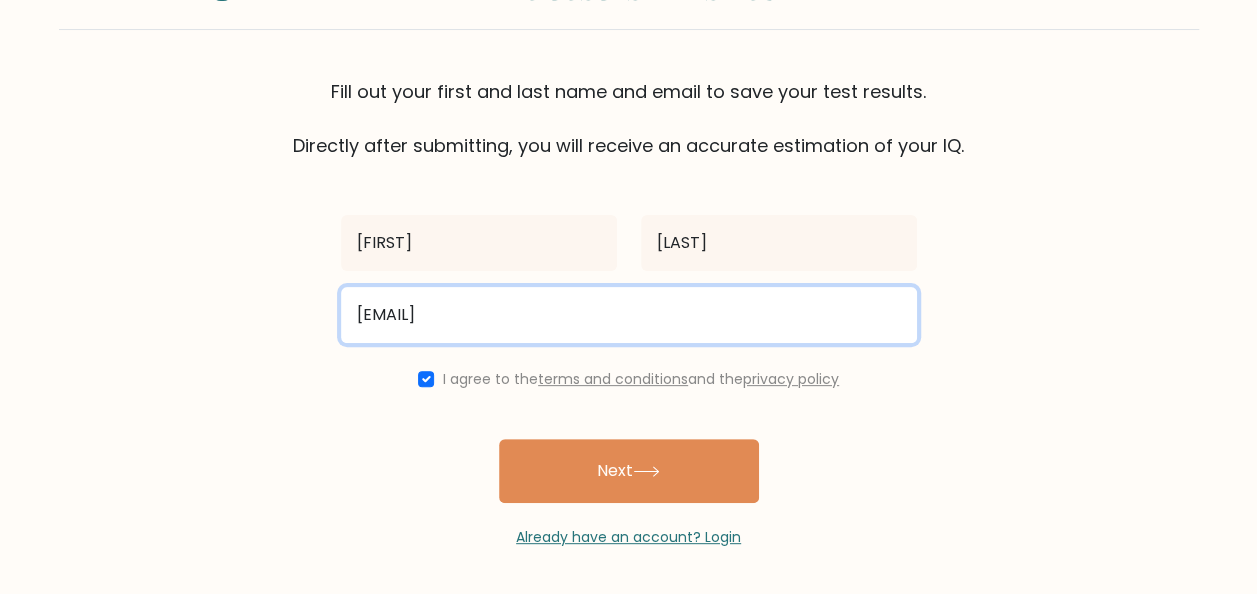 click on "[EMAIL]" at bounding box center (629, 315) 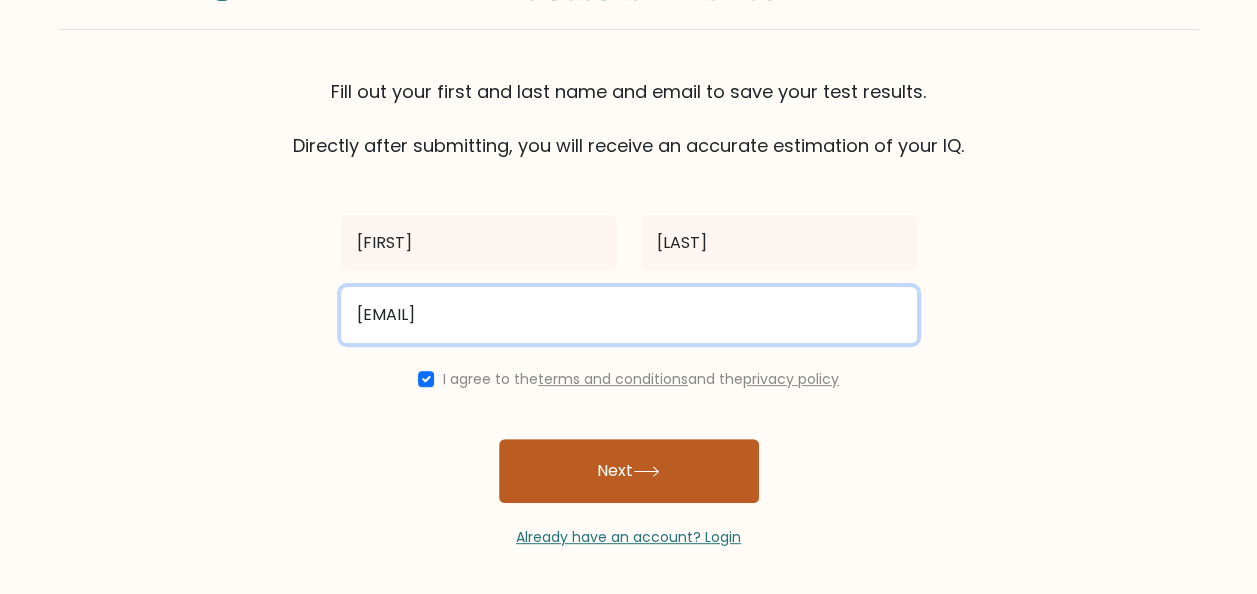 type on "edwinmomanyi76f@gmail.com" 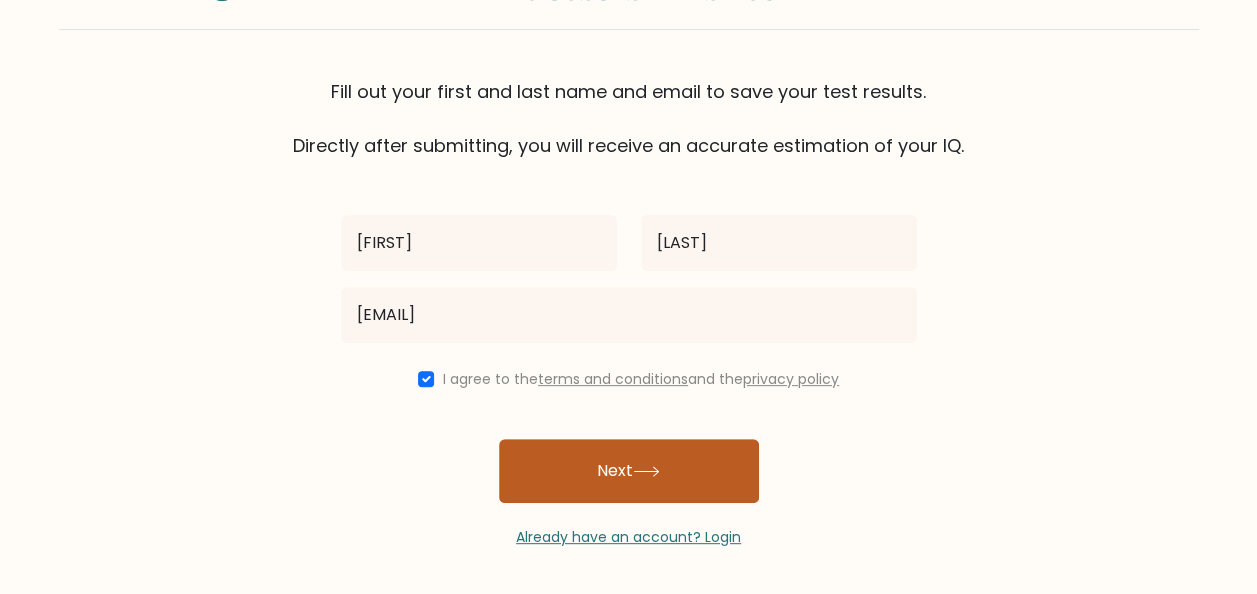 click on "Next" at bounding box center [629, 471] 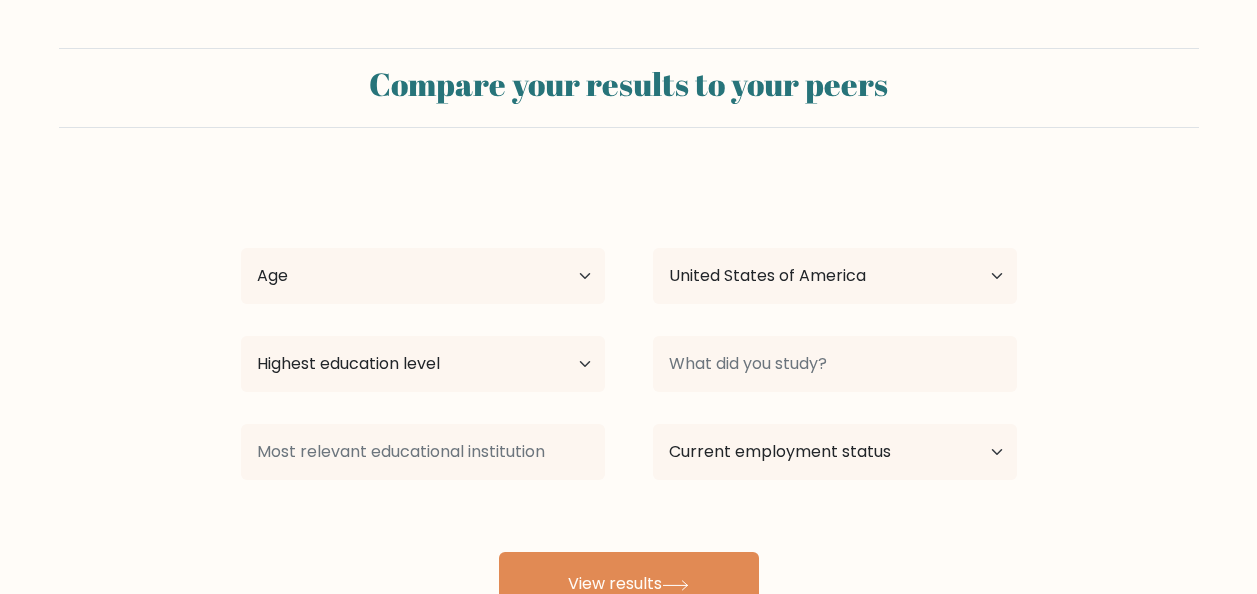 select on "US" 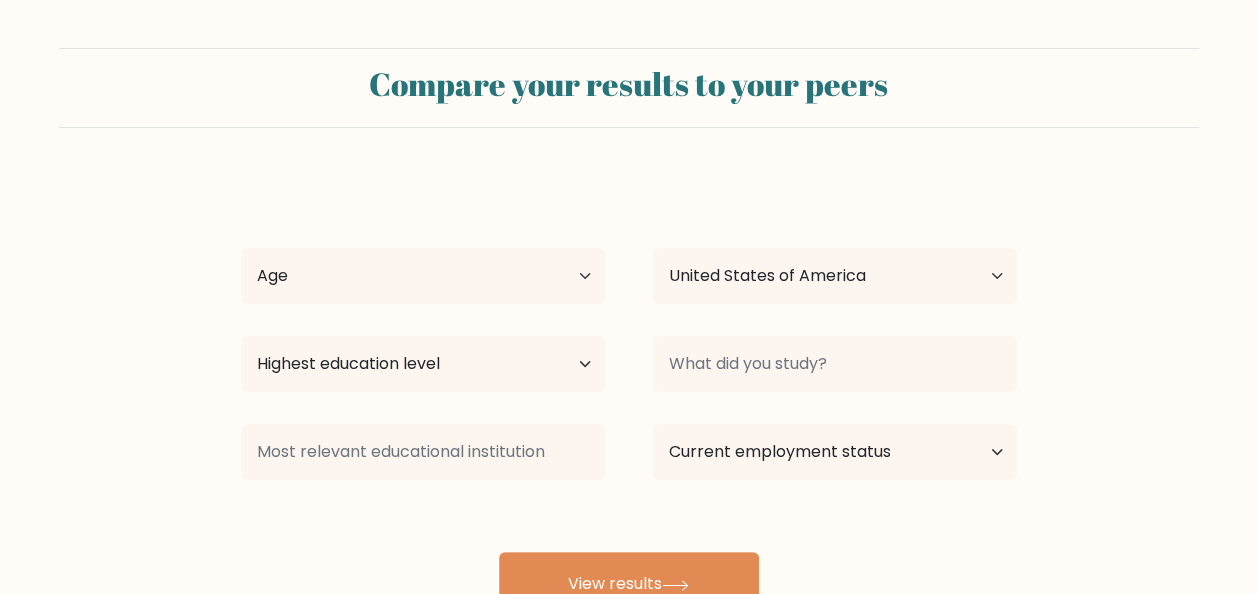 scroll, scrollTop: 164, scrollLeft: 0, axis: vertical 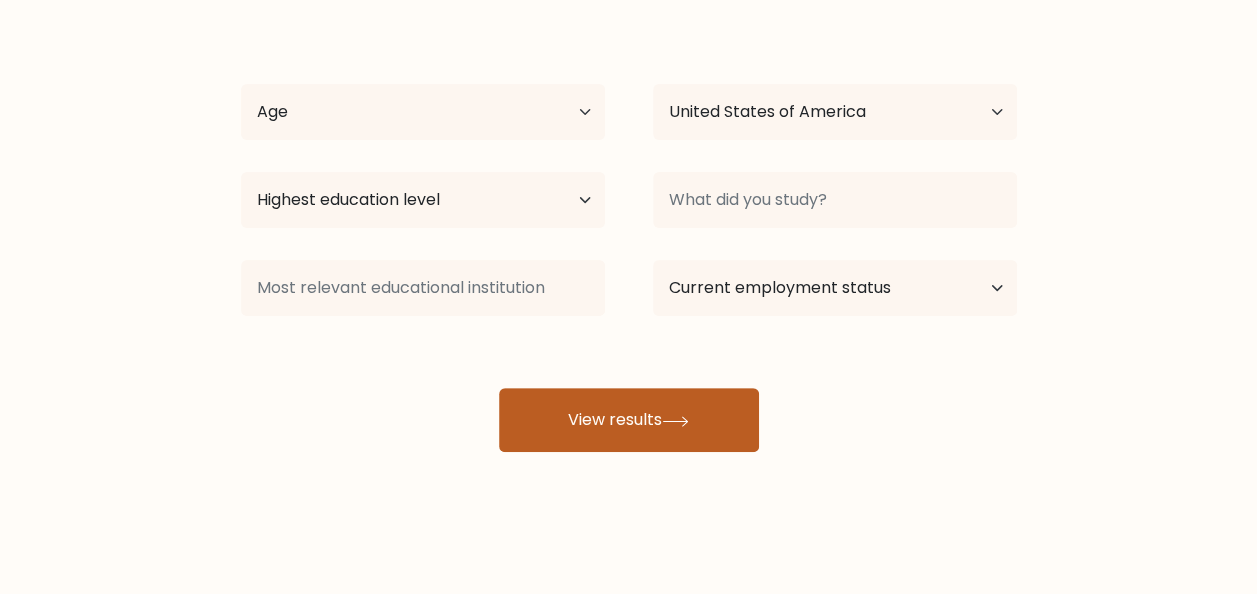 click on "View results" at bounding box center (629, 420) 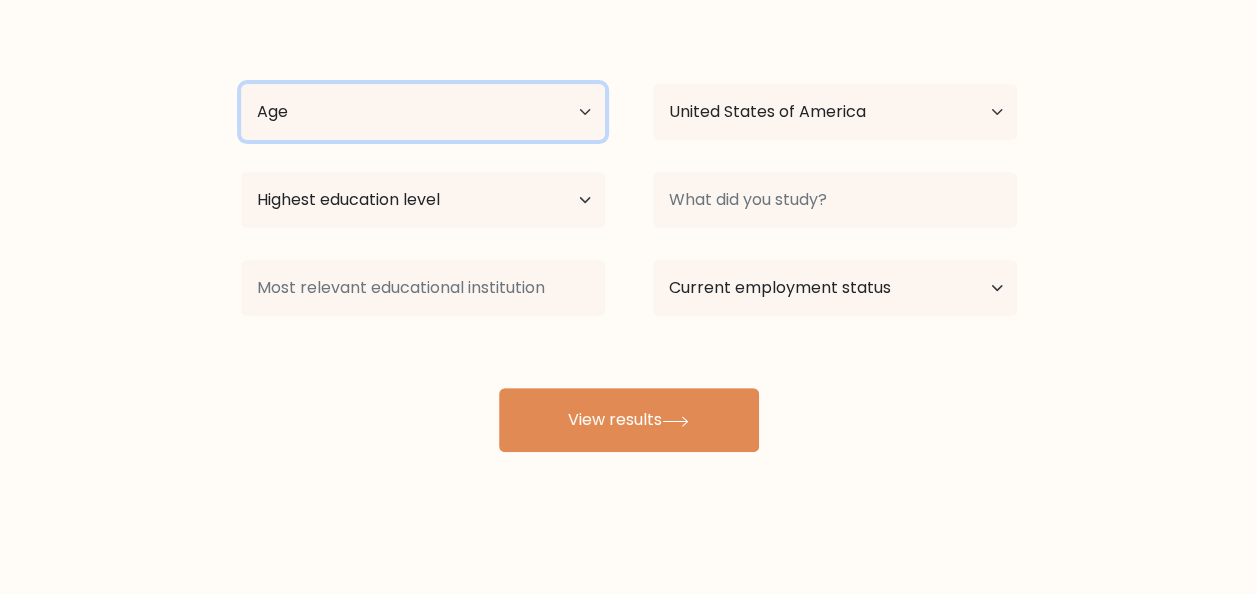 click on "Age
Under 18 years old
18-24 years old
25-34 years old
35-44 years old
45-54 years old
55-64 years old
65 years old and above" at bounding box center [423, 112] 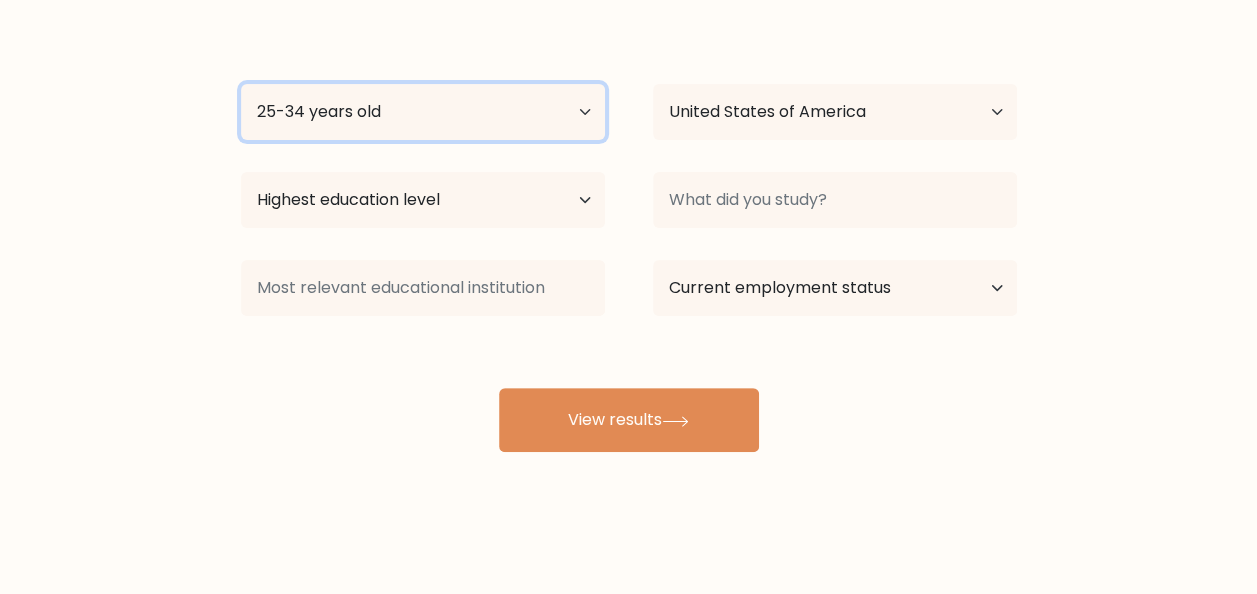 click on "Age
Under 18 years old
18-24 years old
25-34 years old
35-44 years old
45-54 years old
55-64 years old
65 years old and above" at bounding box center (423, 112) 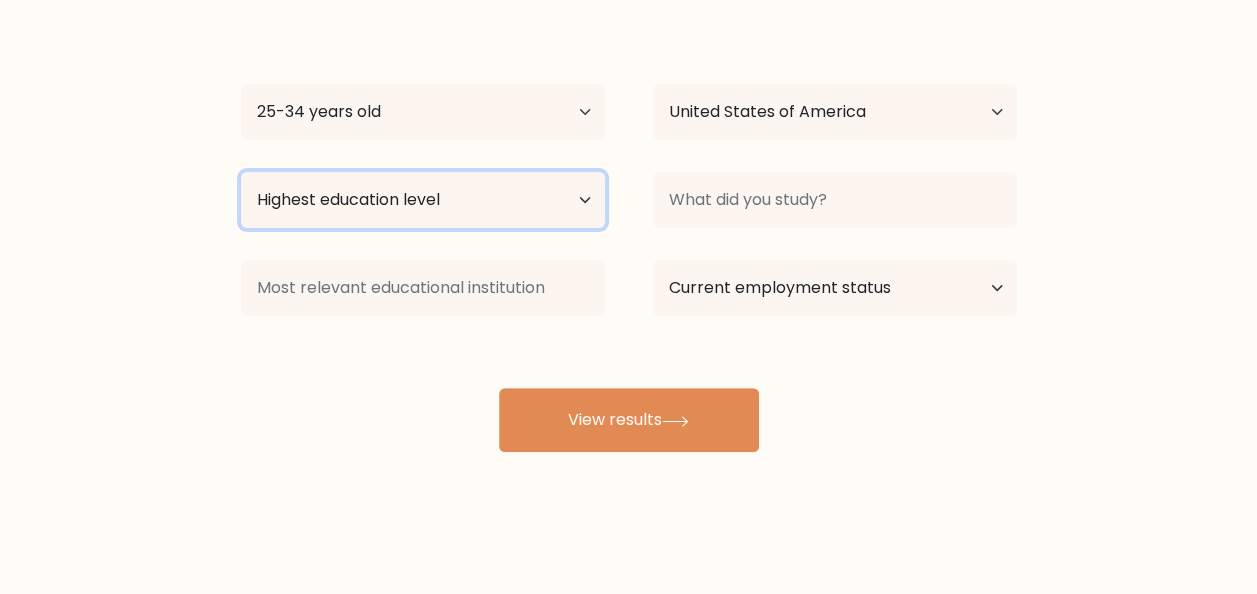 click on "Highest education level
No schooling
Primary
Lower Secondary
Upper Secondary
Occupation Specific
Bachelor's degree
Master's degree
Doctoral degree" at bounding box center (423, 200) 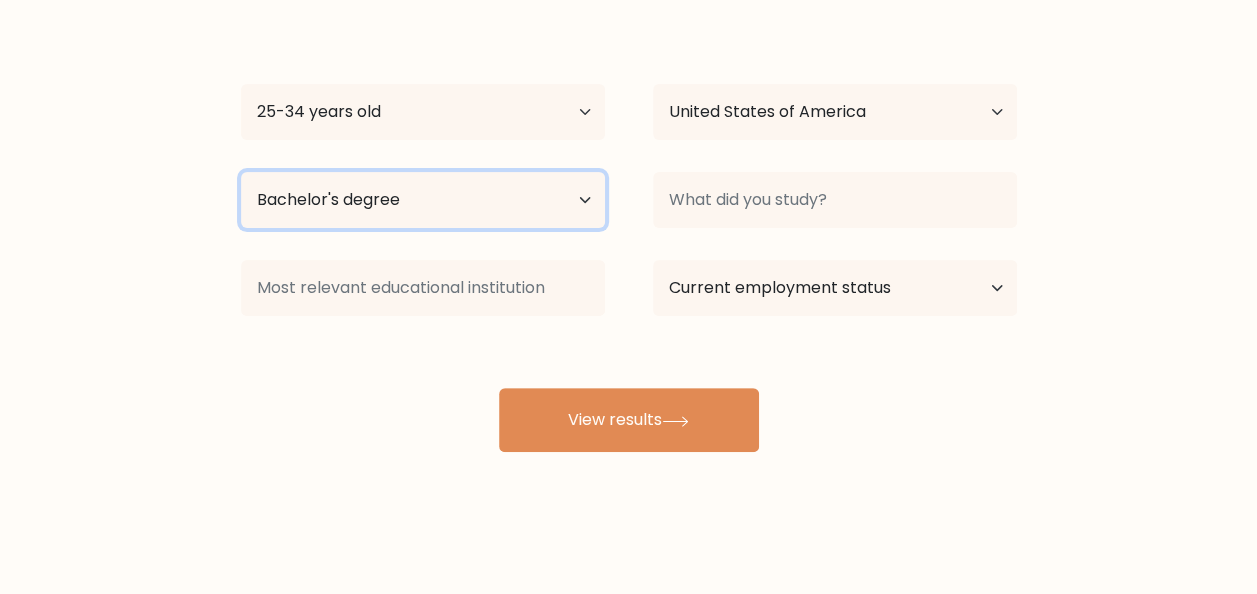 click on "Highest education level
No schooling
Primary
Lower Secondary
Upper Secondary
Occupation Specific
Bachelor's degree
Master's degree
Doctoral degree" at bounding box center [423, 200] 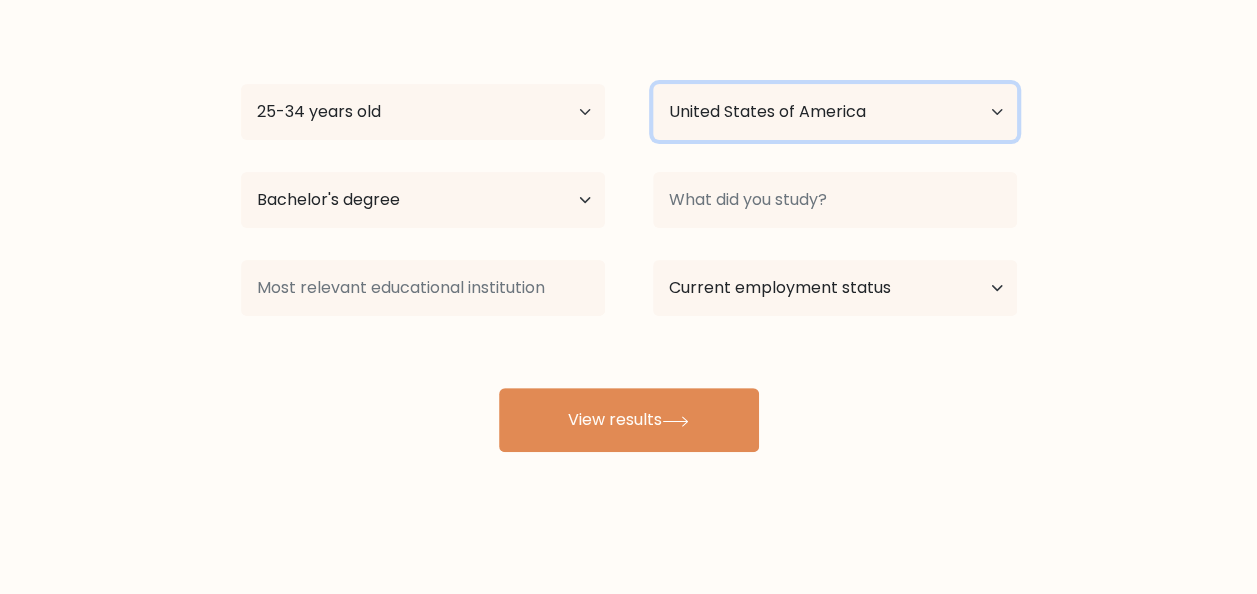 click on "Country
Afghanistan
Albania
Algeria
American Samoa
Andorra
Angola
Anguilla
Antarctica
Antigua and Barbuda
Argentina
Armenia
Aruba
Australia
Austria
Azerbaijan
Bahamas
Bahrain
Bangladesh
Barbados
Belarus
Belgium
Belize
Benin
Bermuda
Bhutan
Bolivia
Bonaire, Sint Eustatius and Saba
Bosnia and Herzegovina
Botswana
Bouvet Island
Brazil
British Indian Ocean Territory
Brunei
Bulgaria
Burkina Faso
Burundi
Cabo Verde
Cambodia
Cameroon
Canada
Cayman Islands
Central African Republic
Chad
Chile
China
Christmas Island
Cocos (Keeling) Islands
Colombia
Comoros
Congo
Congo (the Democratic Republic of the)
Cook Islands
Costa Rica
Côte d'Ivoire
Croatia
Cuba" at bounding box center (835, 112) 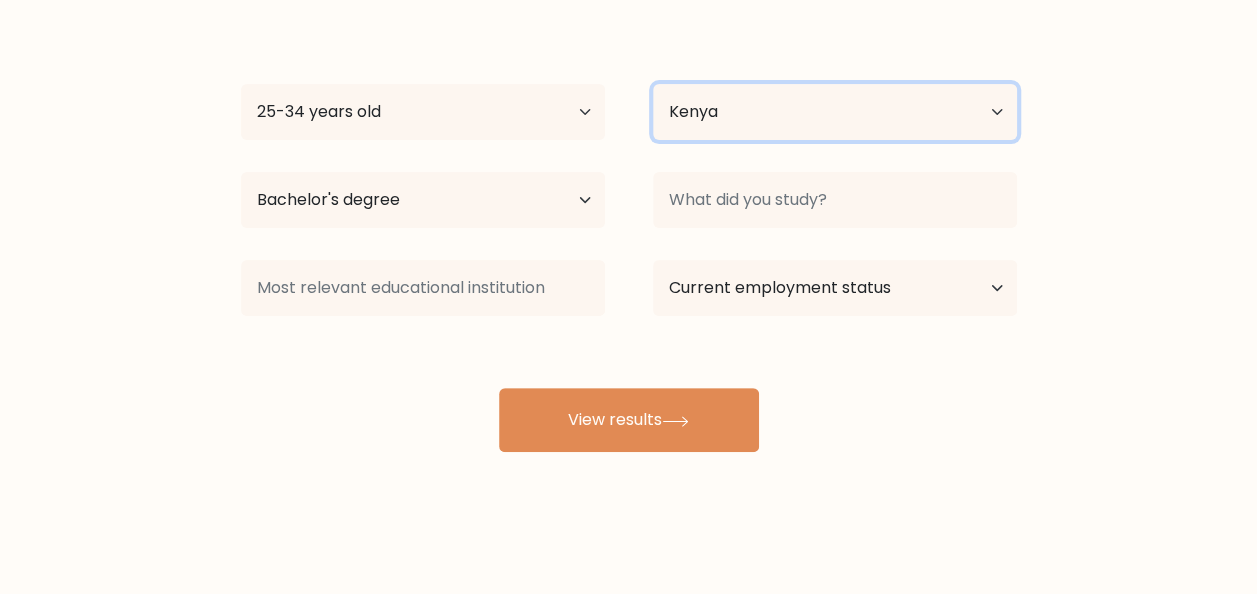 click on "Country
Afghanistan
Albania
Algeria
American Samoa
Andorra
Angola
Anguilla
Antarctica
Antigua and Barbuda
Argentina
Armenia
Aruba
Australia
Austria
Azerbaijan
Bahamas
Bahrain
Bangladesh
Barbados
Belarus
Belgium
Belize
Benin
Bermuda
Bhutan
Bolivia
Bonaire, Sint Eustatius and Saba
Bosnia and Herzegovina
Botswana
Bouvet Island
Brazil
British Indian Ocean Territory
Brunei
Bulgaria
Burkina Faso
Burundi
Cabo Verde
Cambodia
Cameroon
Canada
Cayman Islands
Central African Republic
Chad
Chile
China
Christmas Island
Cocos (Keeling) Islands
Colombia
Comoros
Congo
Congo (the Democratic Republic of the)
Cook Islands
Costa Rica
Côte d'Ivoire
Croatia
Cuba" at bounding box center (835, 112) 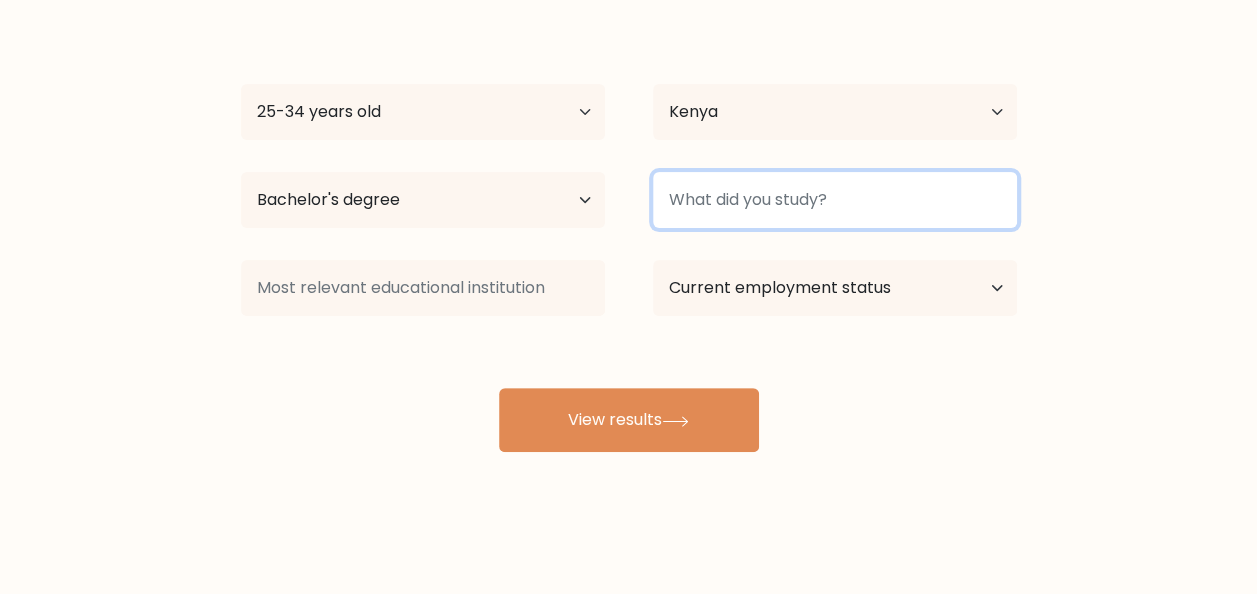 click at bounding box center (835, 200) 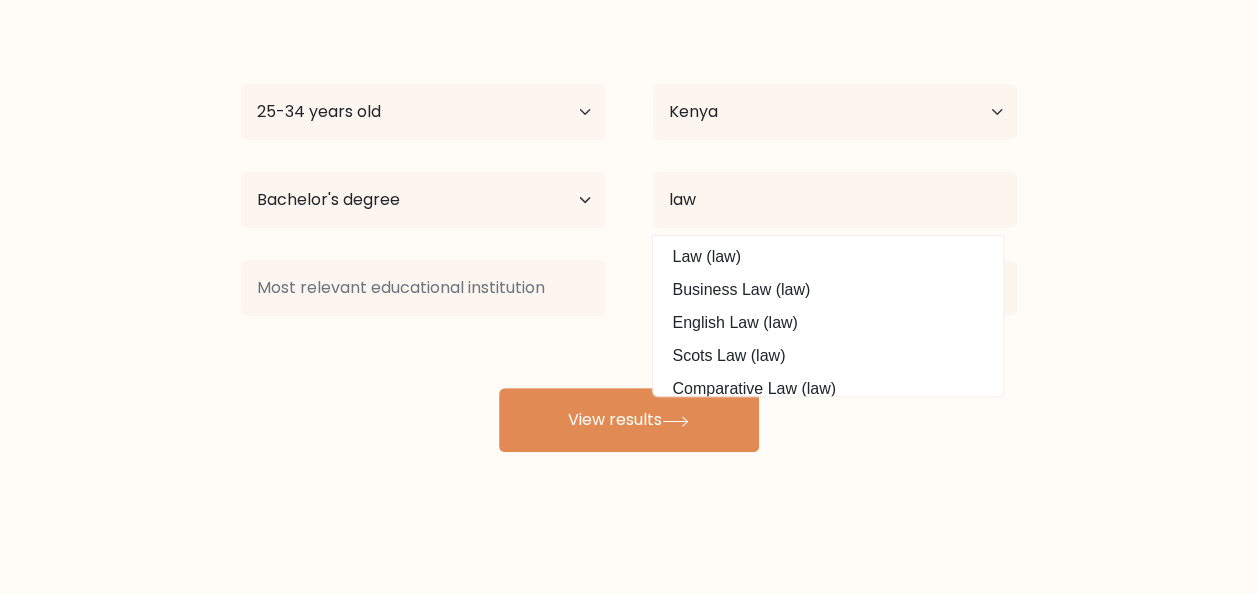 click on "Business Law (law)" at bounding box center (828, 290) 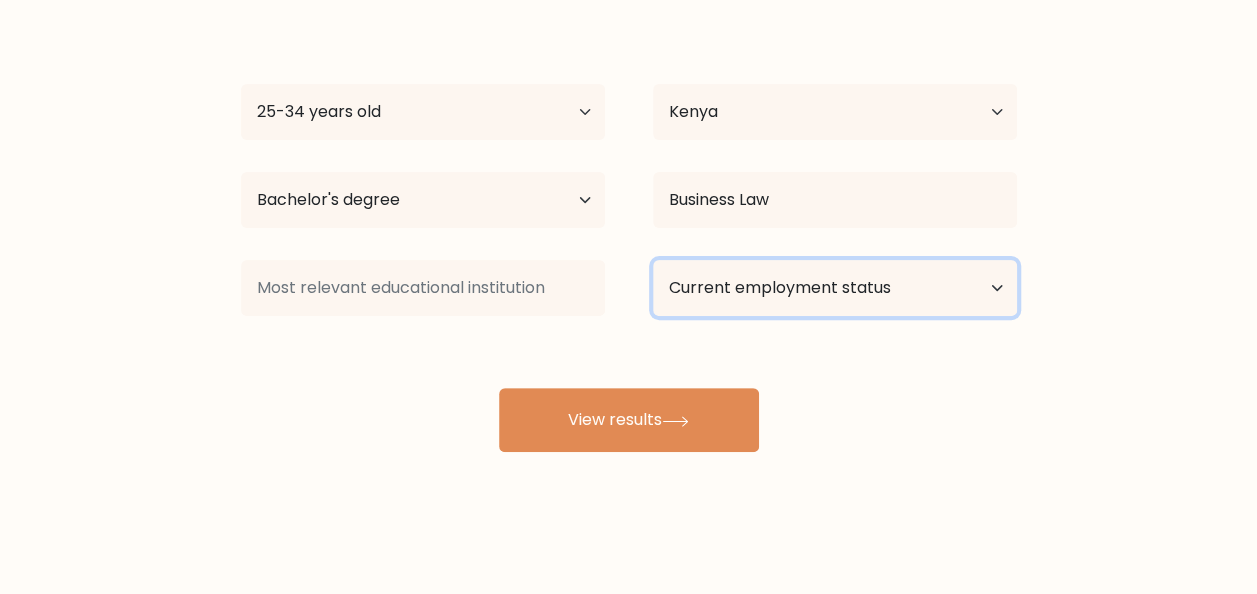 click on "Current employment status
Employed
Student
Retired
Other / prefer not to answer" at bounding box center [835, 288] 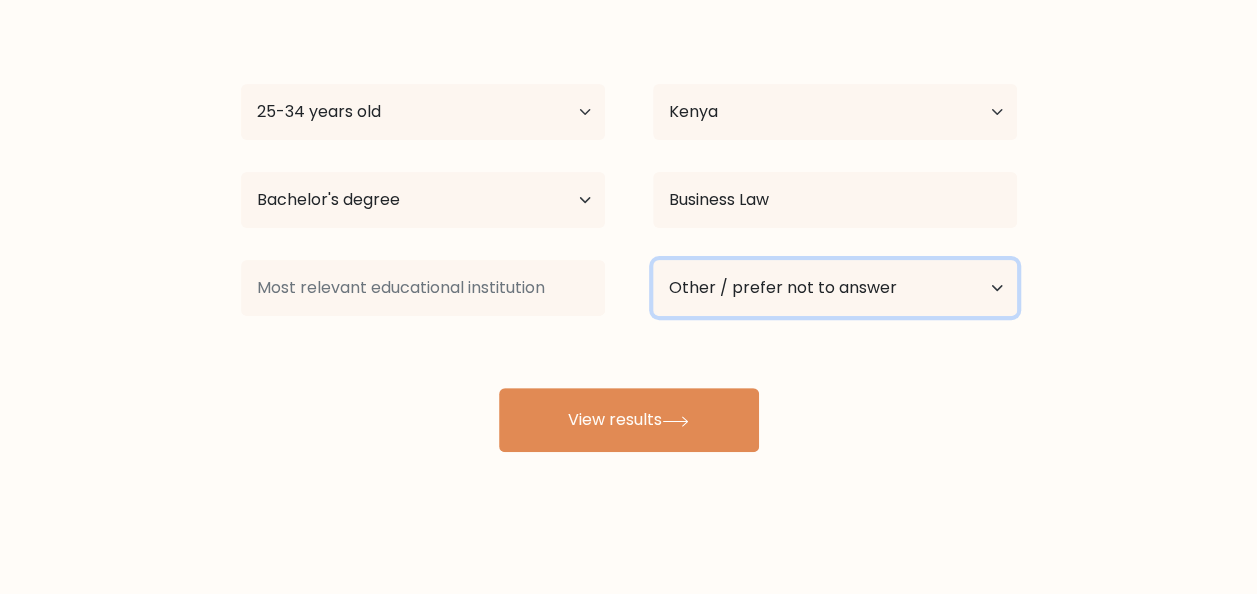 click on "Current employment status
Employed
Student
Retired
Other / prefer not to answer" at bounding box center [835, 288] 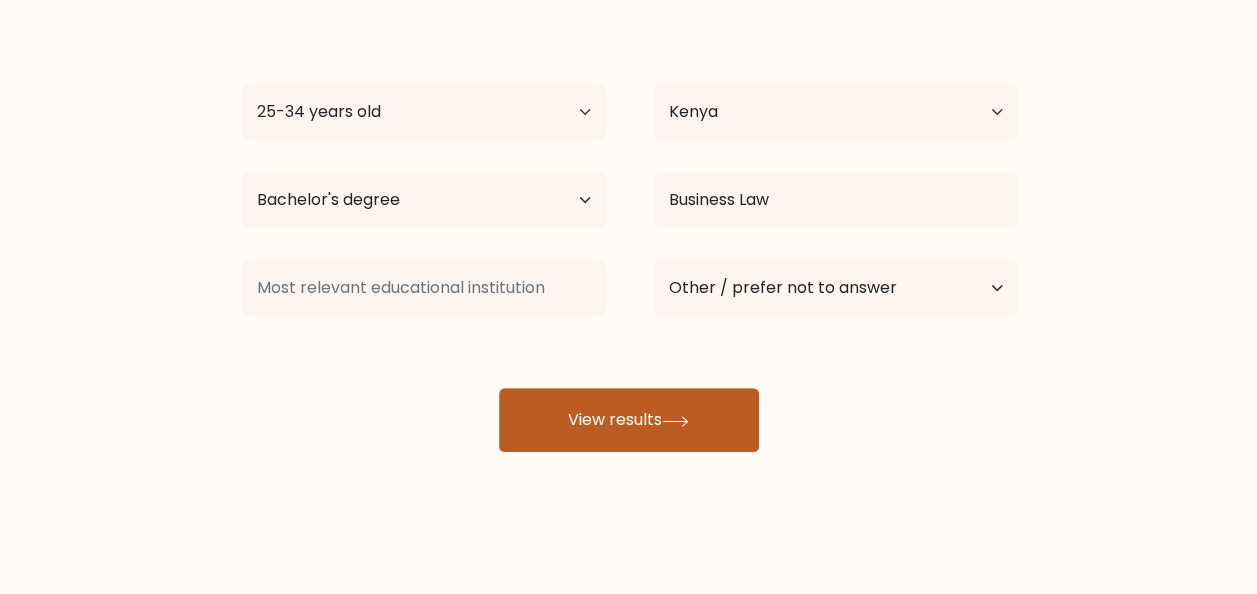 click 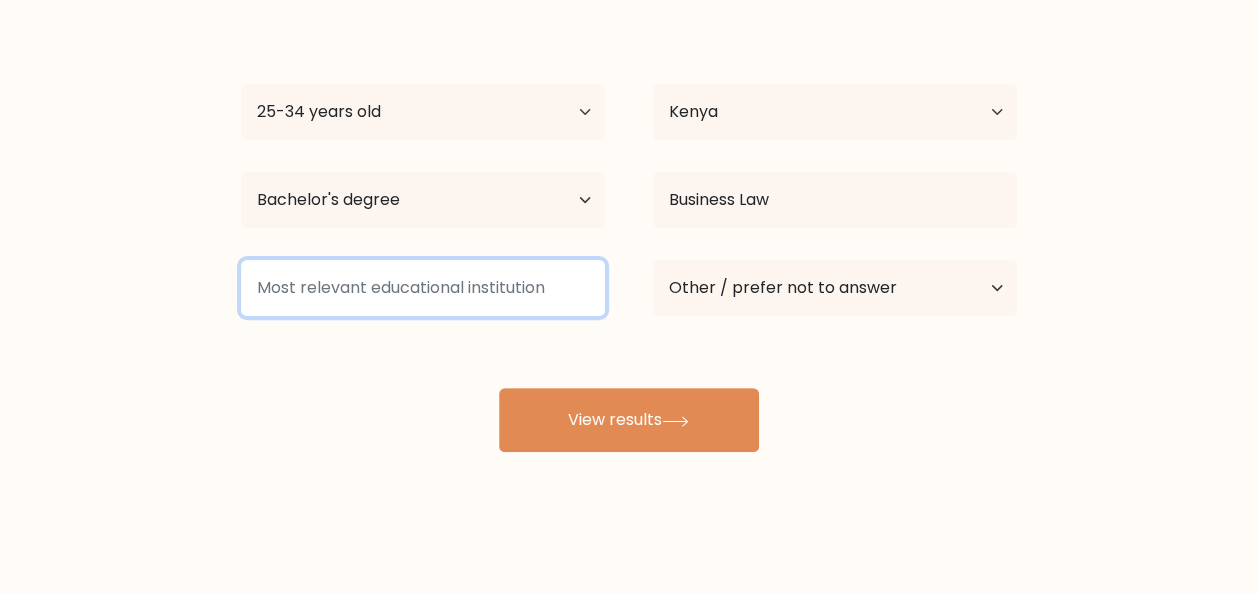 click at bounding box center (423, 288) 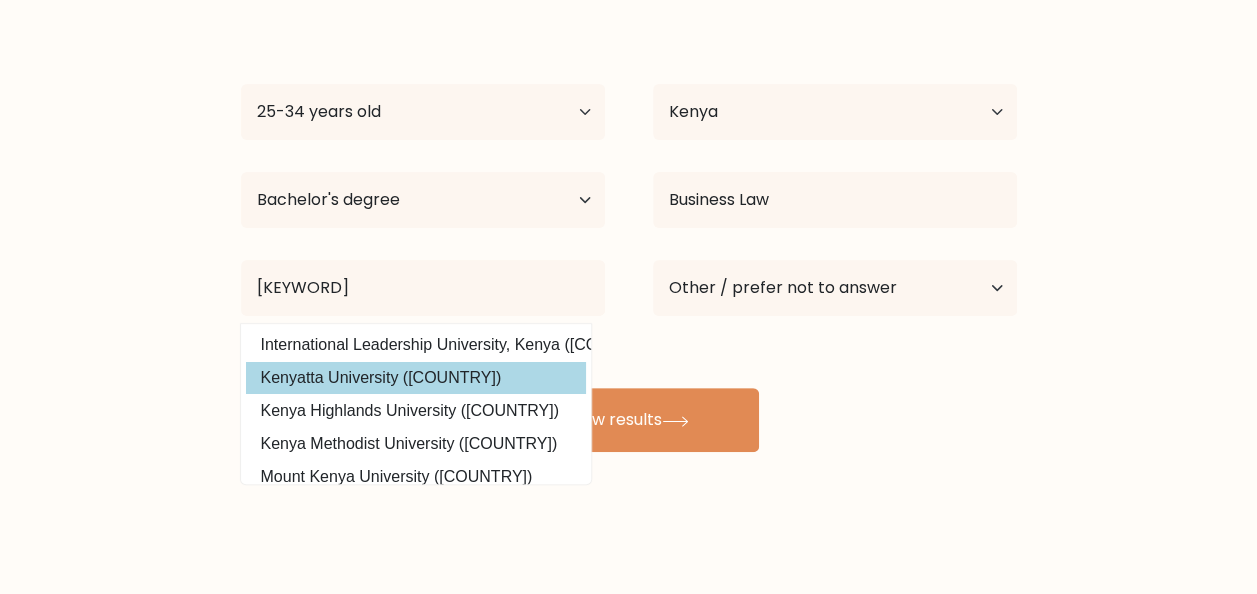 click on "Kenyatta University (Kenya)" at bounding box center [416, 378] 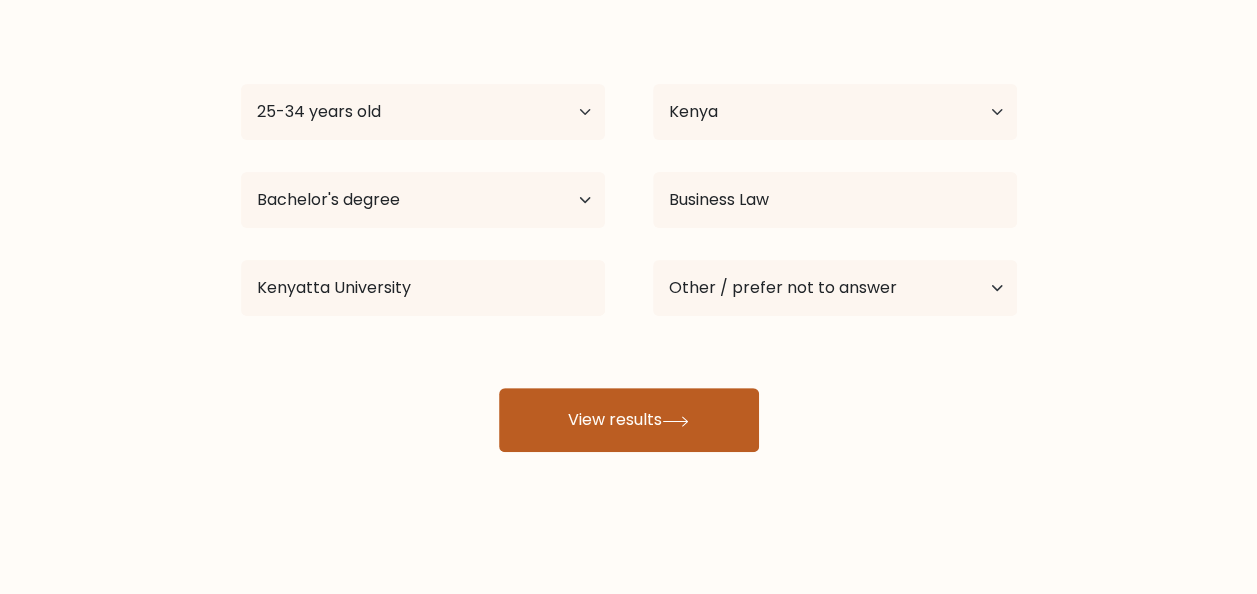 click on "View results" at bounding box center (629, 420) 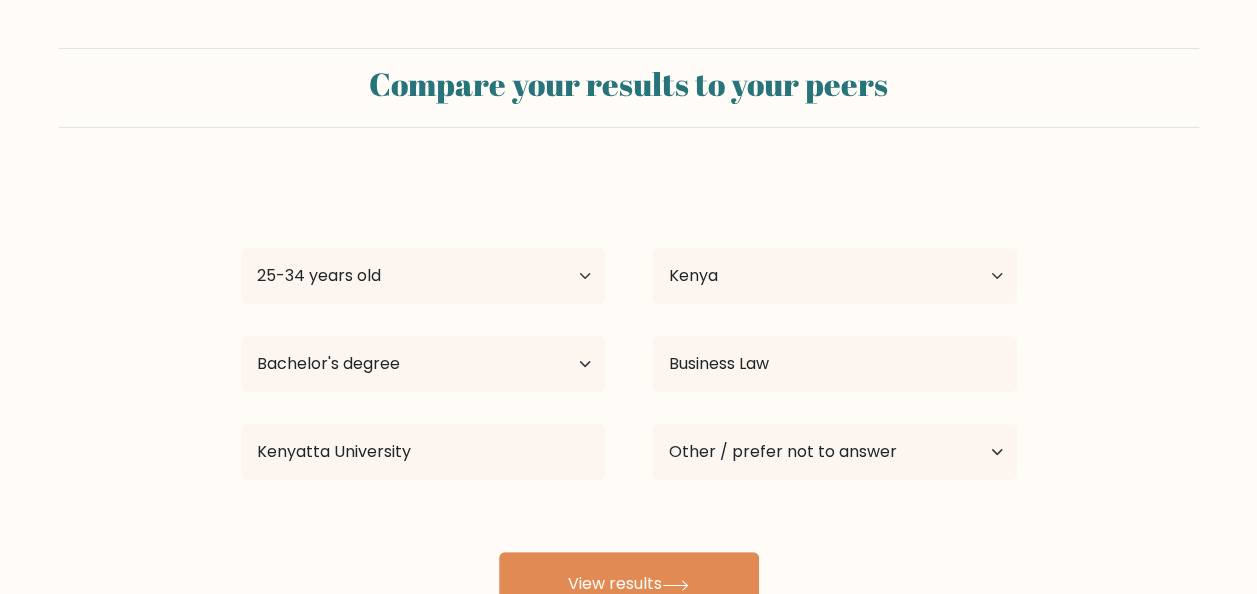 scroll, scrollTop: 164, scrollLeft: 0, axis: vertical 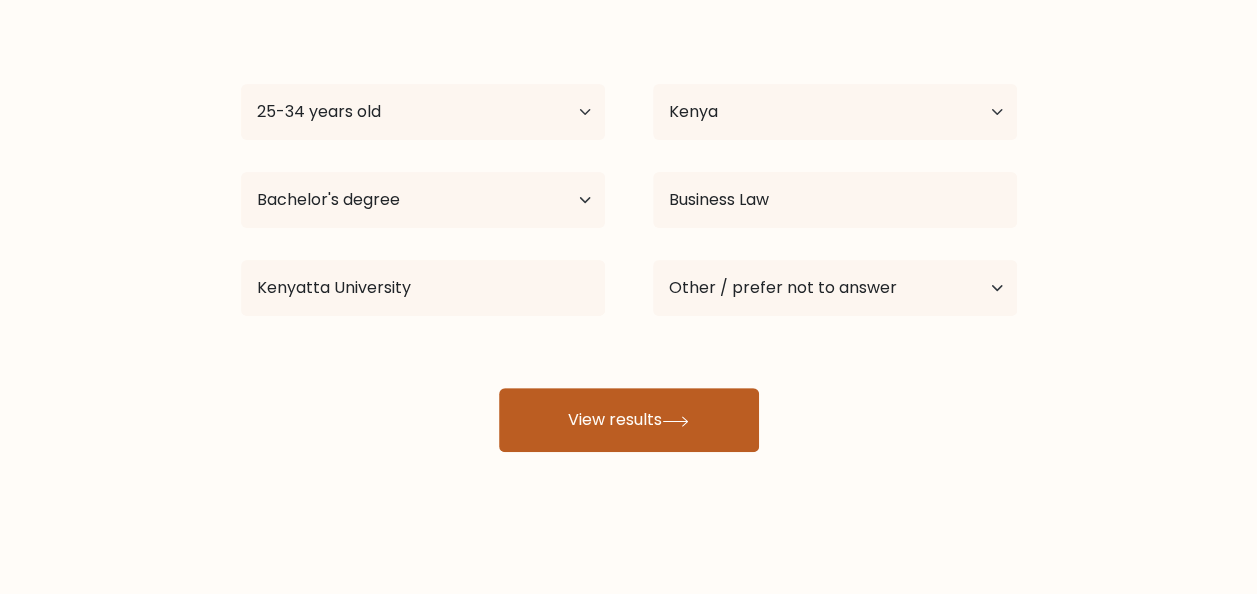 click on "View results" at bounding box center (629, 420) 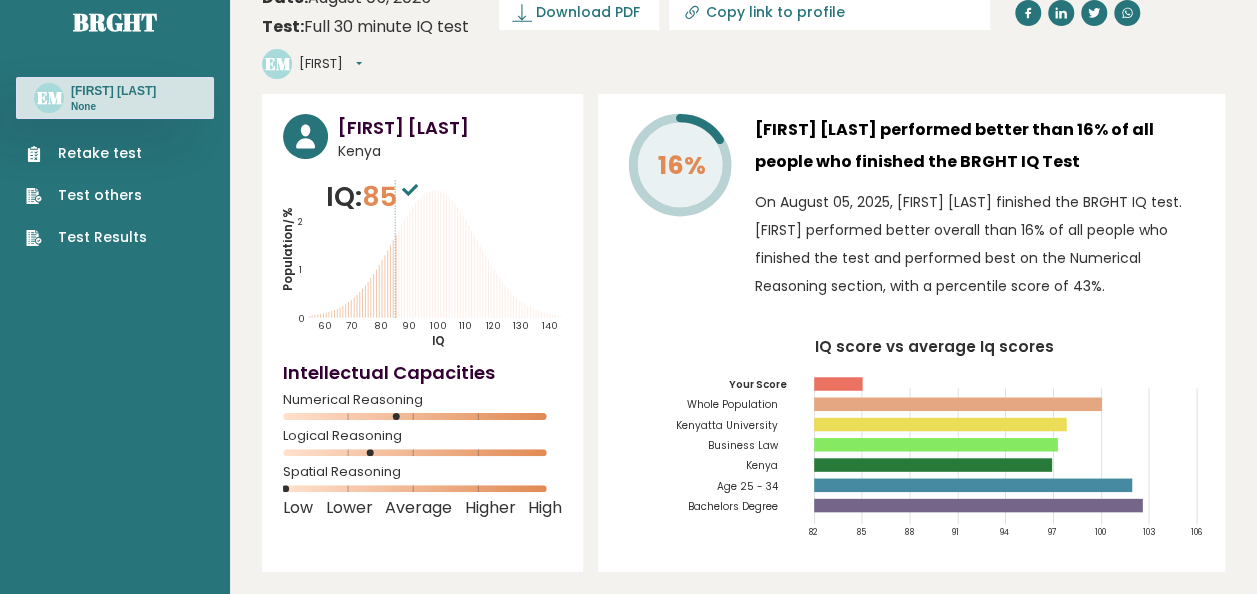 scroll, scrollTop: 0, scrollLeft: 0, axis: both 